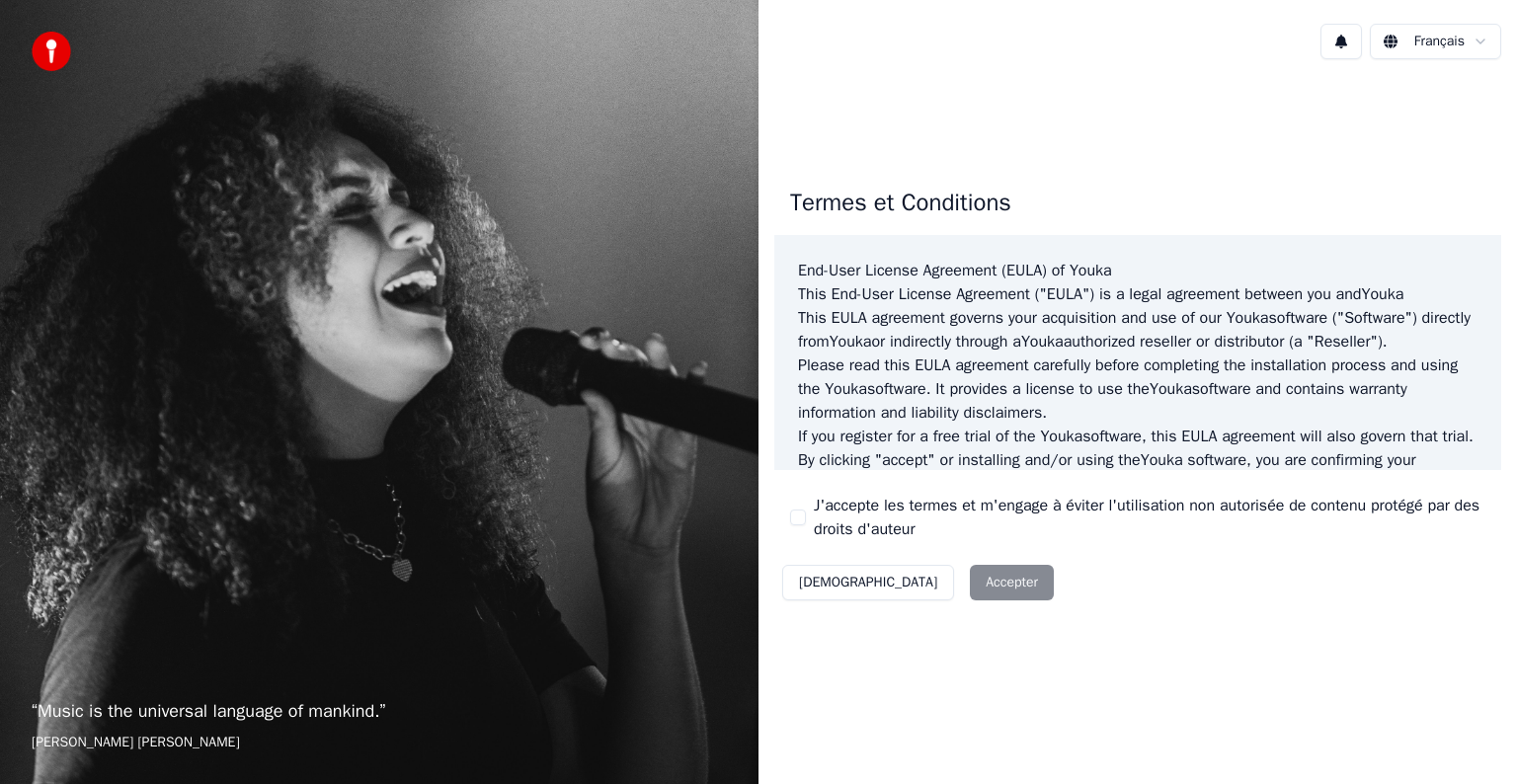 scroll, scrollTop: 0, scrollLeft: 0, axis: both 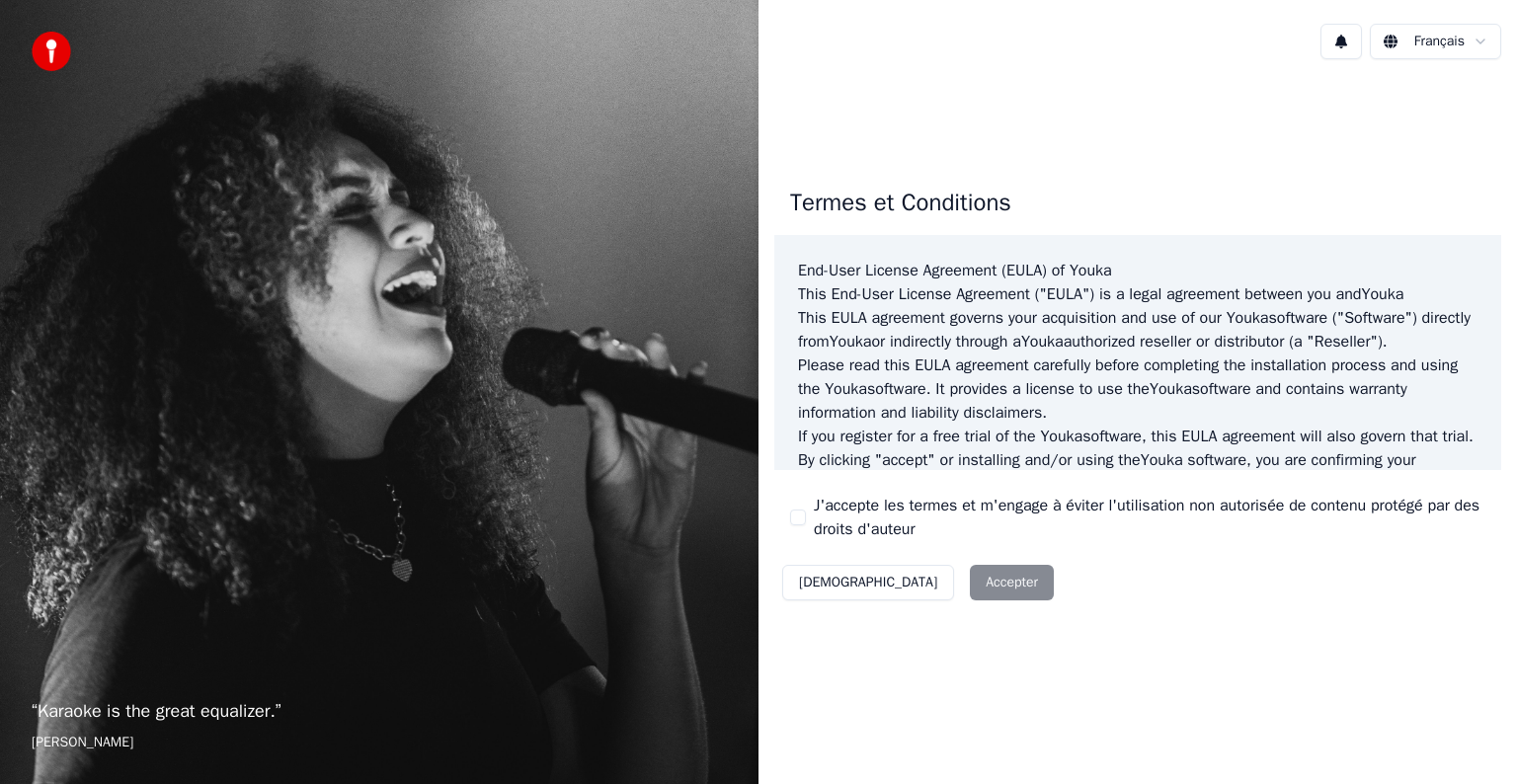 click on "Décliner Accepter" at bounding box center (918, 583) 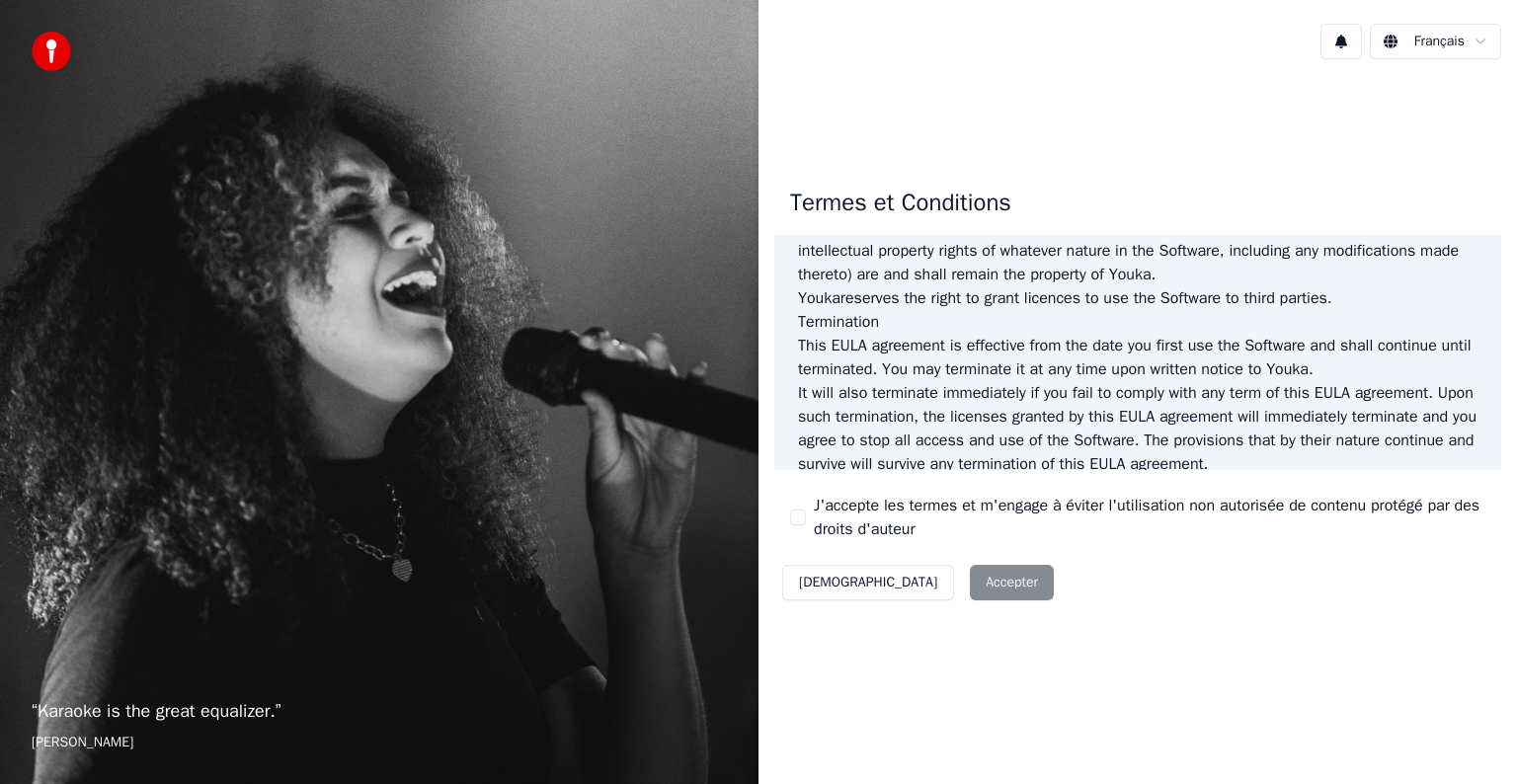 scroll, scrollTop: 1067, scrollLeft: 0, axis: vertical 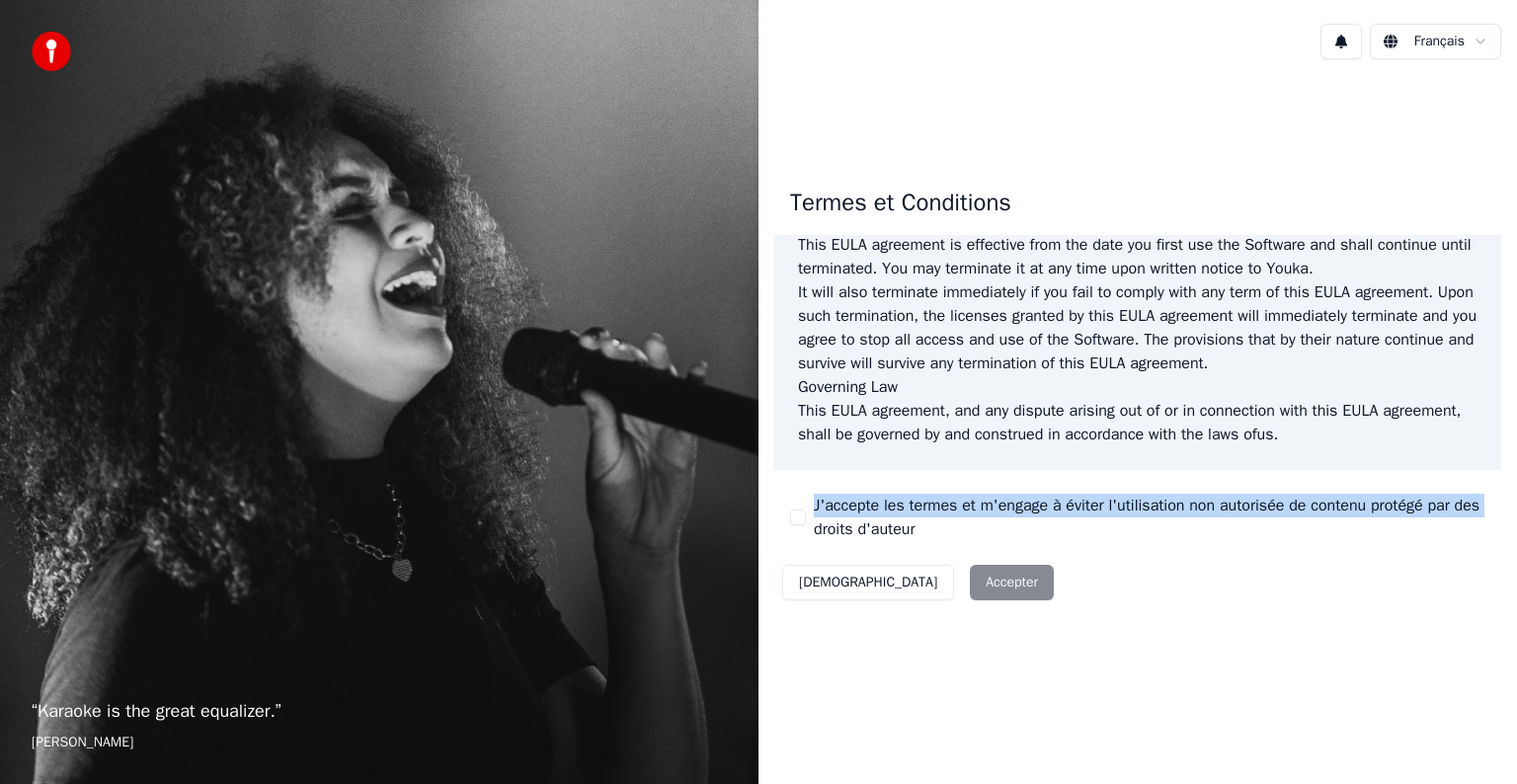 drag, startPoint x: 814, startPoint y: 530, endPoint x: 780, endPoint y: 518, distance: 36.05551 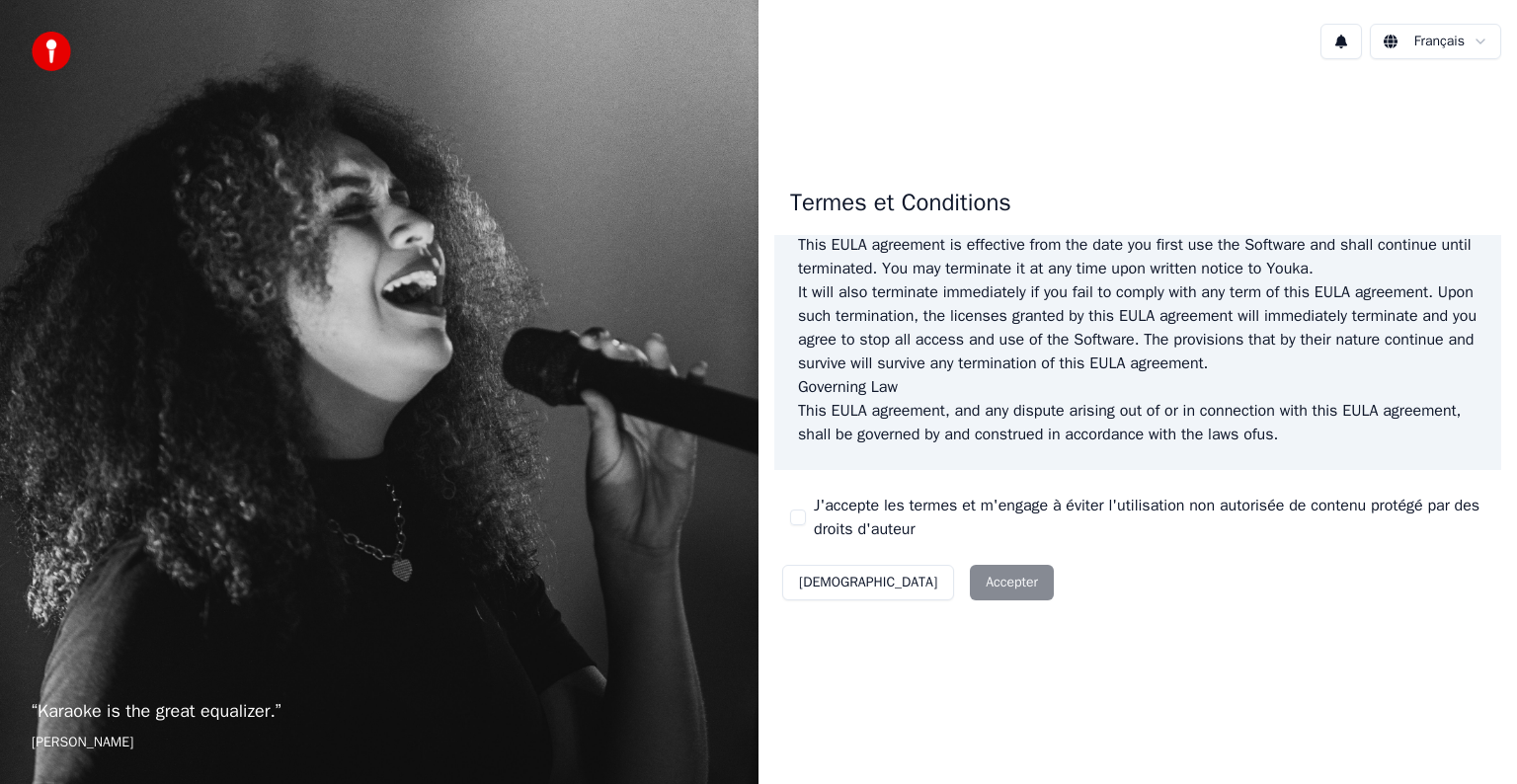 click on "J'accepte les termes et m'engage à éviter l'utilisation non autorisée de contenu protégé par des droits d'auteur" at bounding box center (798, 517) 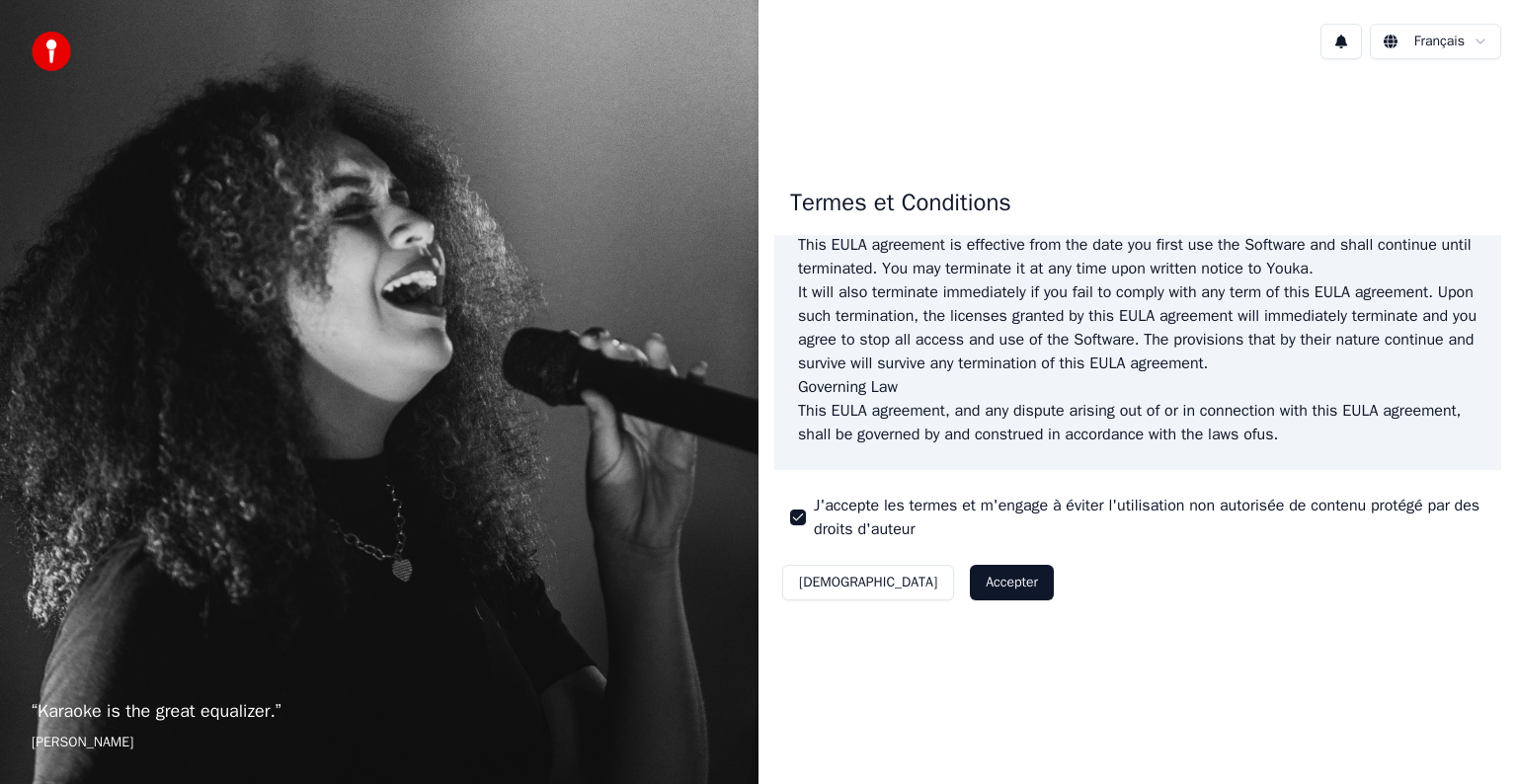 click on "Accepter" at bounding box center (1011, 583) 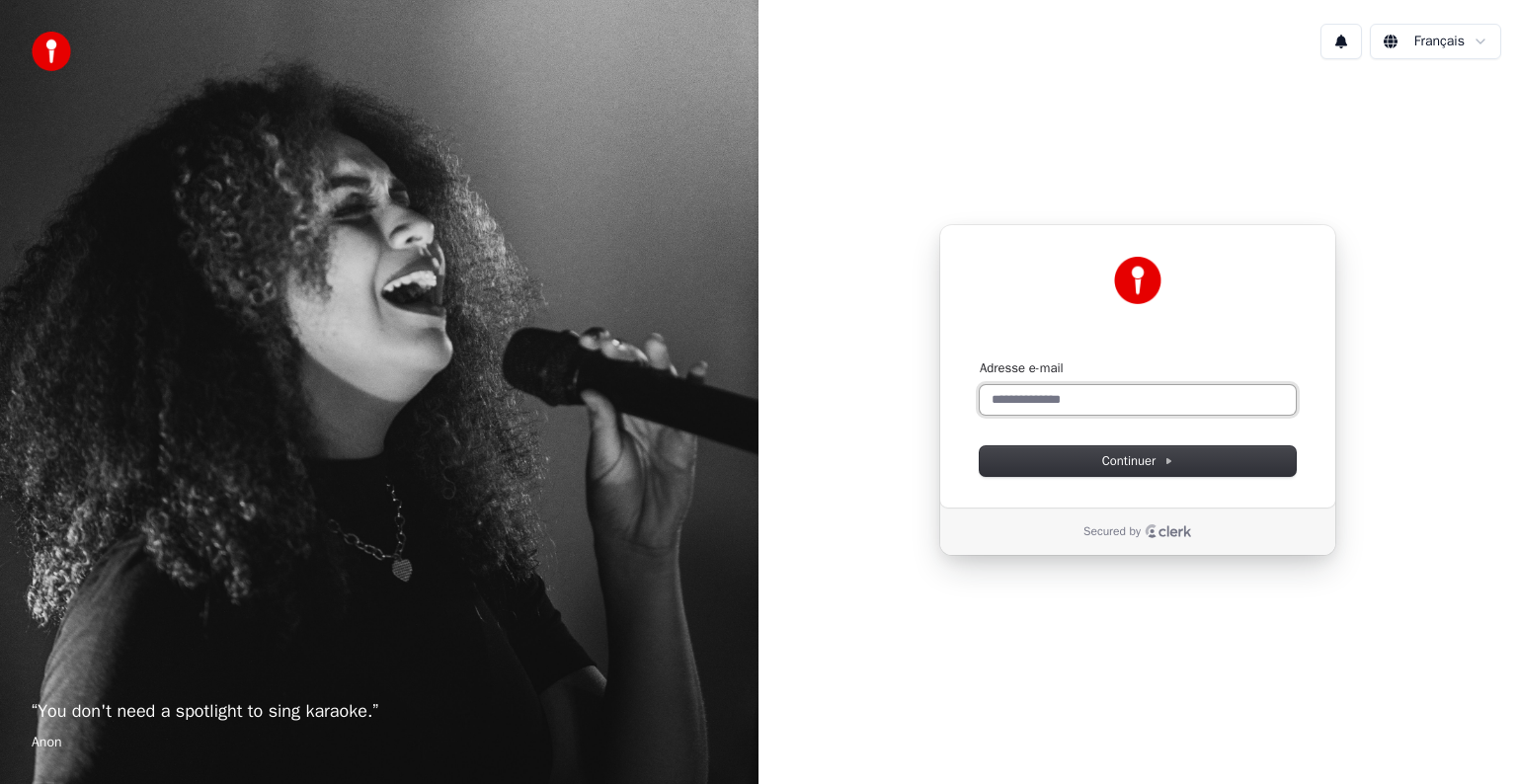 click on "Adresse e-mail" at bounding box center [1138, 400] 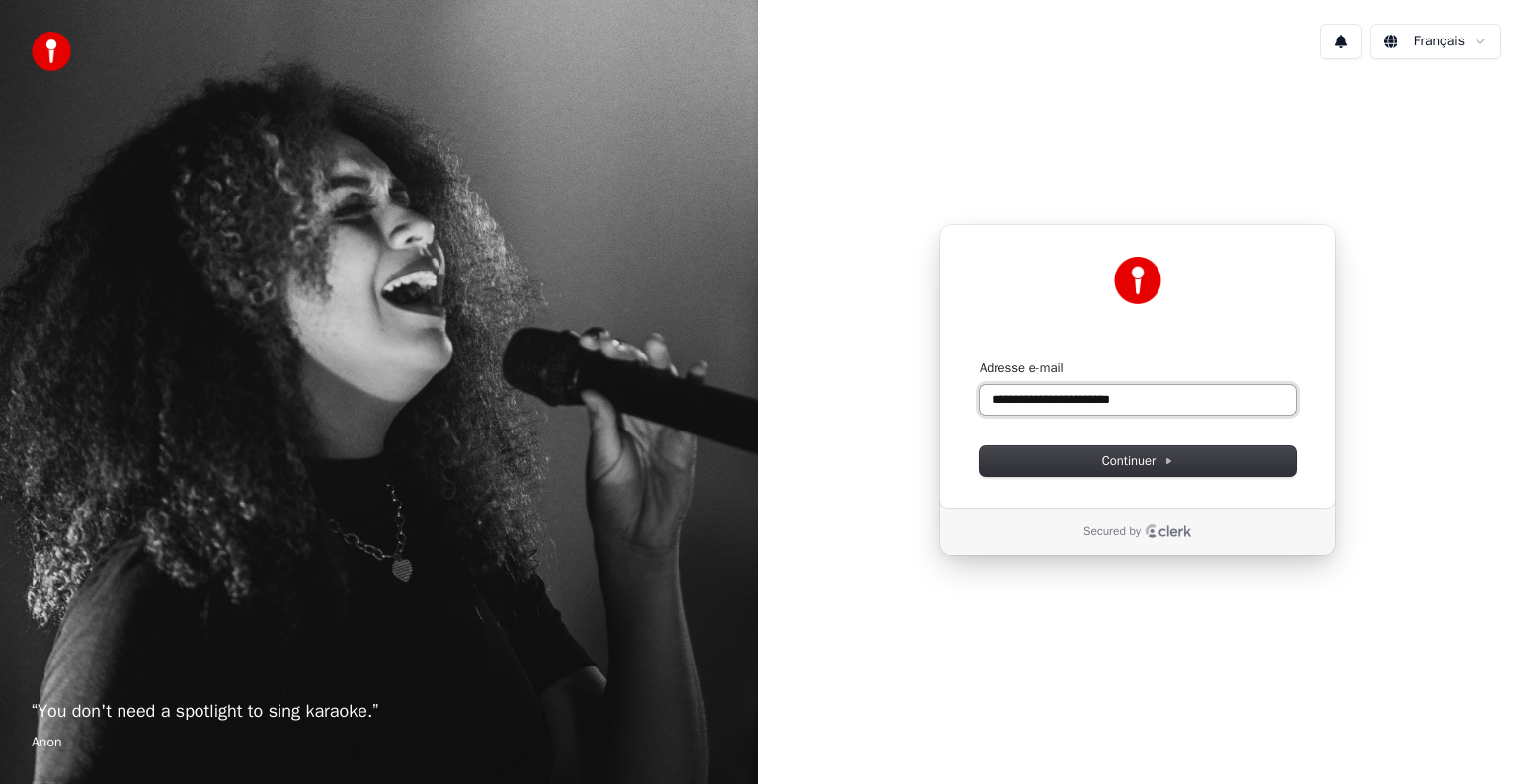 click at bounding box center (980, 359) 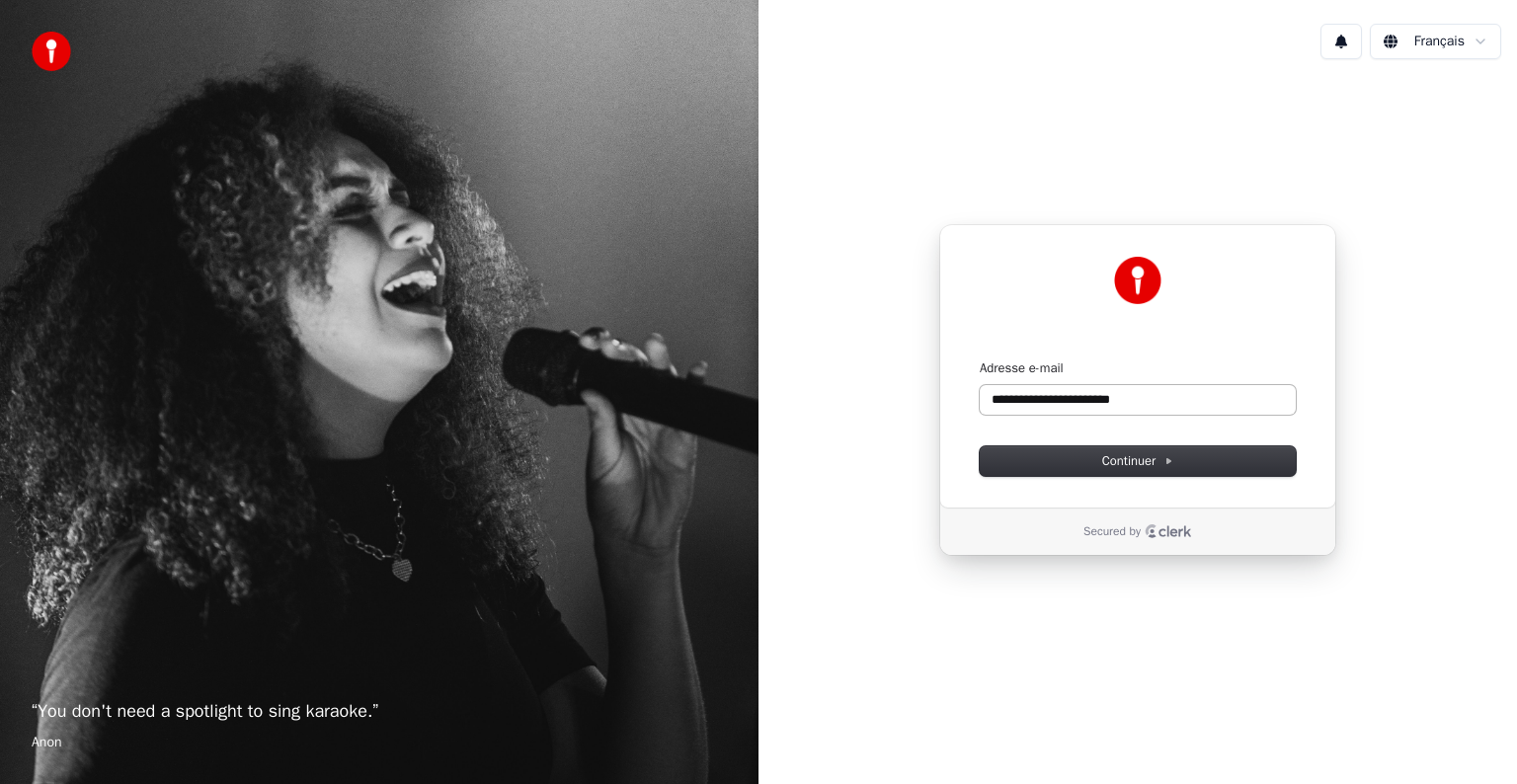 type on "**********" 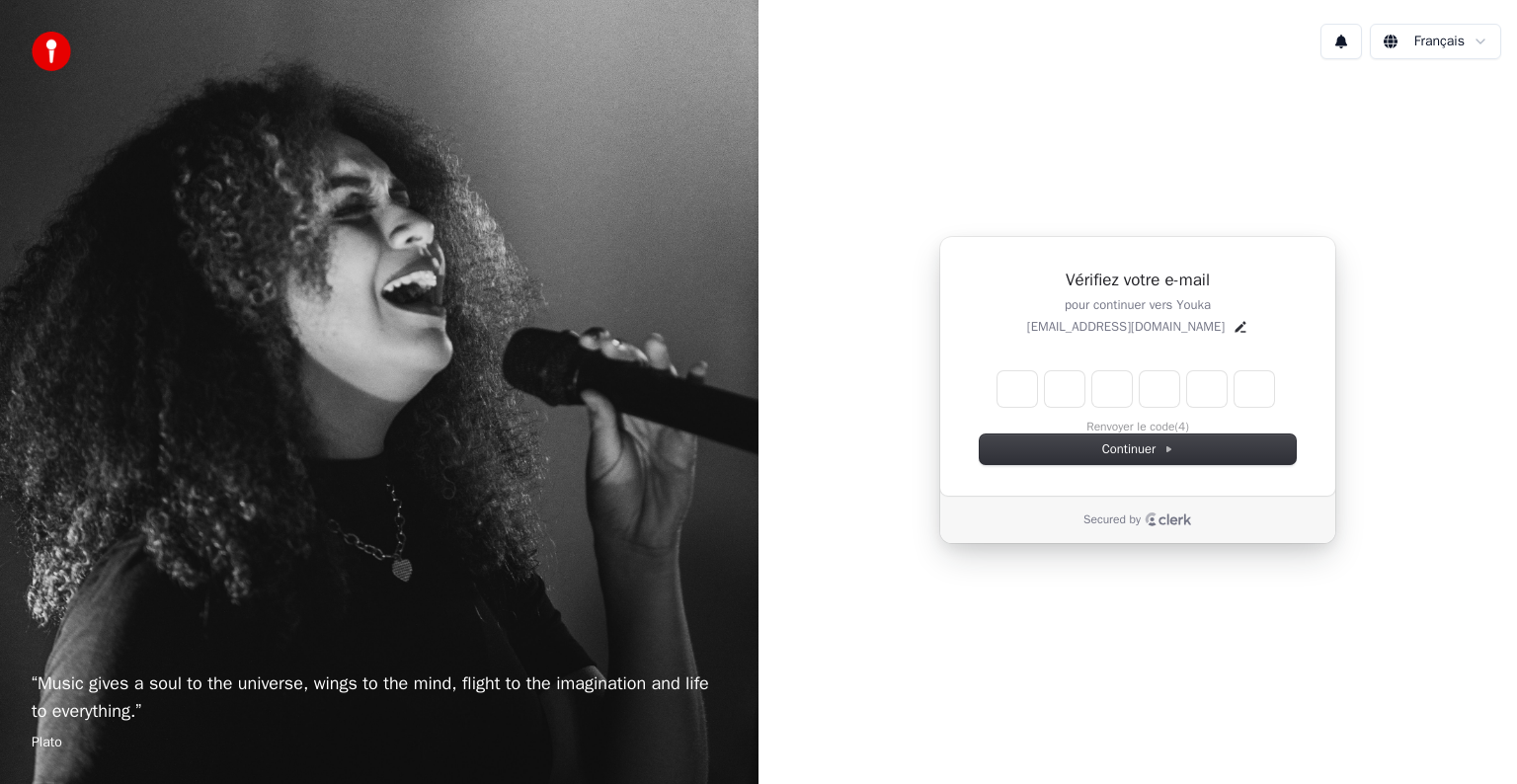 type on "*" 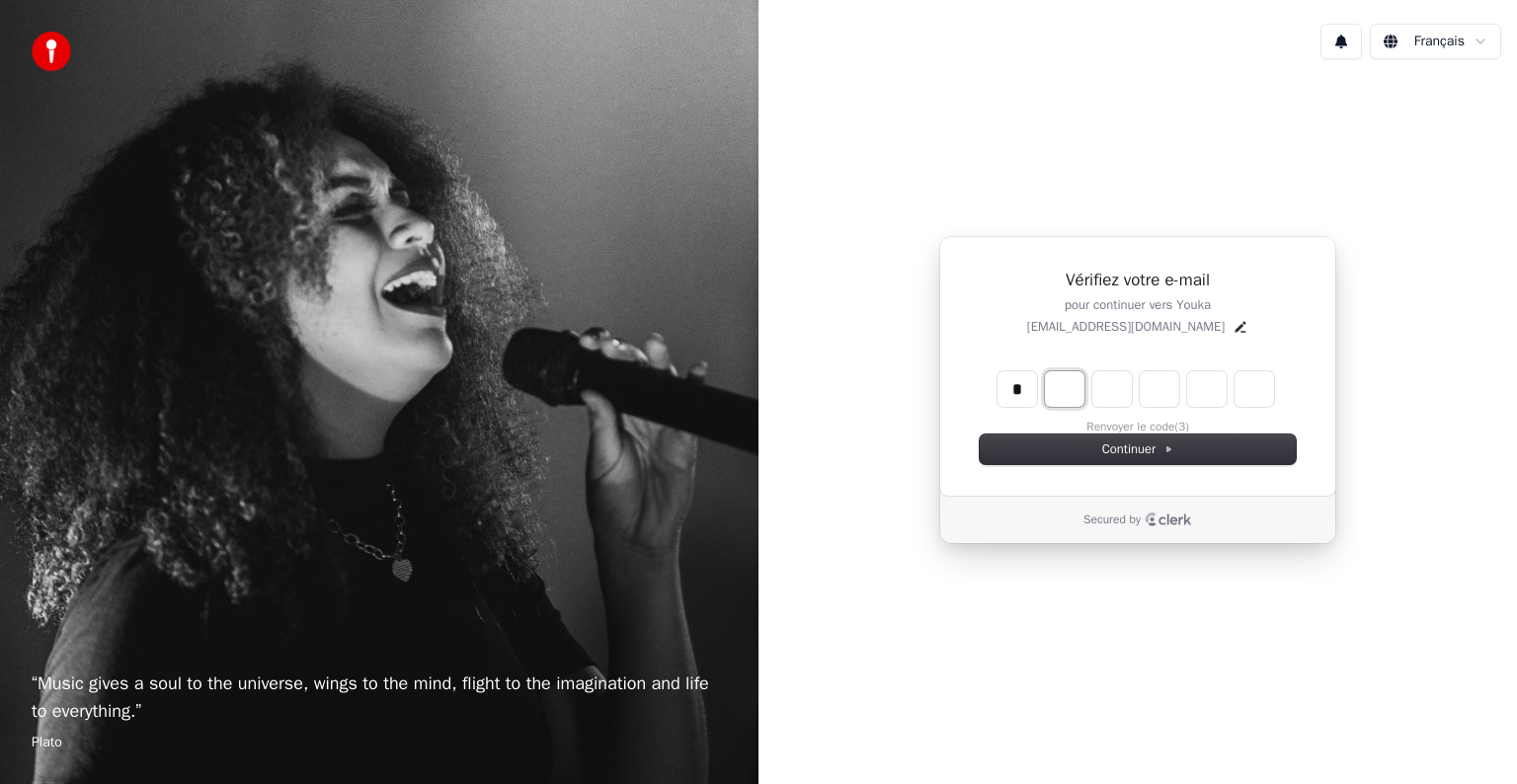 type on "*" 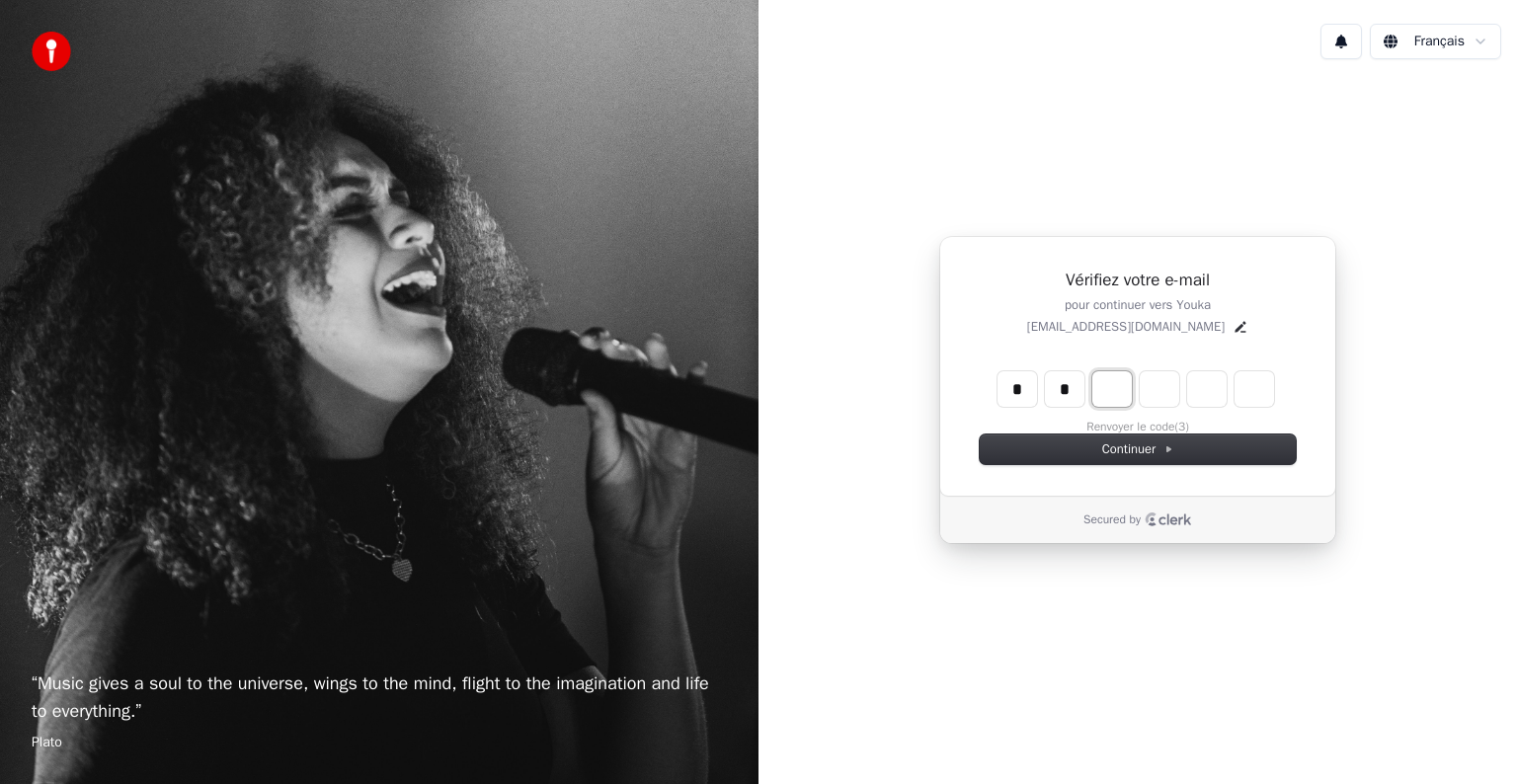 type on "*" 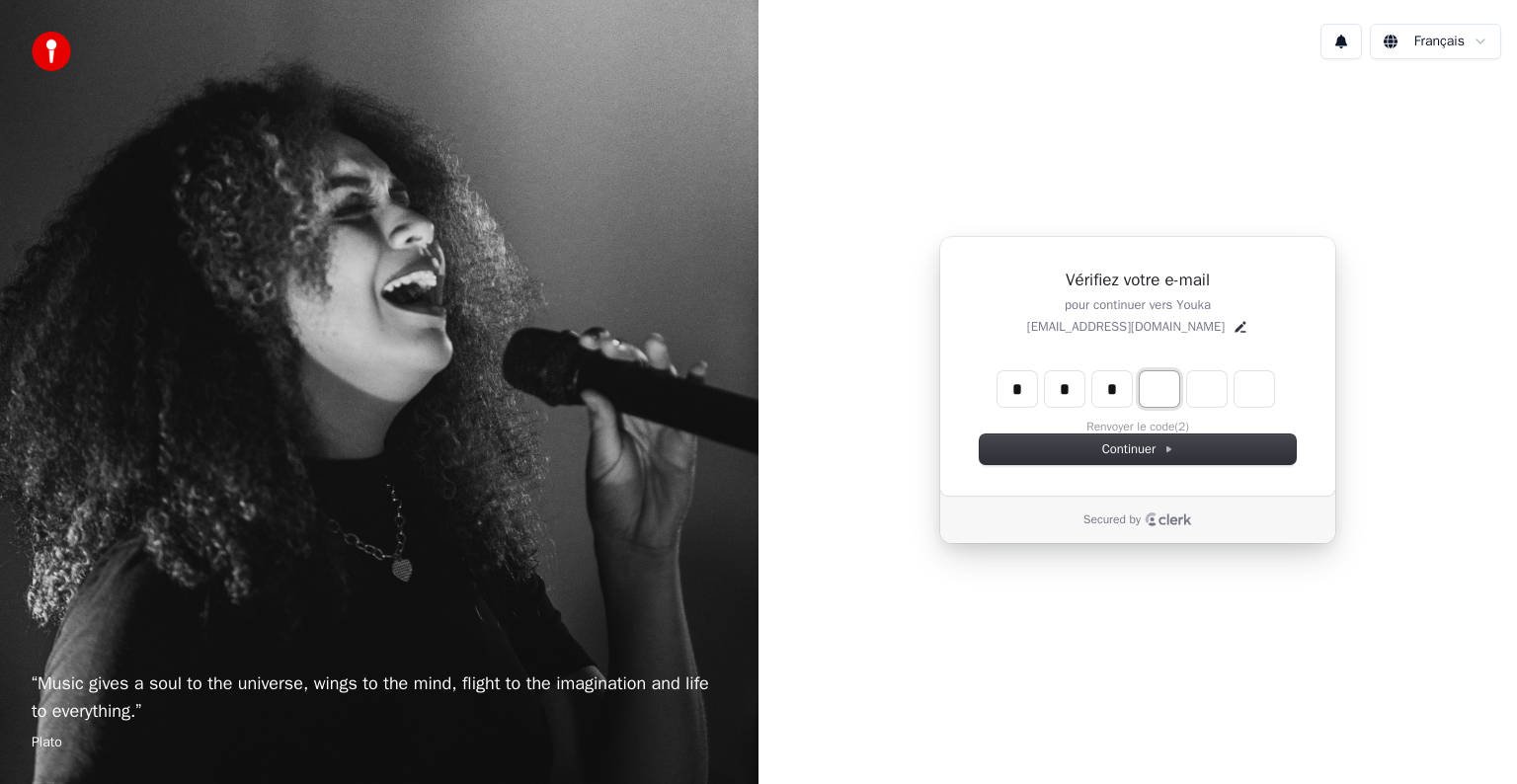 type on "*" 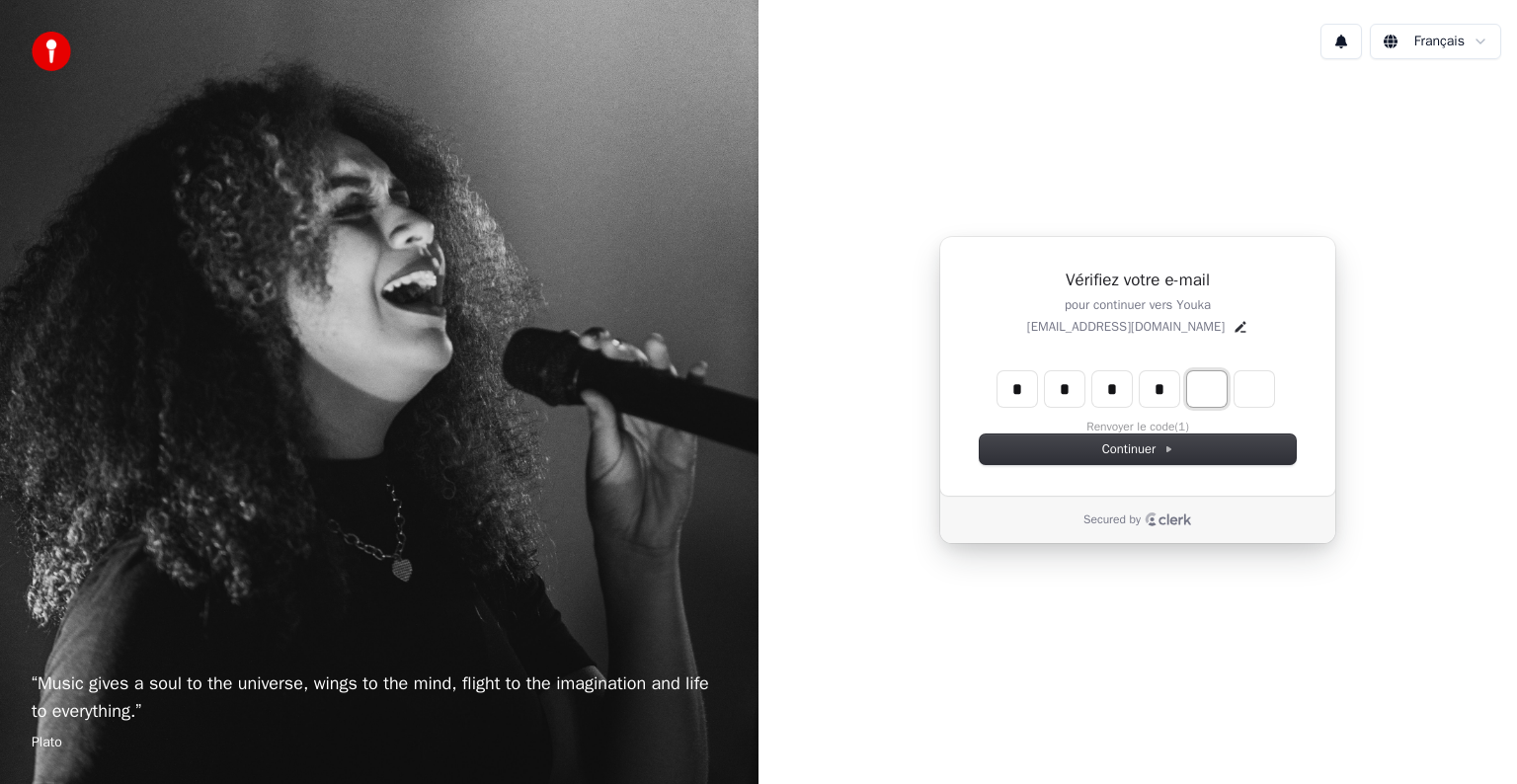 type on "*" 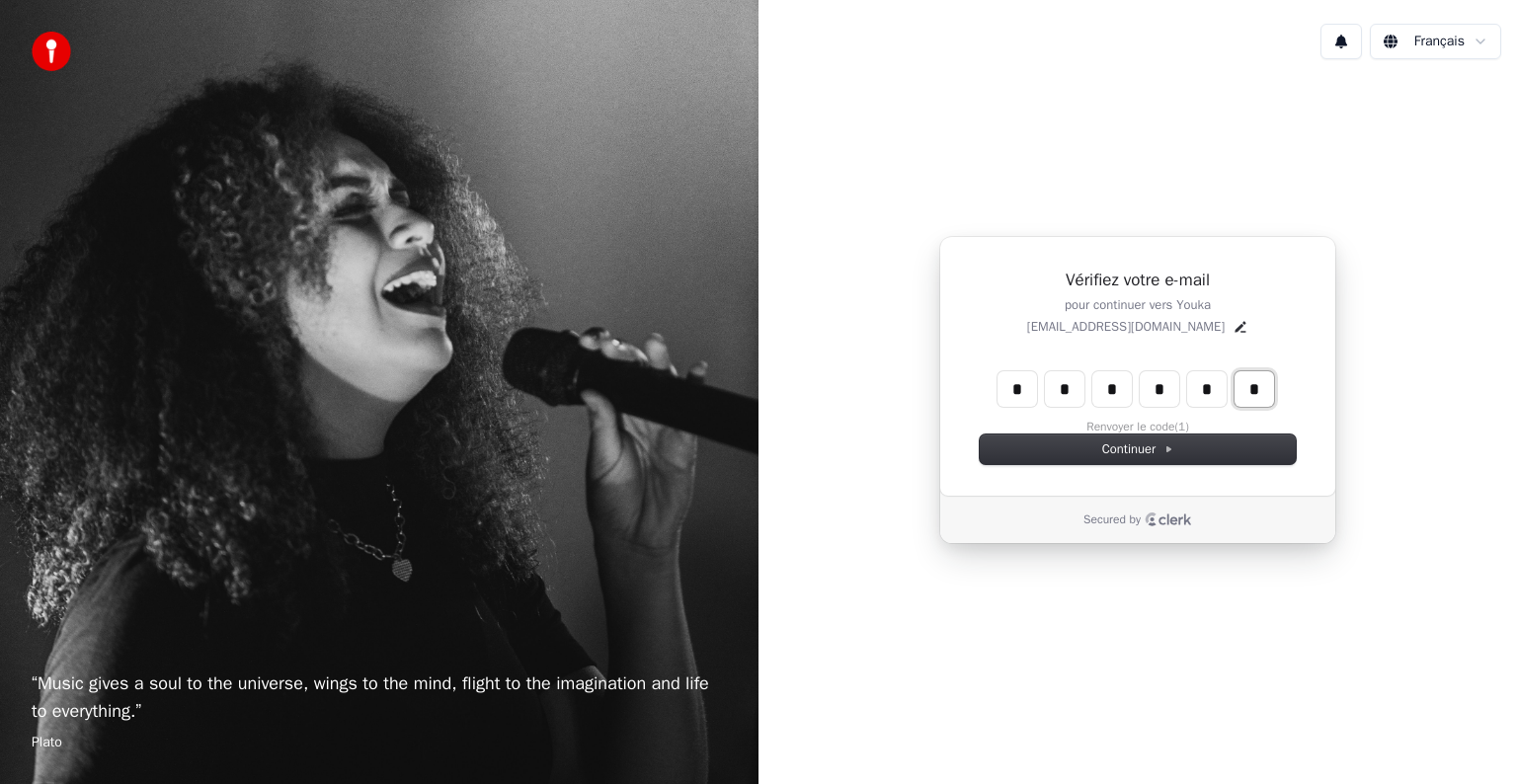 type on "*" 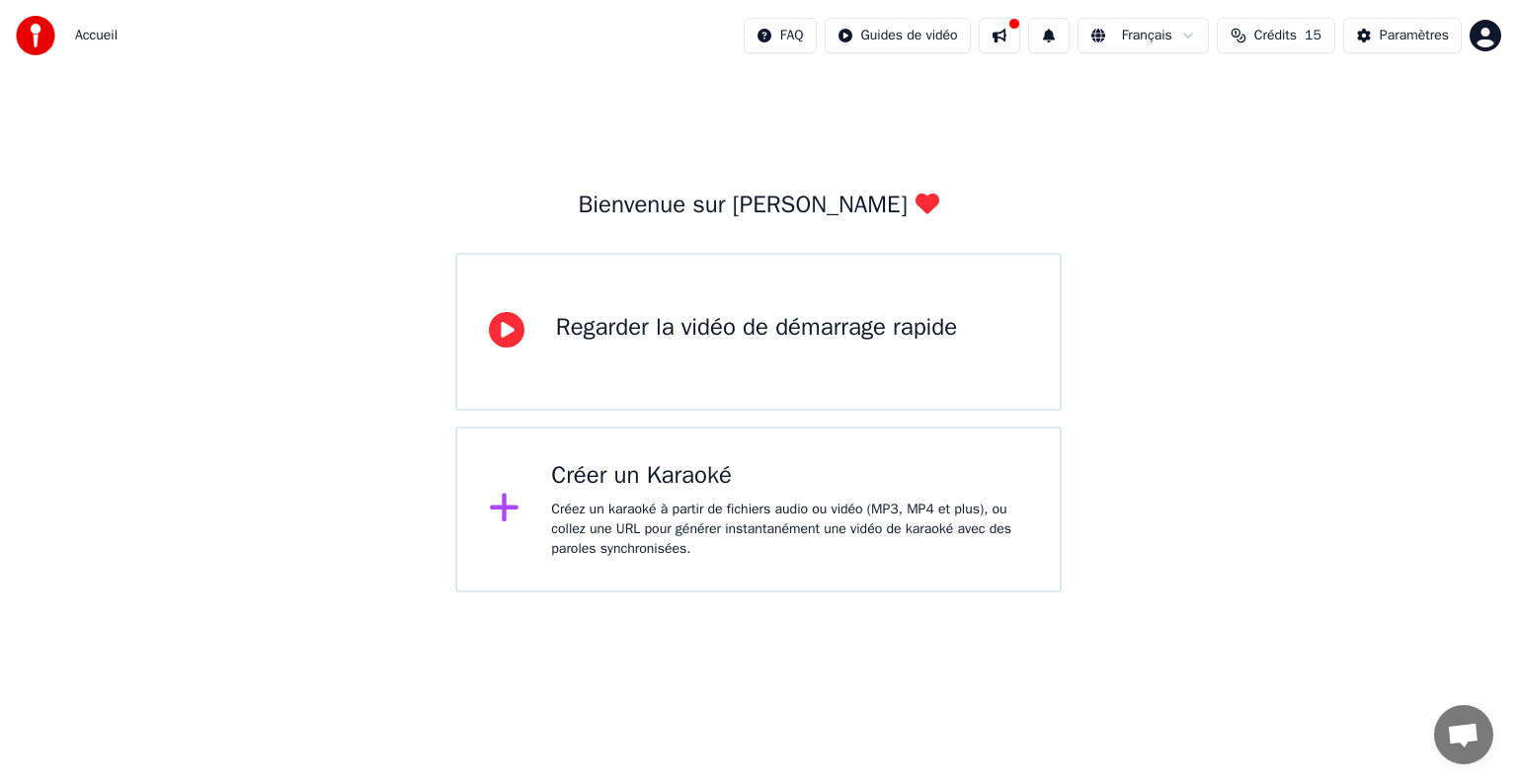 click on "Créer un Karaoké" at bounding box center [789, 476] 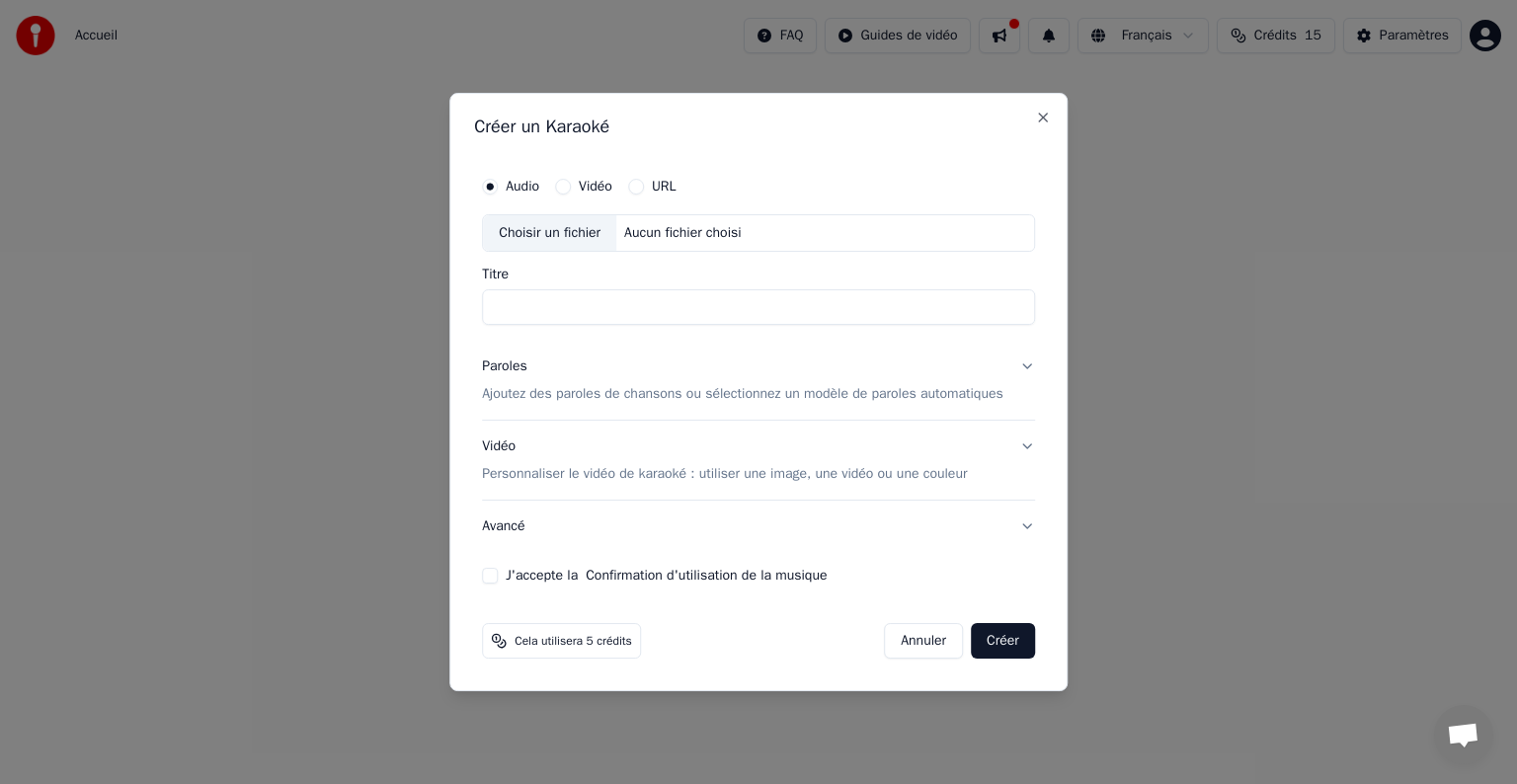 click on "Vidéo" at bounding box center [563, 187] 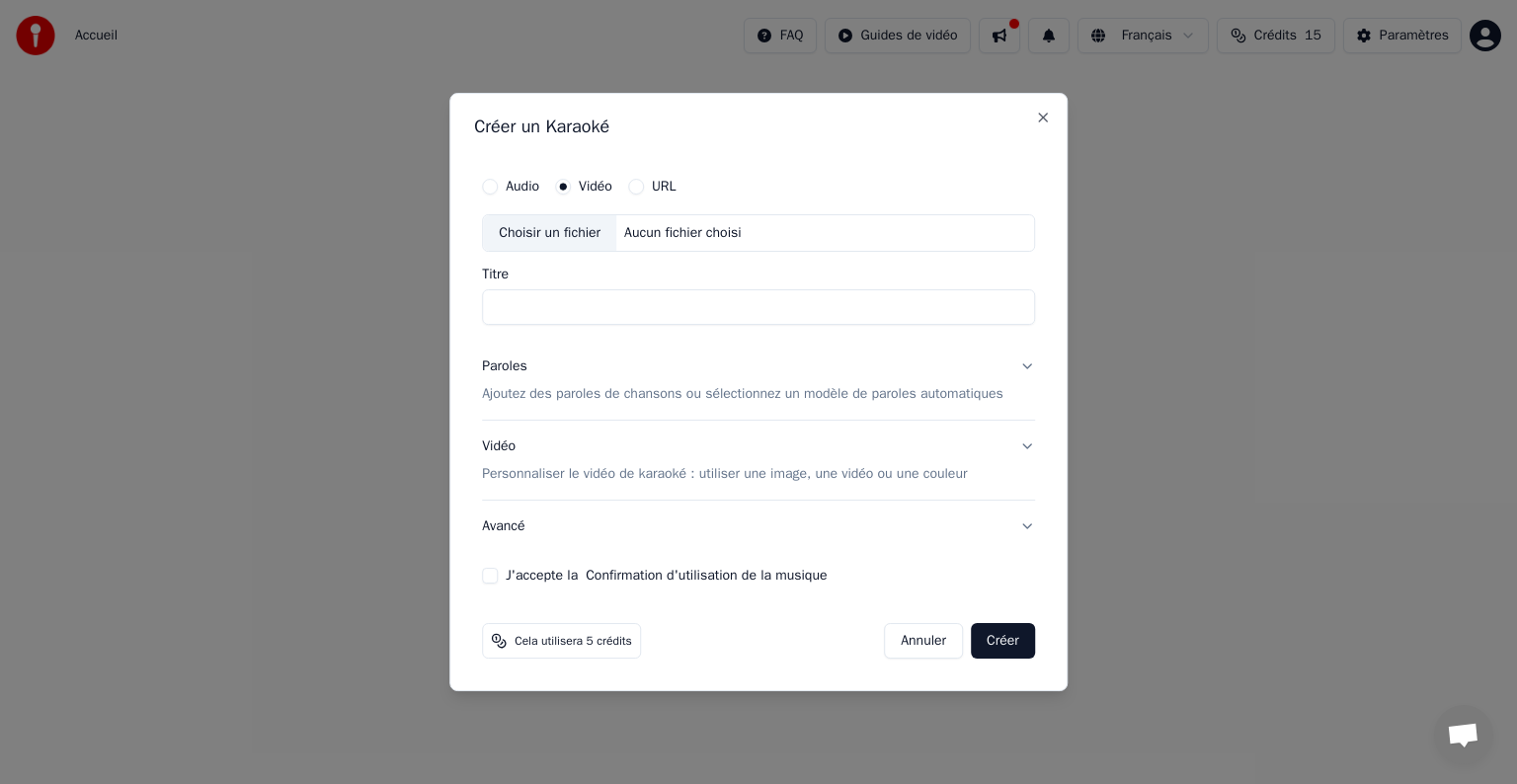 click on "Vidéo Personnaliser le vidéo de karaoké : utiliser une image, une vidéo ou une couleur" at bounding box center [758, 460] 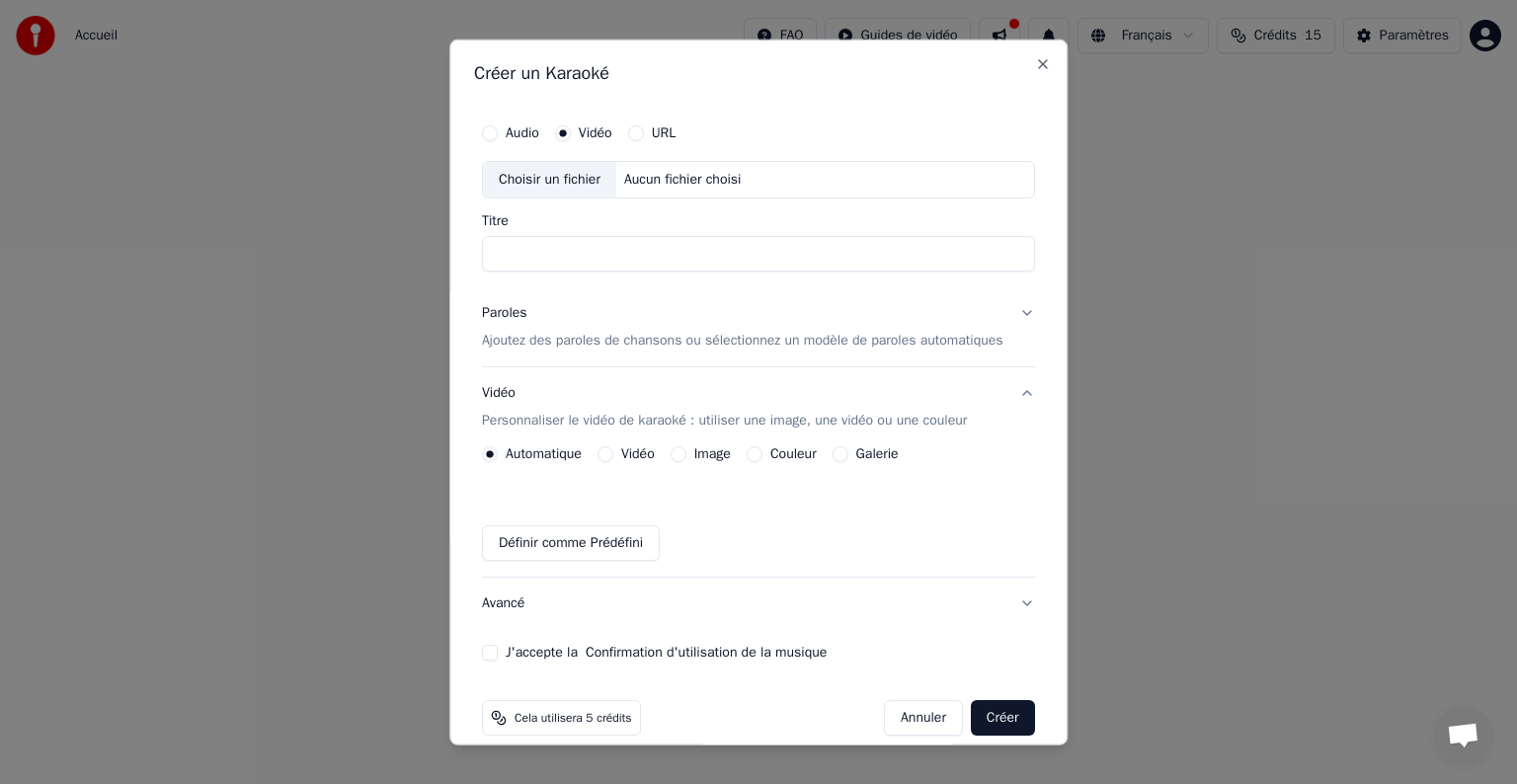 click on "Audio Vidéo URL Choisir un fichier Aucun fichier choisi Titre Paroles Ajoutez des paroles de chansons ou sélectionnez un modèle de paroles automatiques Vidéo Personnaliser le vidéo de karaoké : utiliser une image, une vidéo ou une couleur Automatique Vidéo Image Couleur Galerie Définir comme Prédéfini Avancé J'accepte la   Confirmation d'utilisation de la musique" at bounding box center (758, 387) 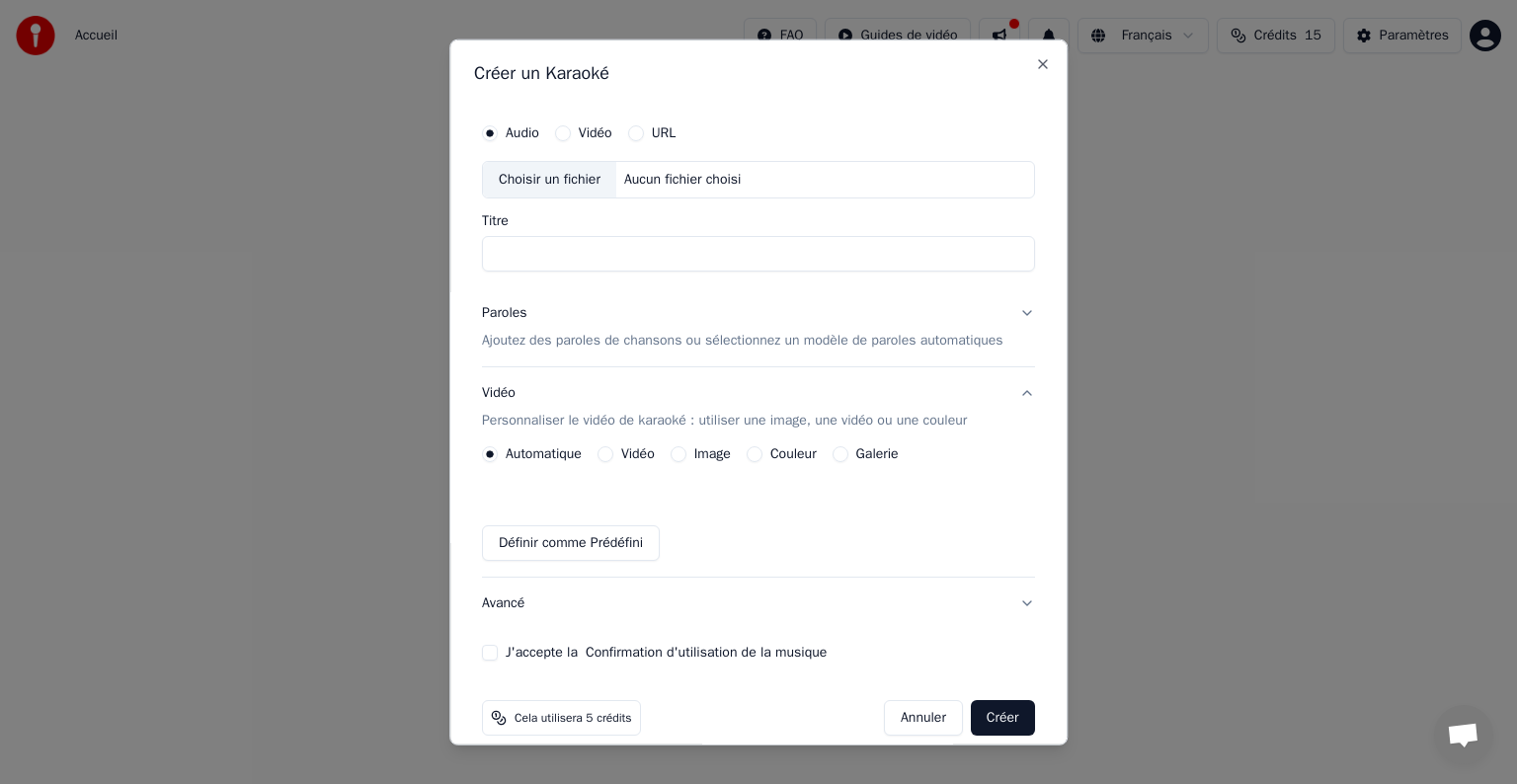 drag, startPoint x: 470, startPoint y: 132, endPoint x: 493, endPoint y: 177, distance: 50.537115 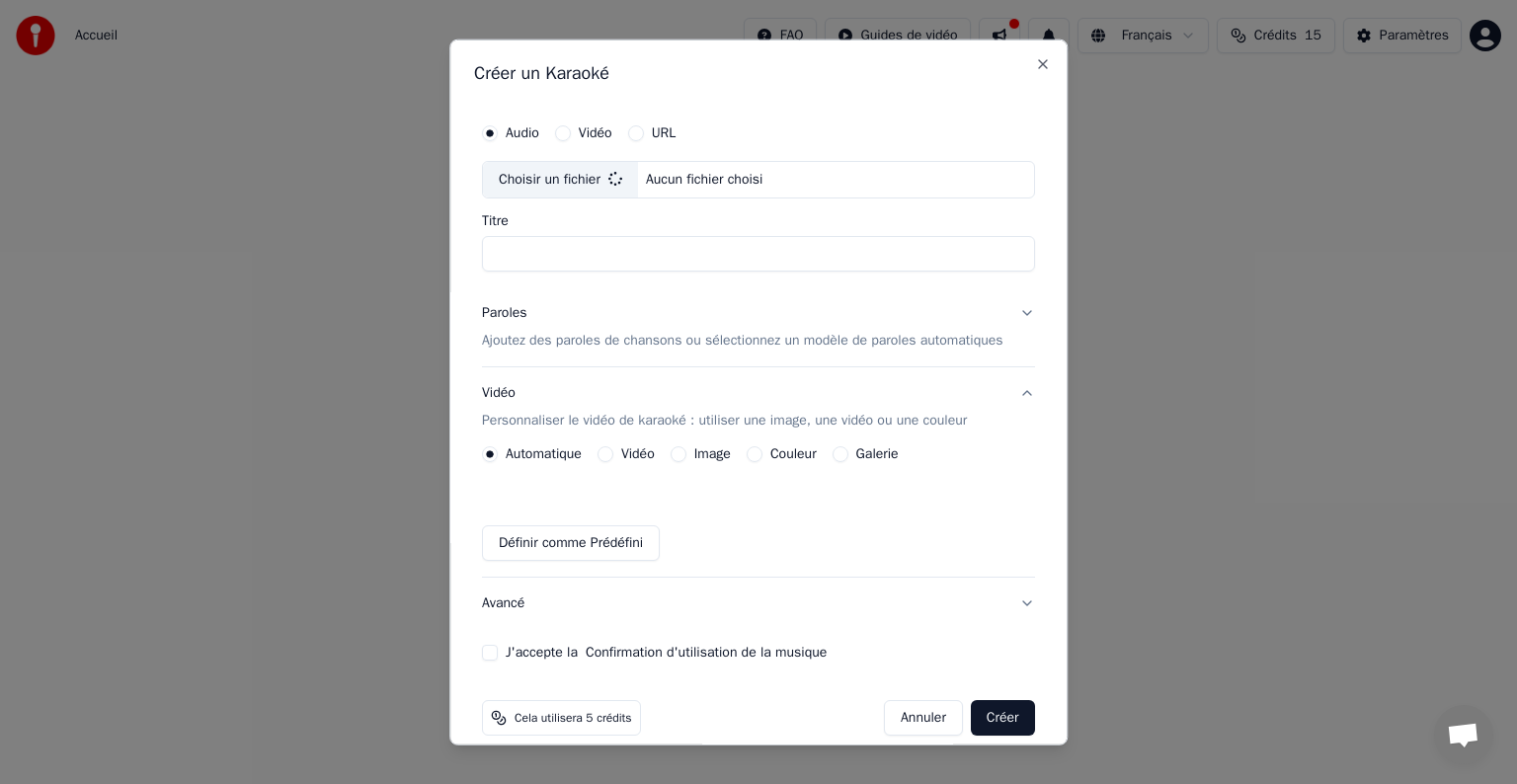 type on "**********" 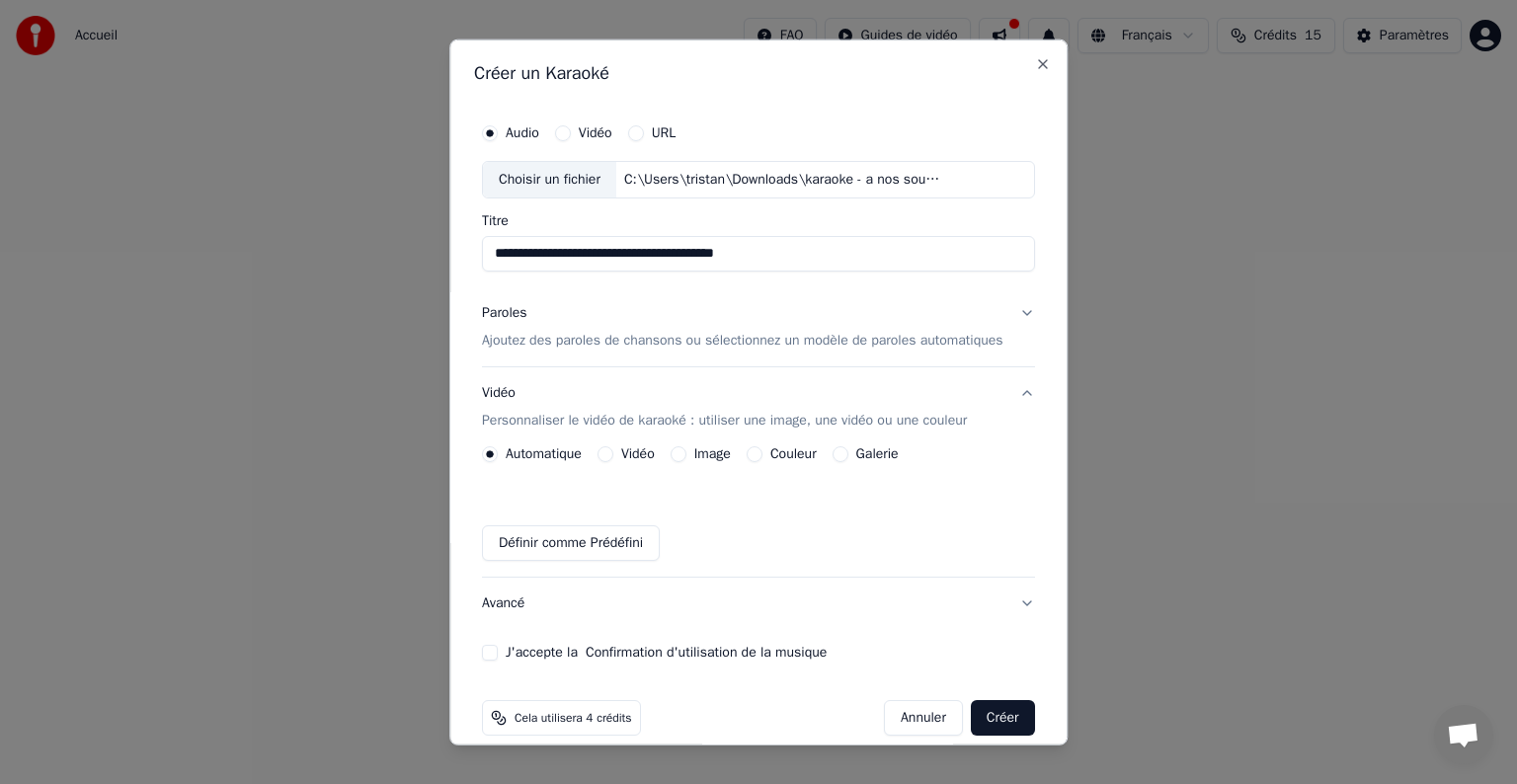 click on "Ajoutez des paroles de chansons ou sélectionnez un modèle de paroles automatiques" at bounding box center [743, 341] 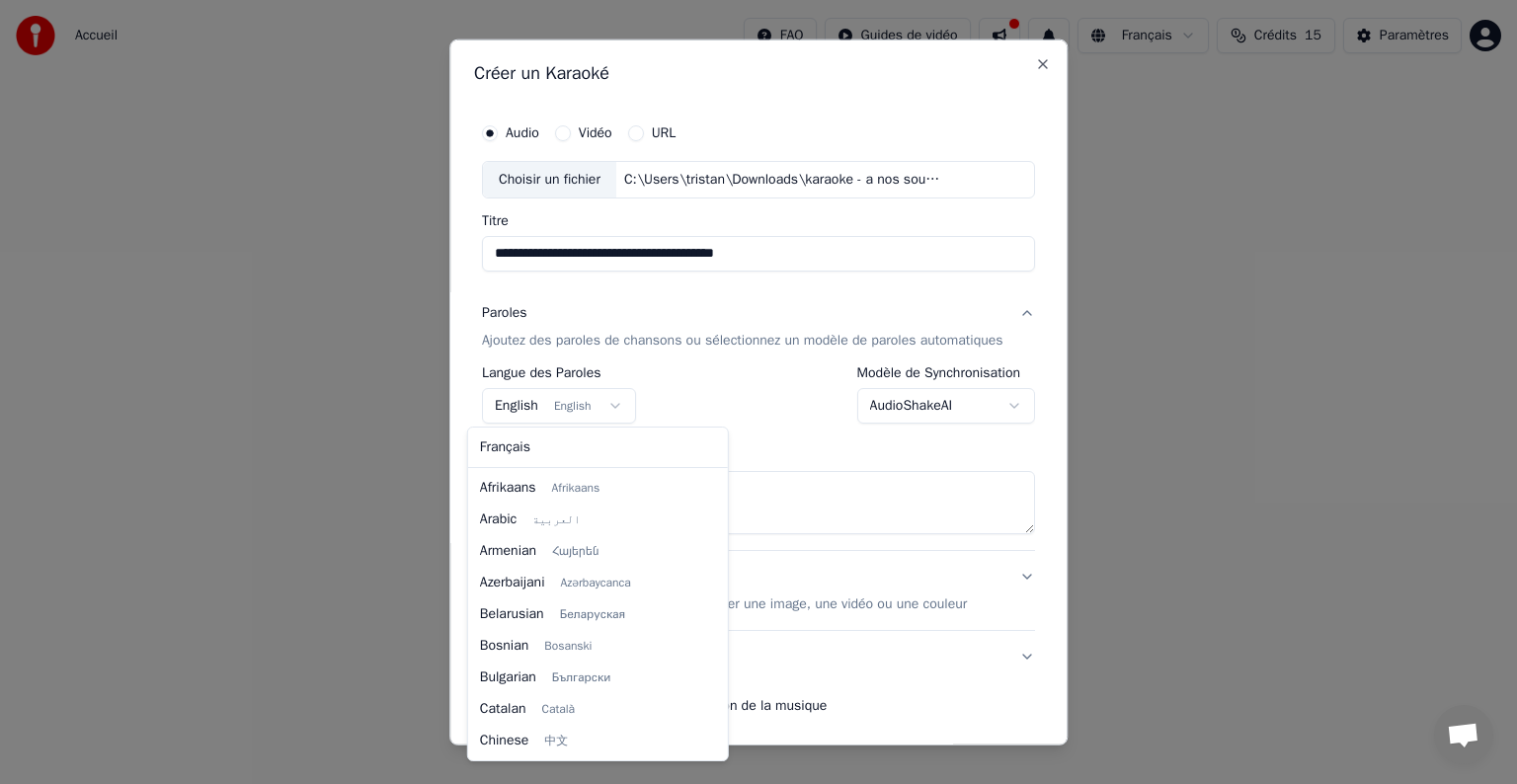 click on "**********" at bounding box center [758, 296] 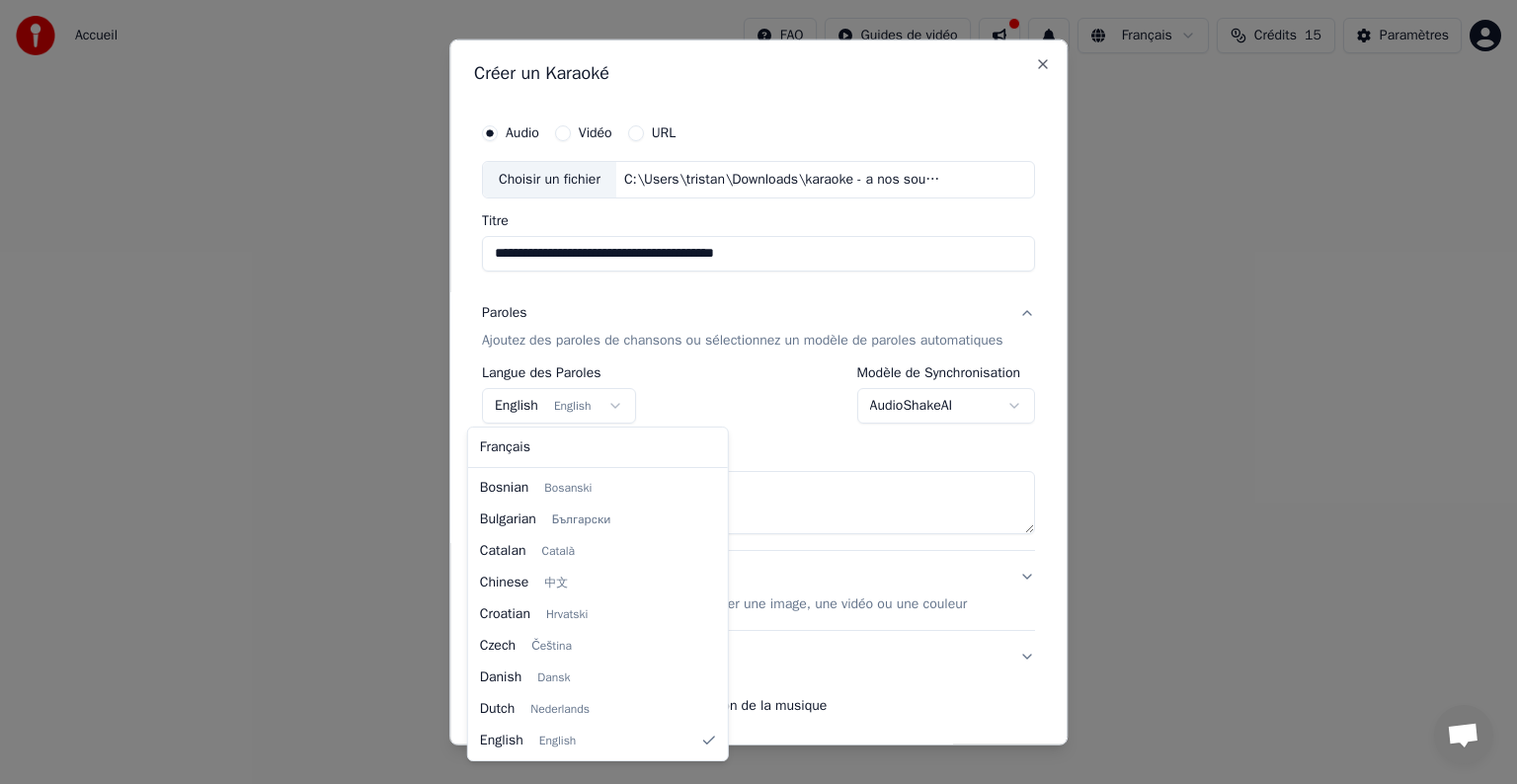 select on "**" 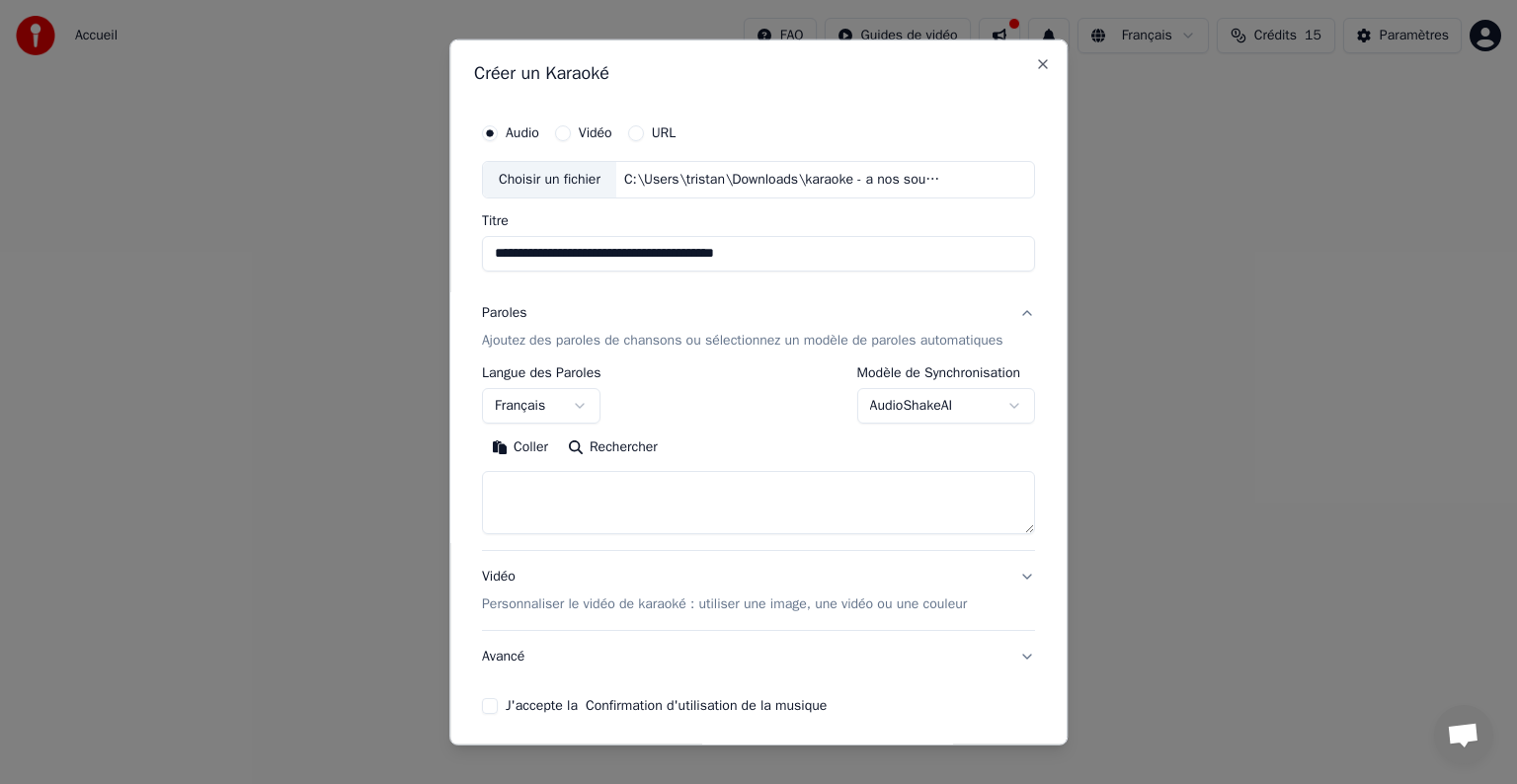 click at bounding box center (758, 503) 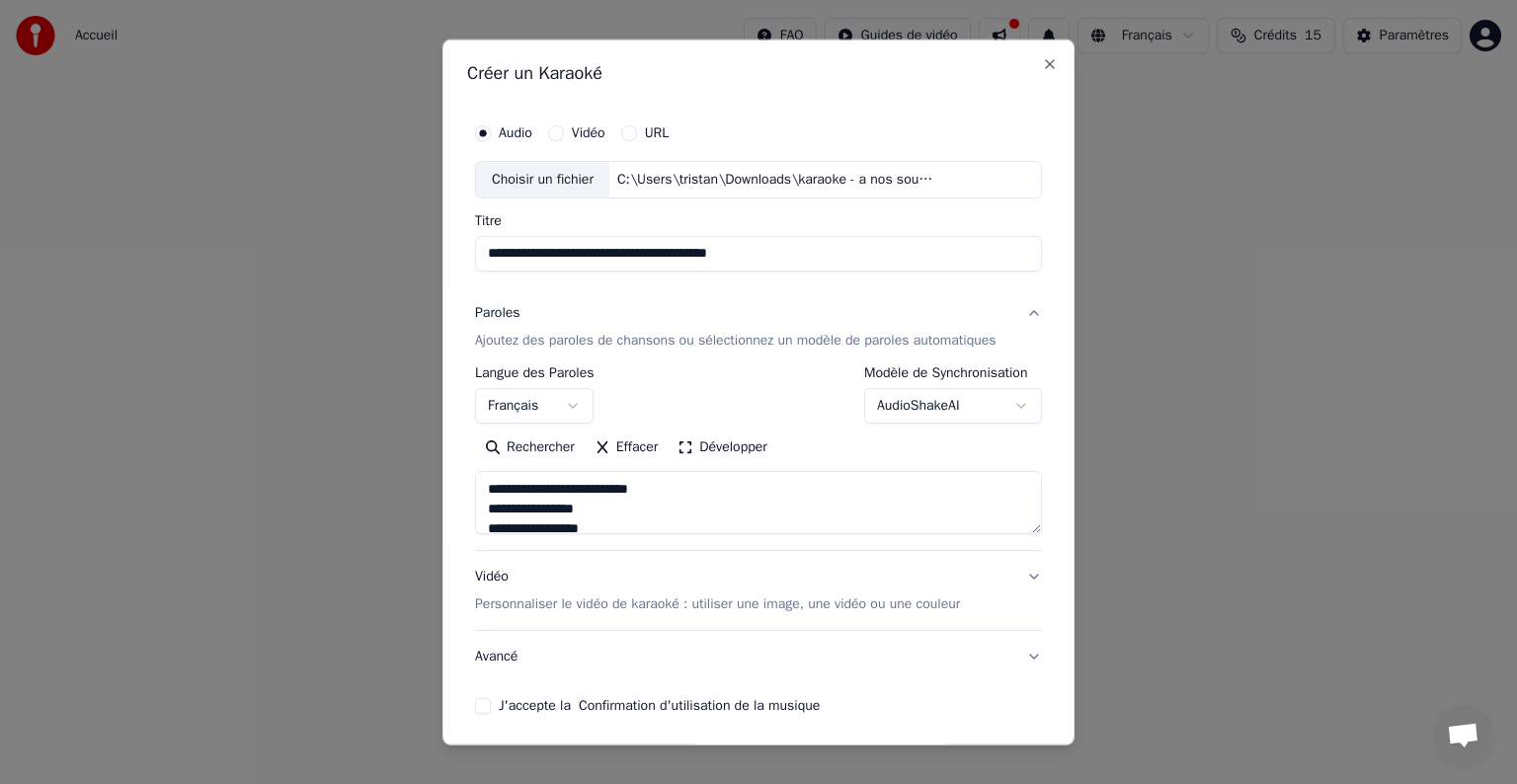 scroll, scrollTop: 1761, scrollLeft: 0, axis: vertical 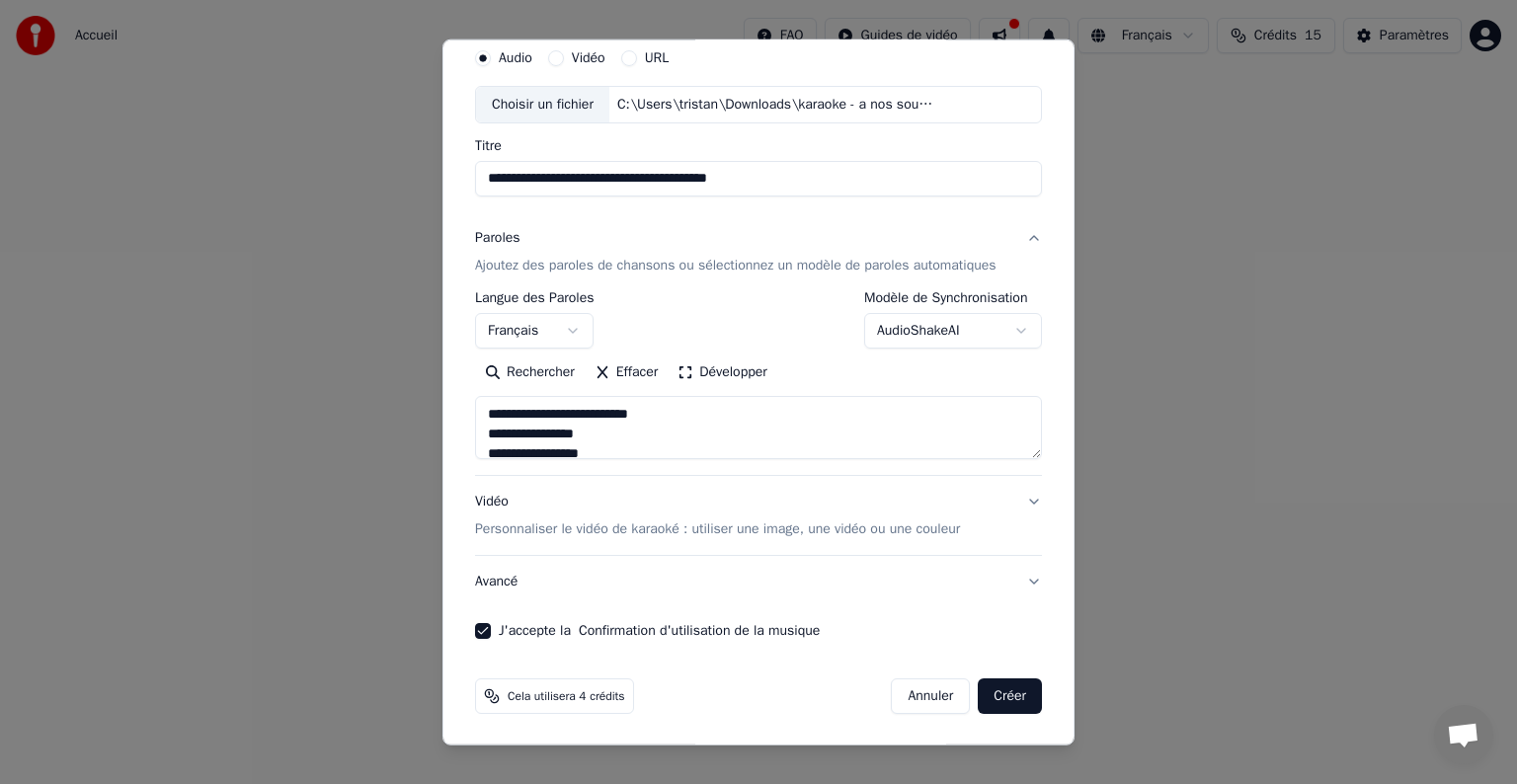 click on "Créer" at bounding box center (1009, 696) 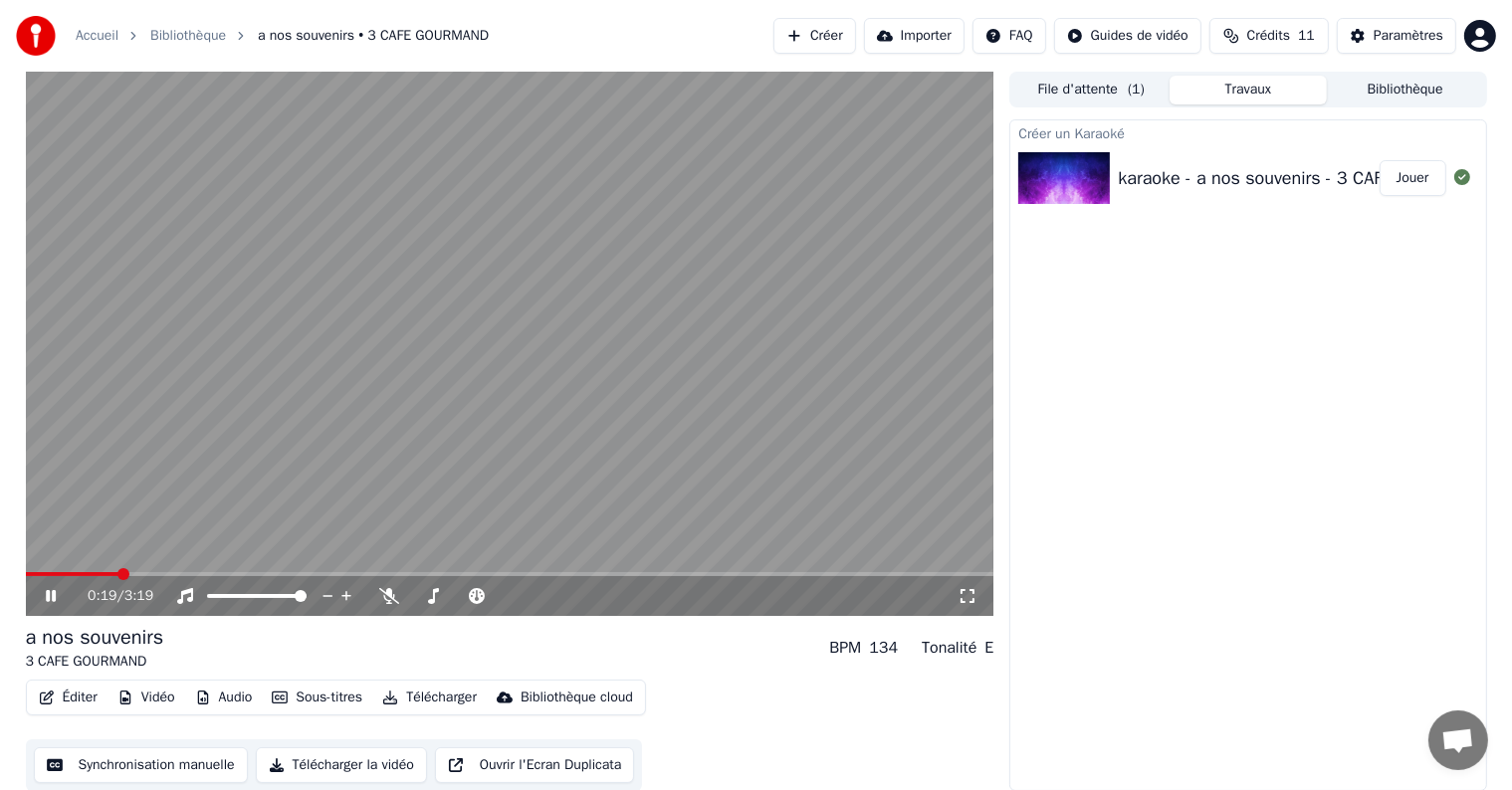 click at bounding box center (510, 343) 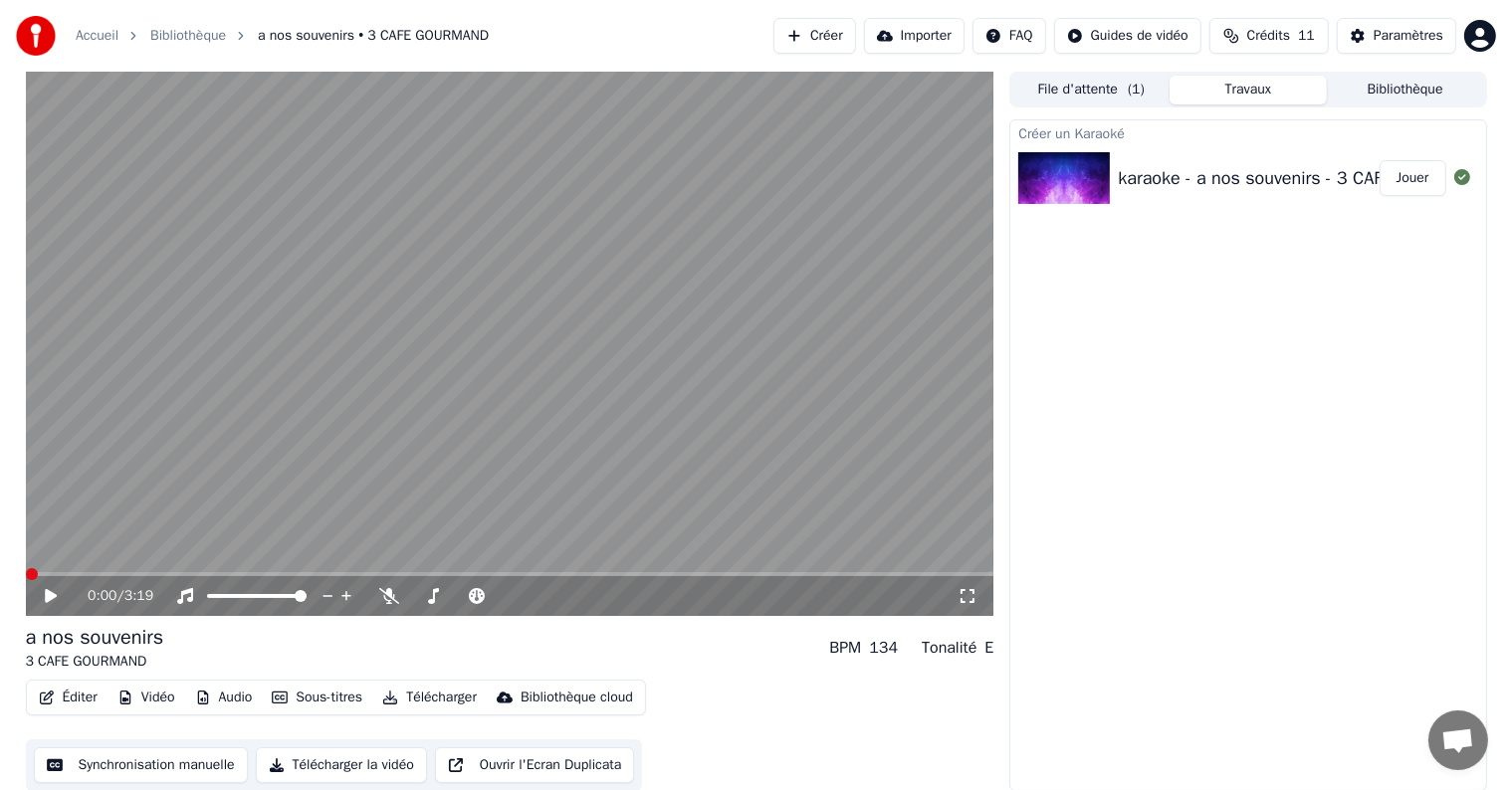 click at bounding box center [32, 574] 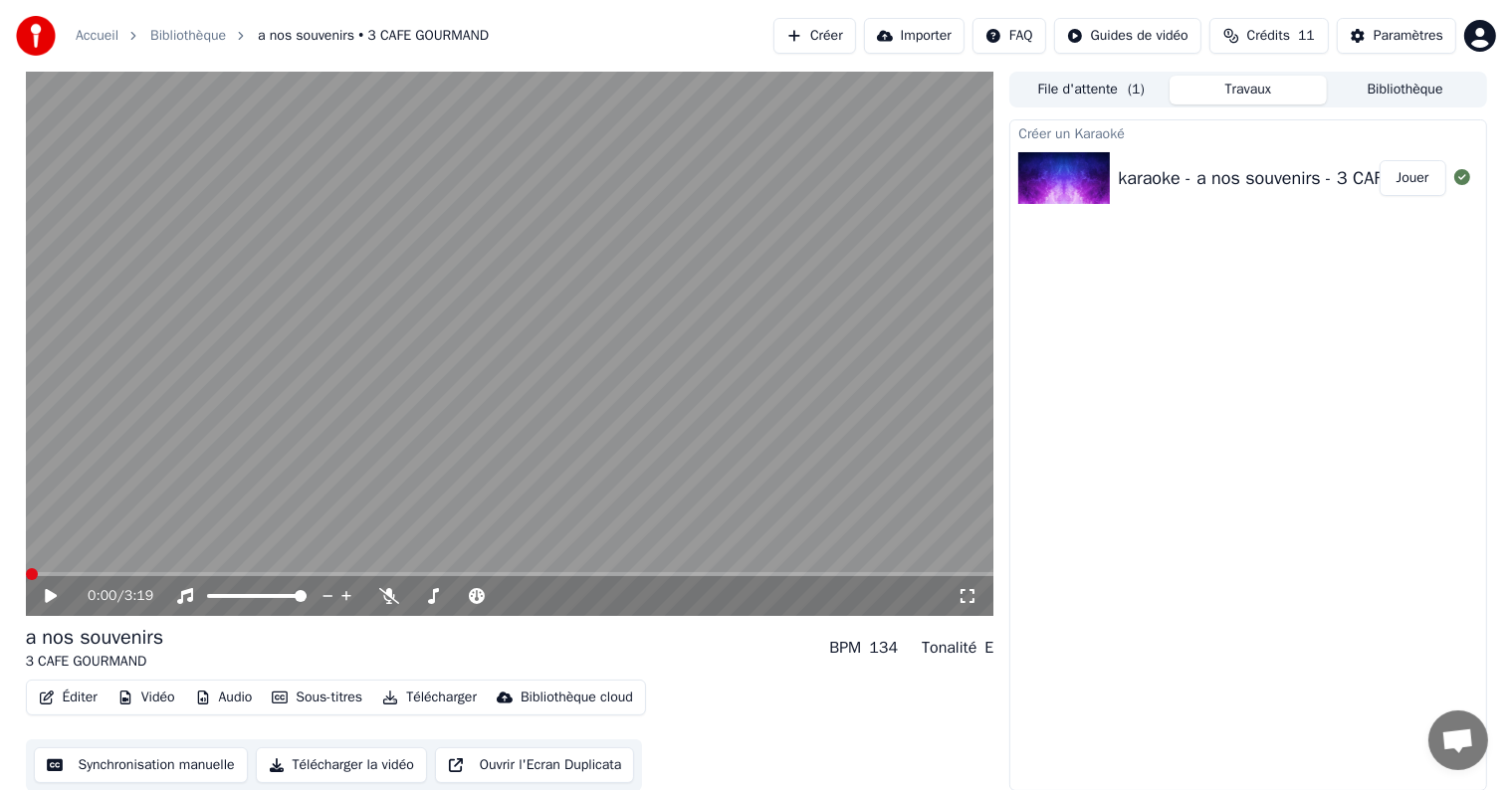 click 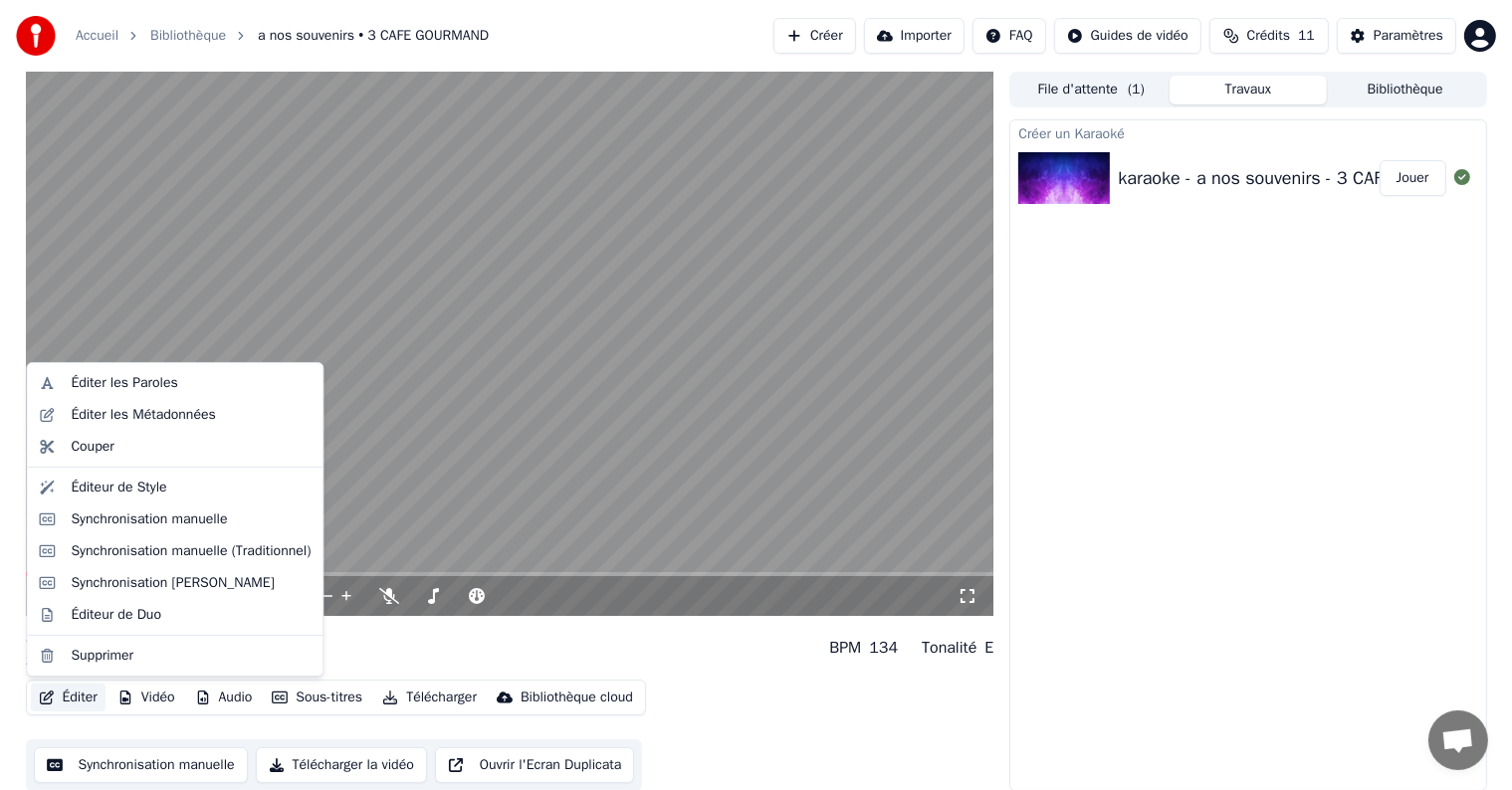 click on "Éditer" at bounding box center [68, 697] 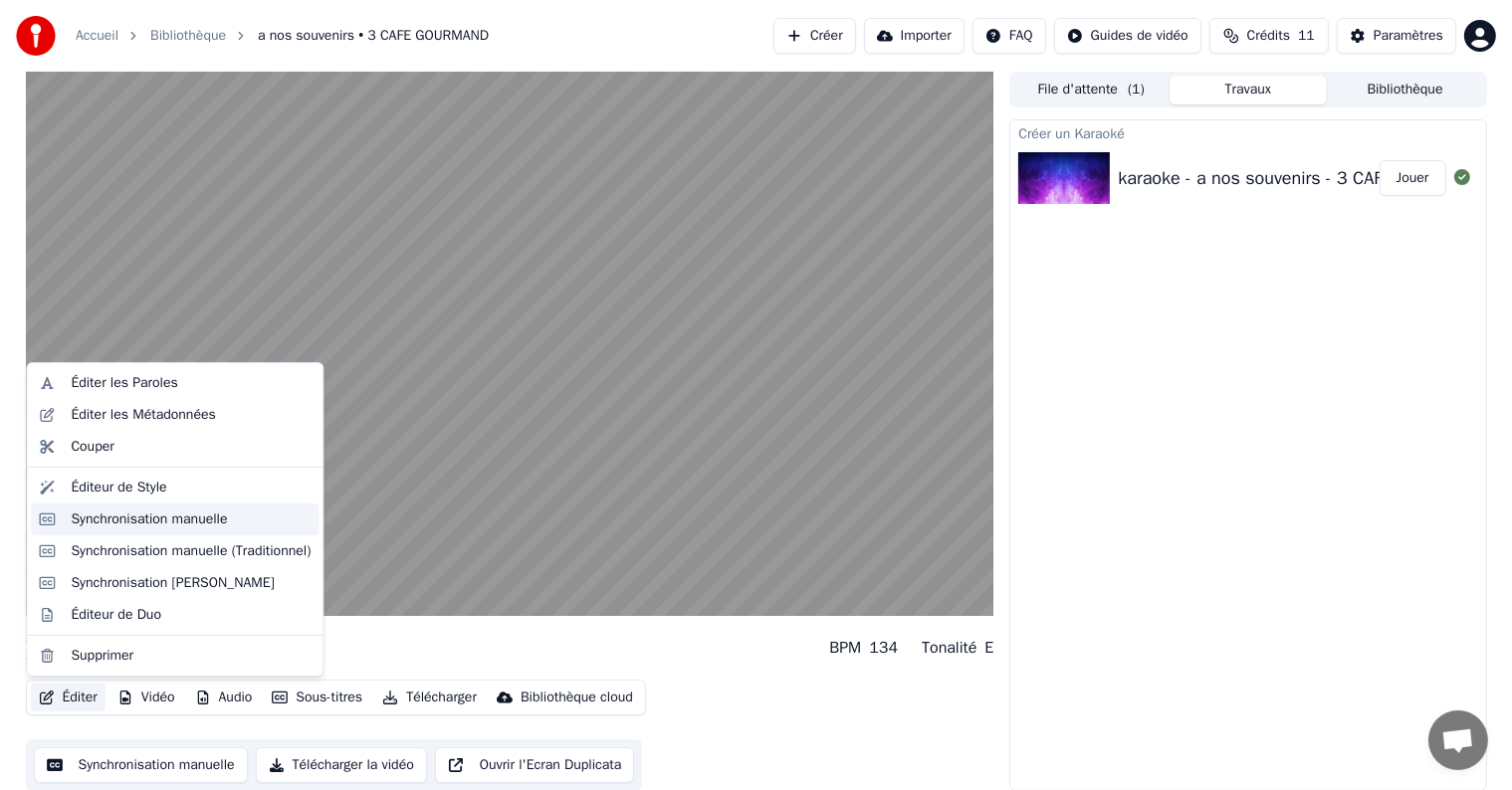 click on "Synchronisation manuelle" at bounding box center (148, 519) 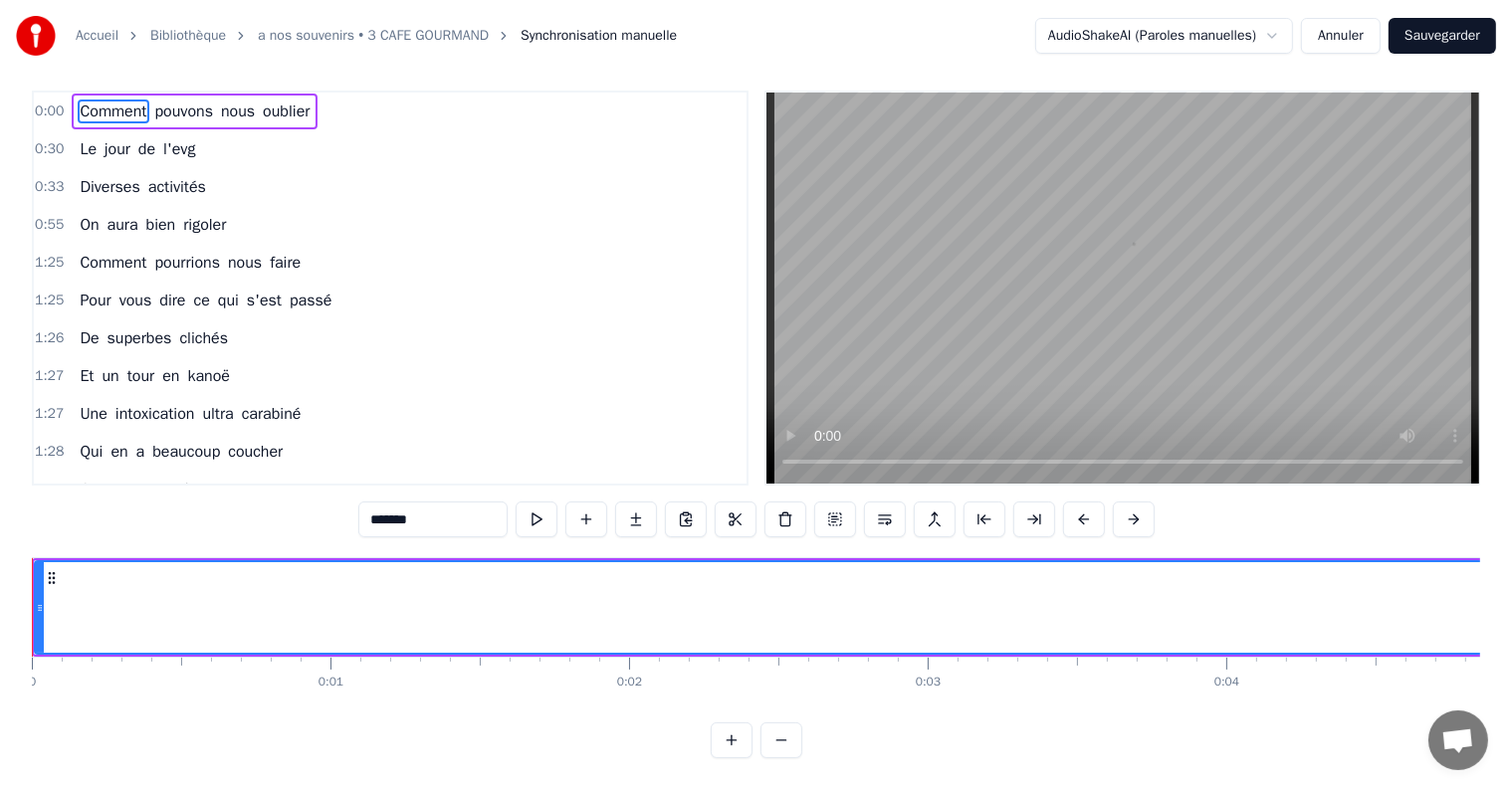 scroll, scrollTop: 0, scrollLeft: 0, axis: both 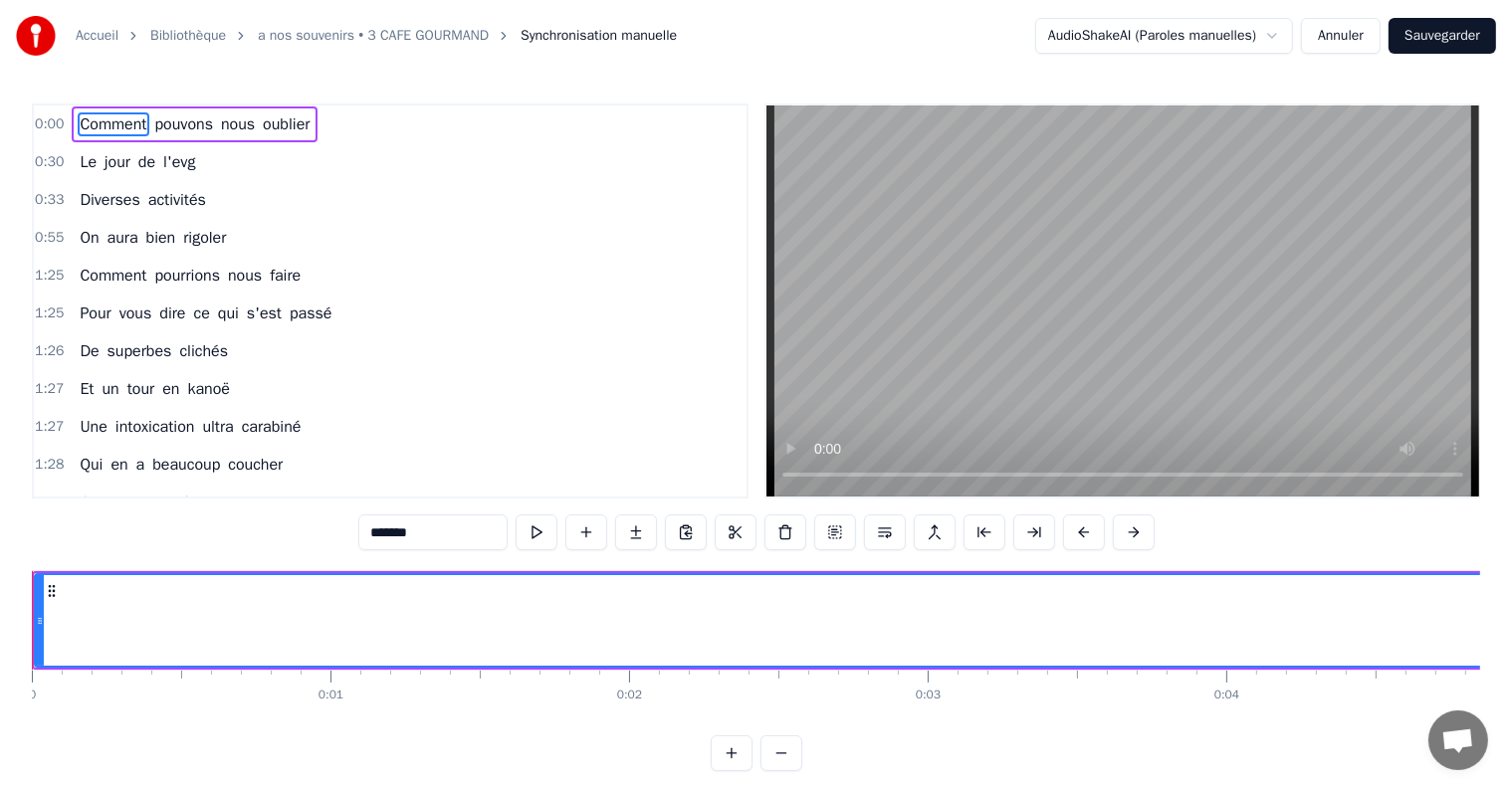 click on "0:30" at bounding box center [49, 162] 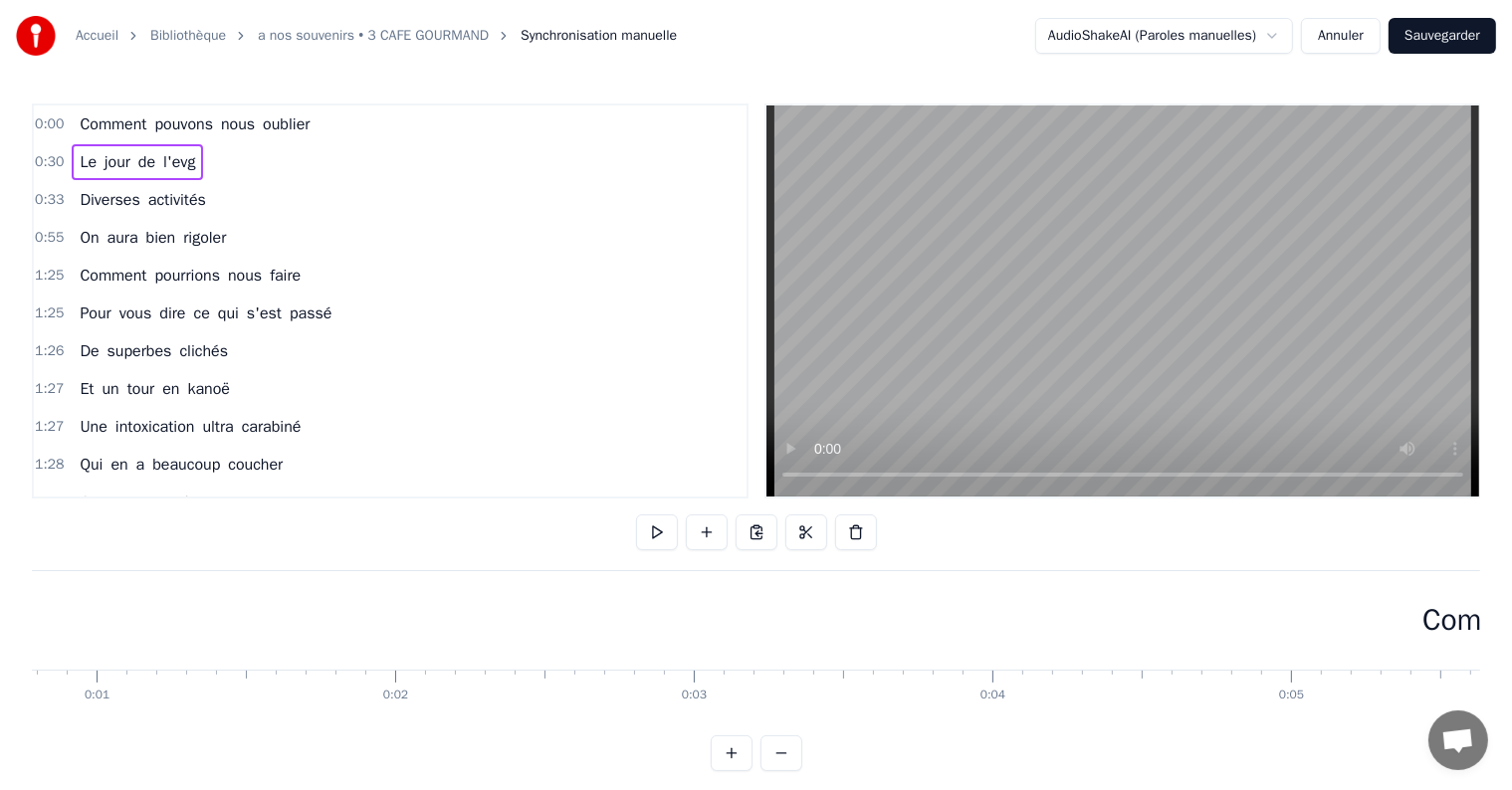 scroll, scrollTop: 0, scrollLeft: 0, axis: both 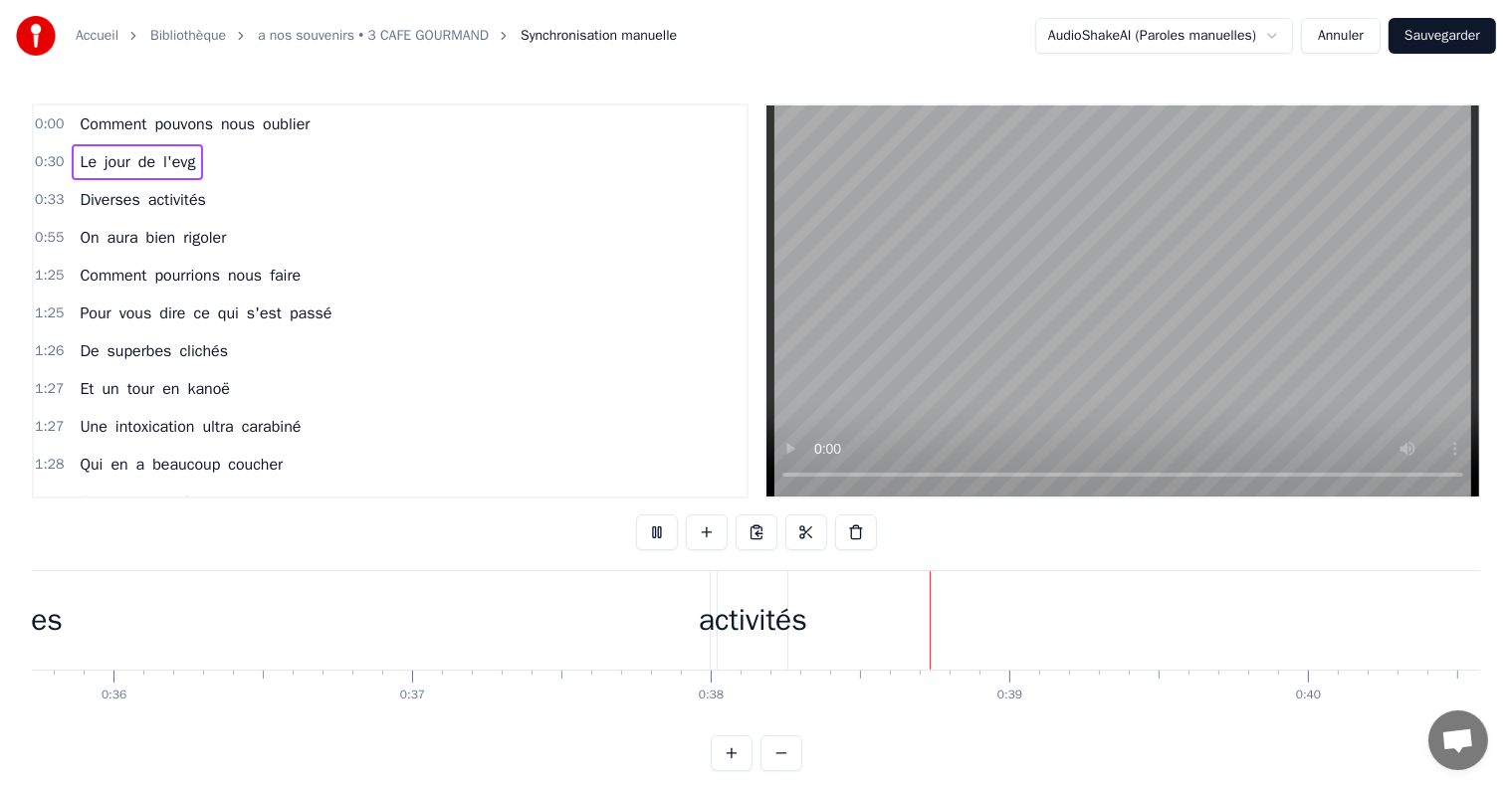 click on "Annuler" at bounding box center (1341, 36) 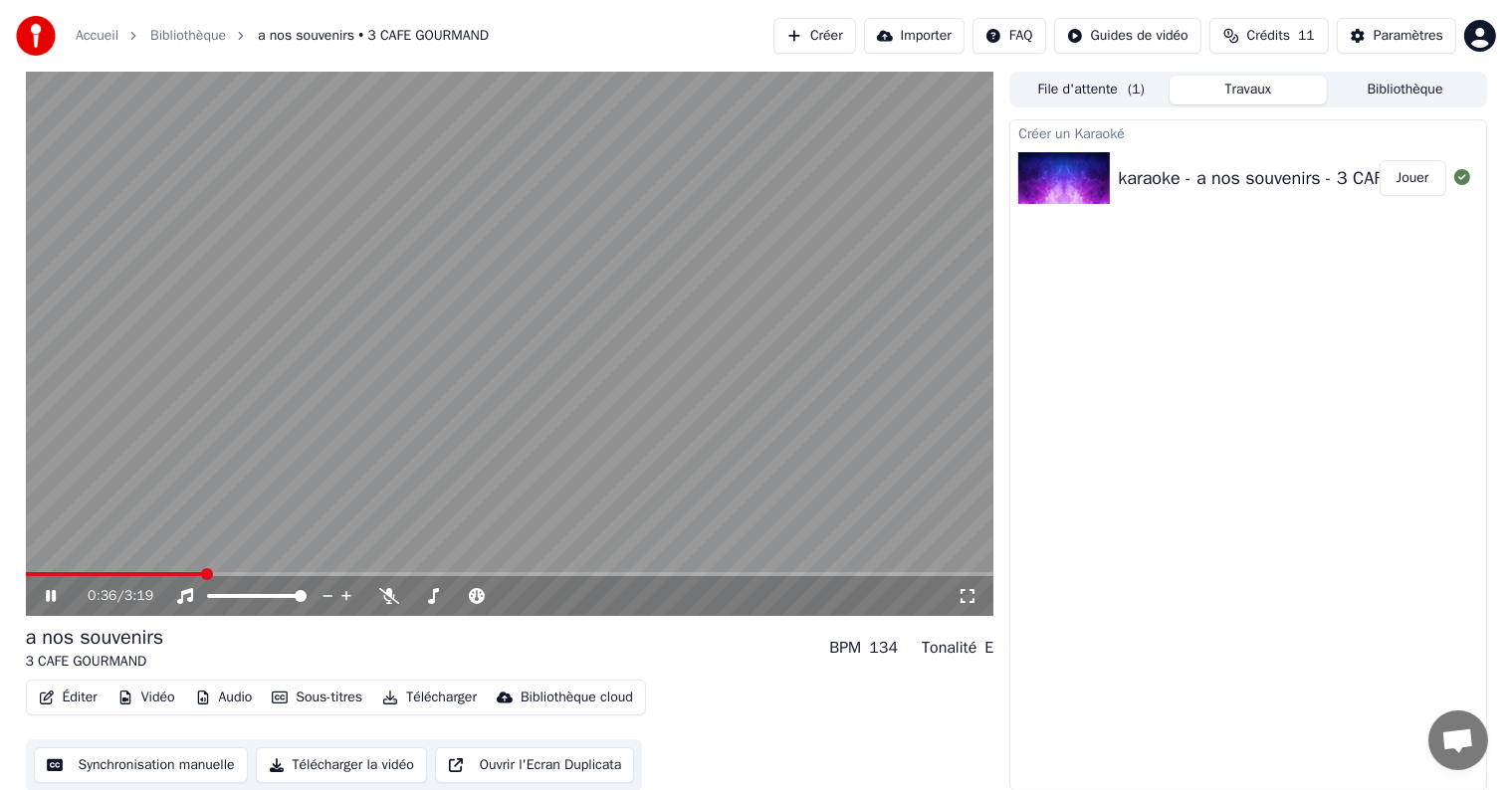 click 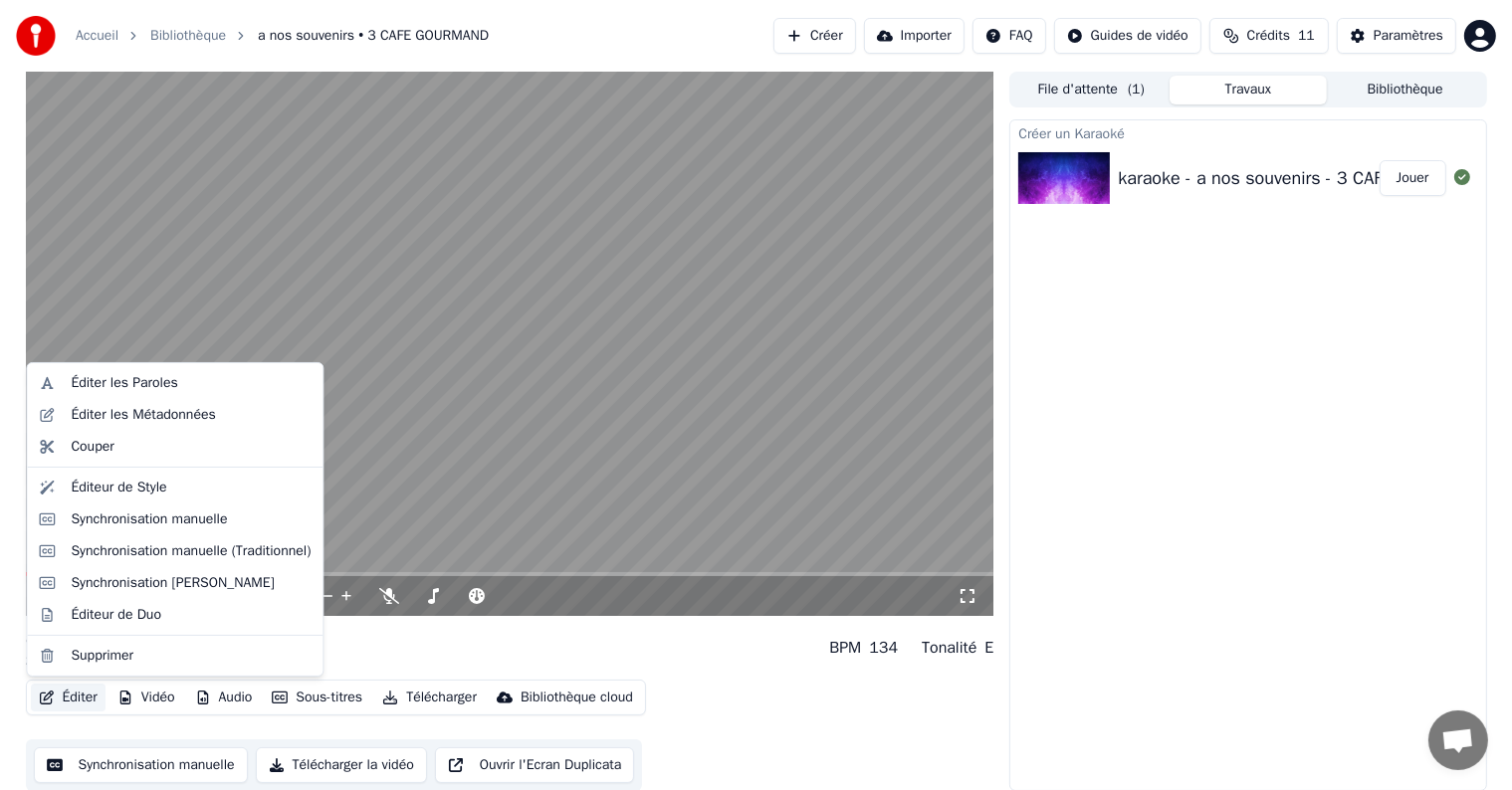 click on "Éditer" at bounding box center [68, 697] 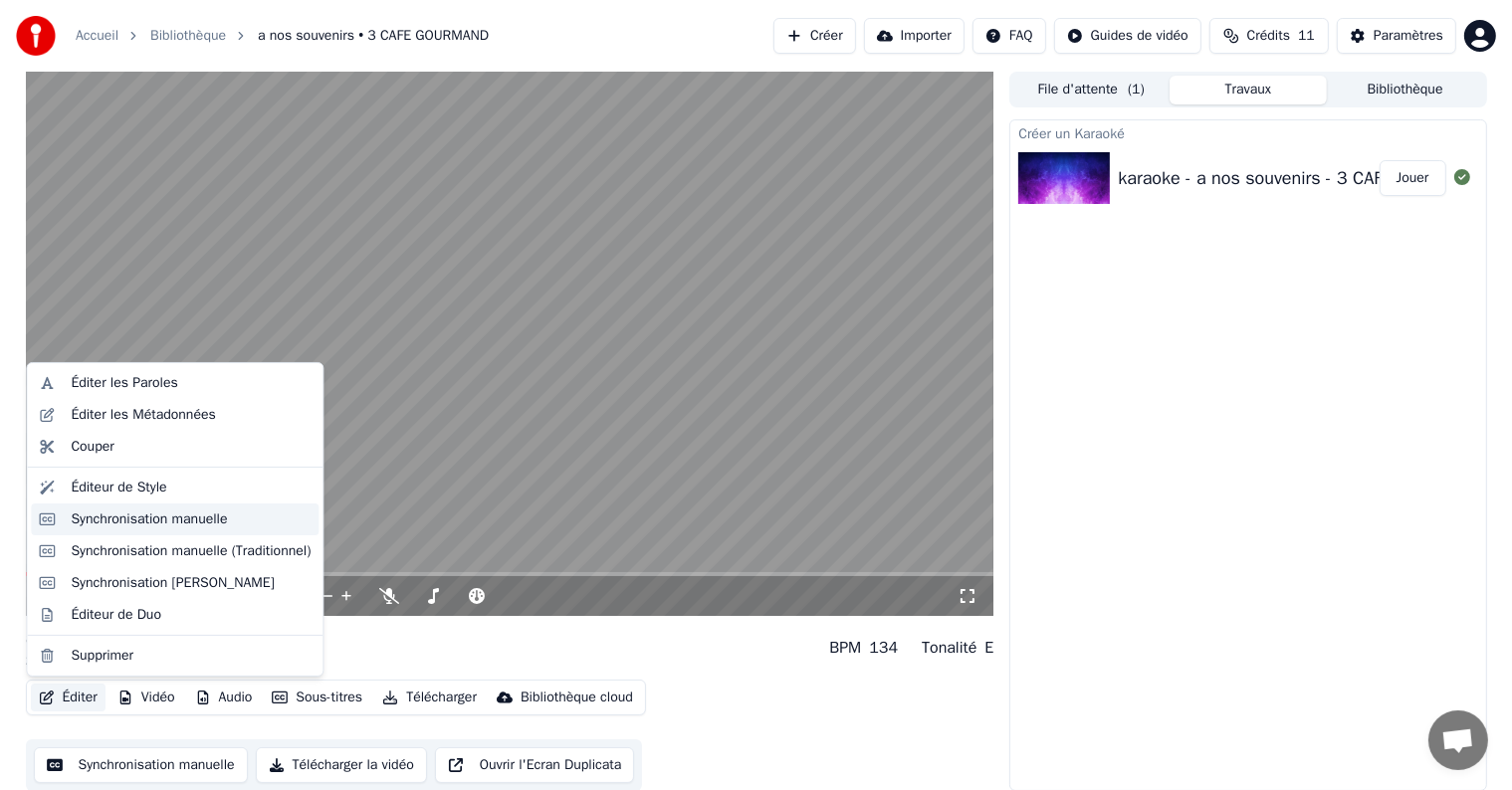 click on "Synchronisation manuelle" at bounding box center (148, 519) 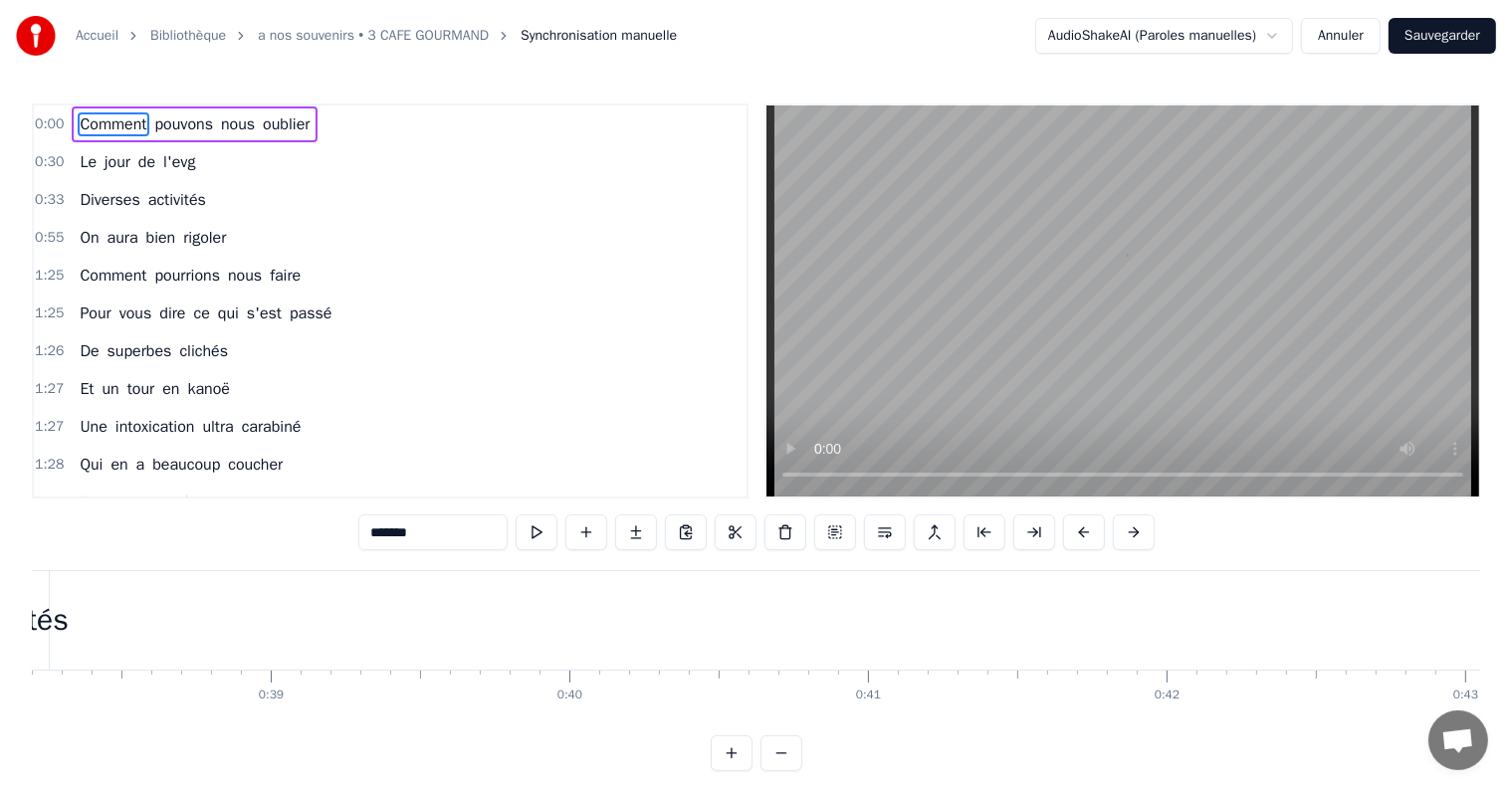 scroll, scrollTop: 0, scrollLeft: 11542, axis: horizontal 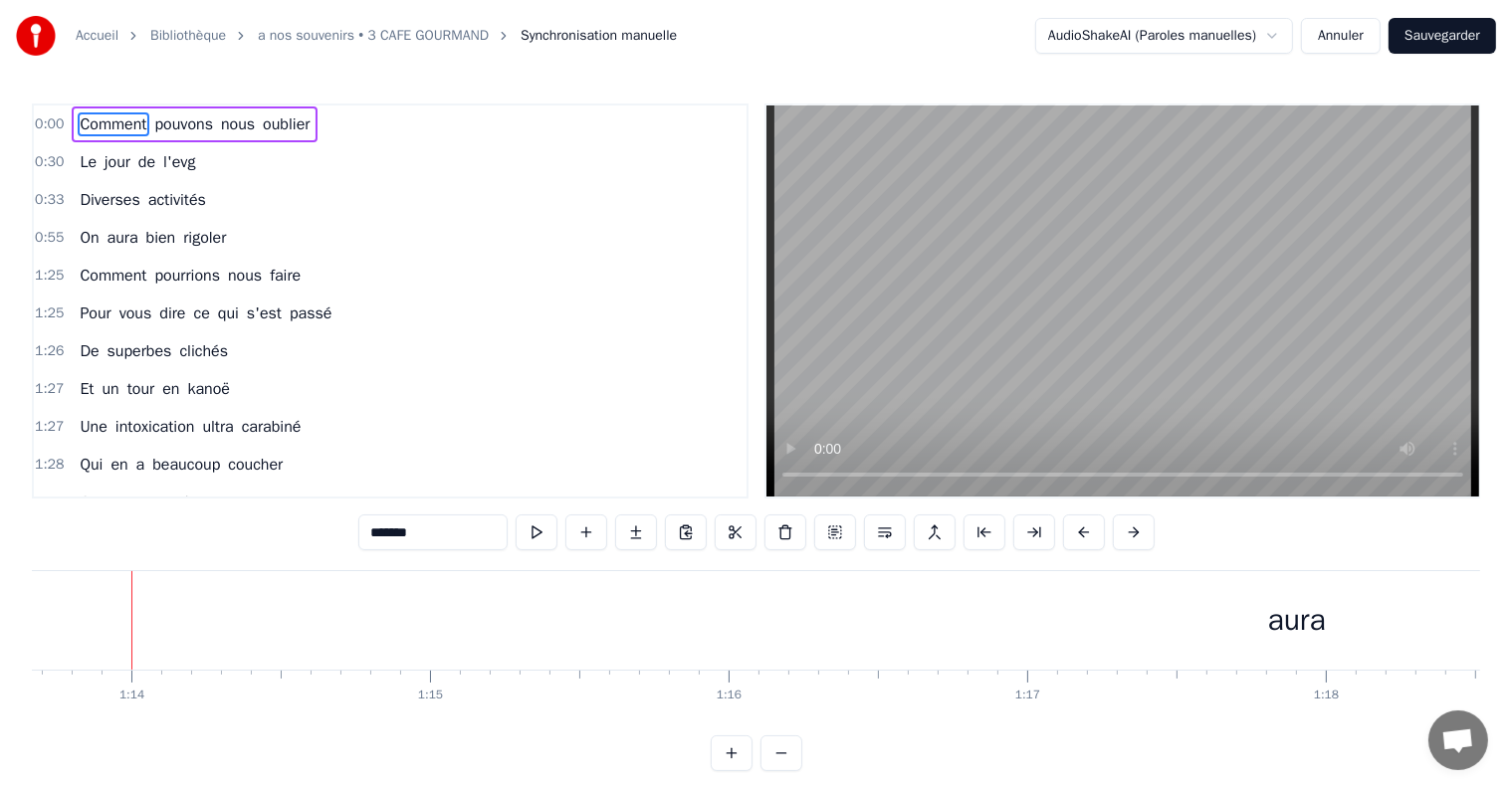 drag, startPoint x: 319, startPoint y: 128, endPoint x: 247, endPoint y: 121, distance: 72.33948 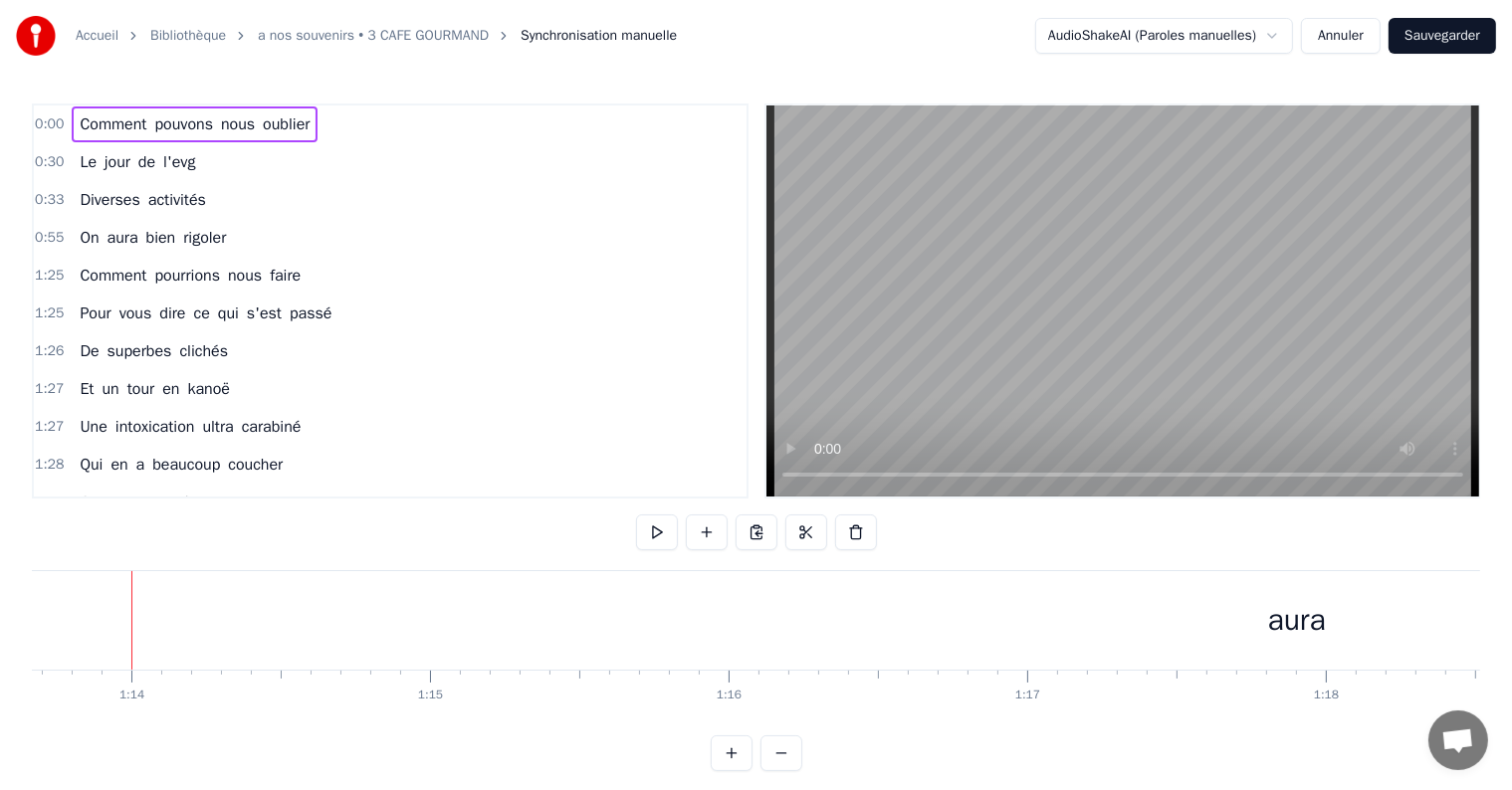 click on "nous" at bounding box center [238, 124] 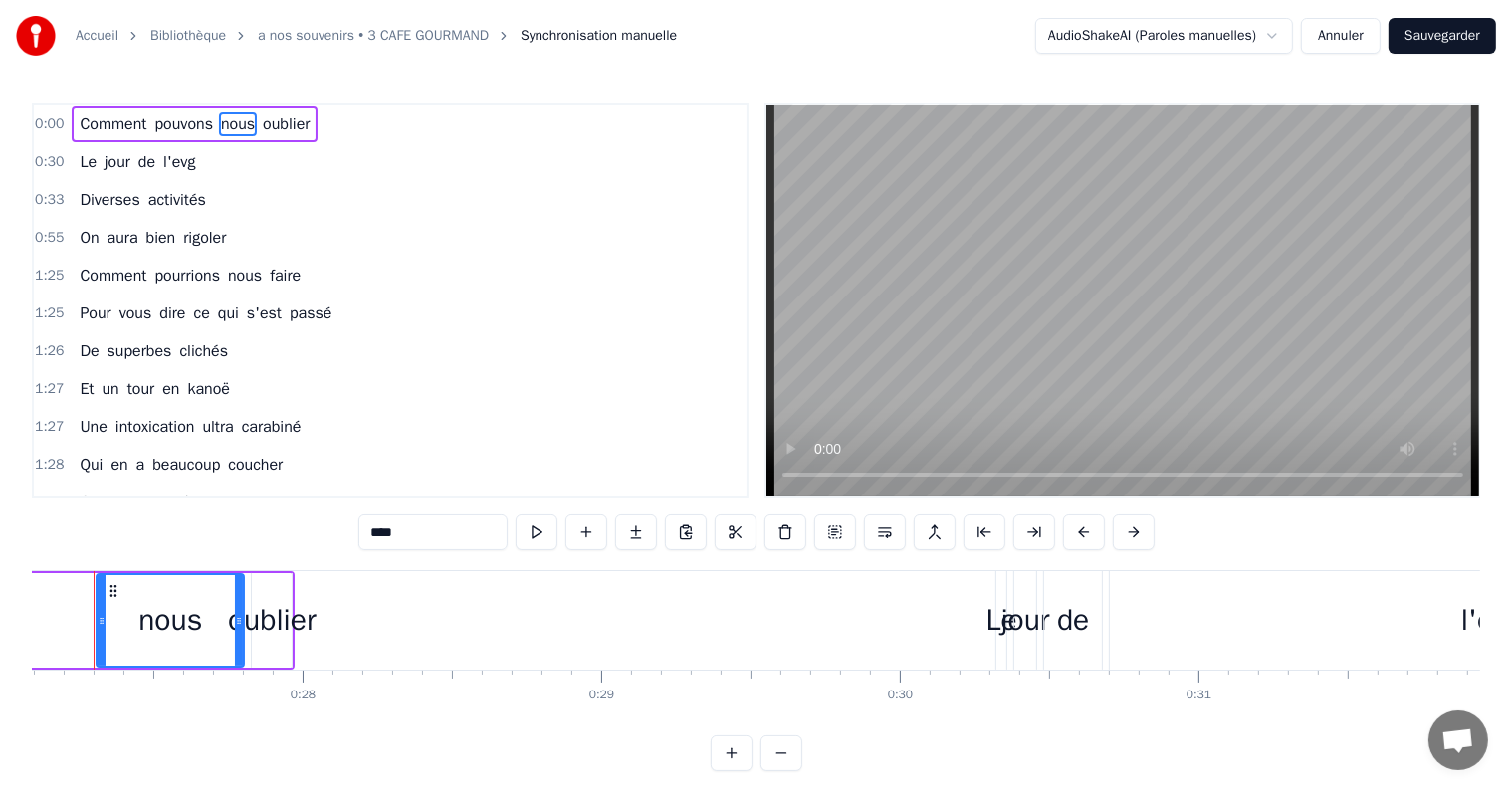 scroll, scrollTop: 0, scrollLeft: 8052, axis: horizontal 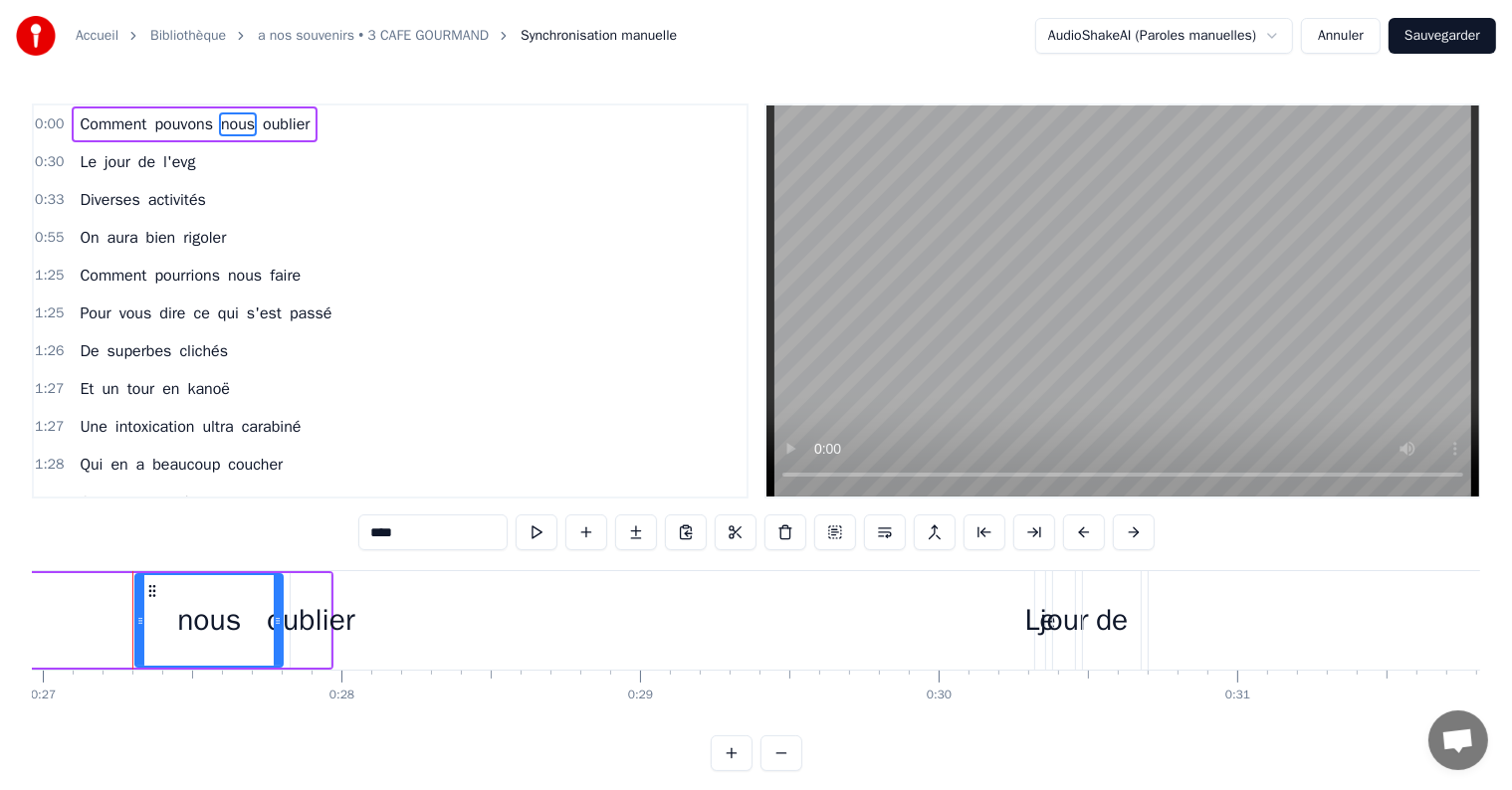 drag, startPoint x: 333, startPoint y: 609, endPoint x: 216, endPoint y: 602, distance: 117.20921 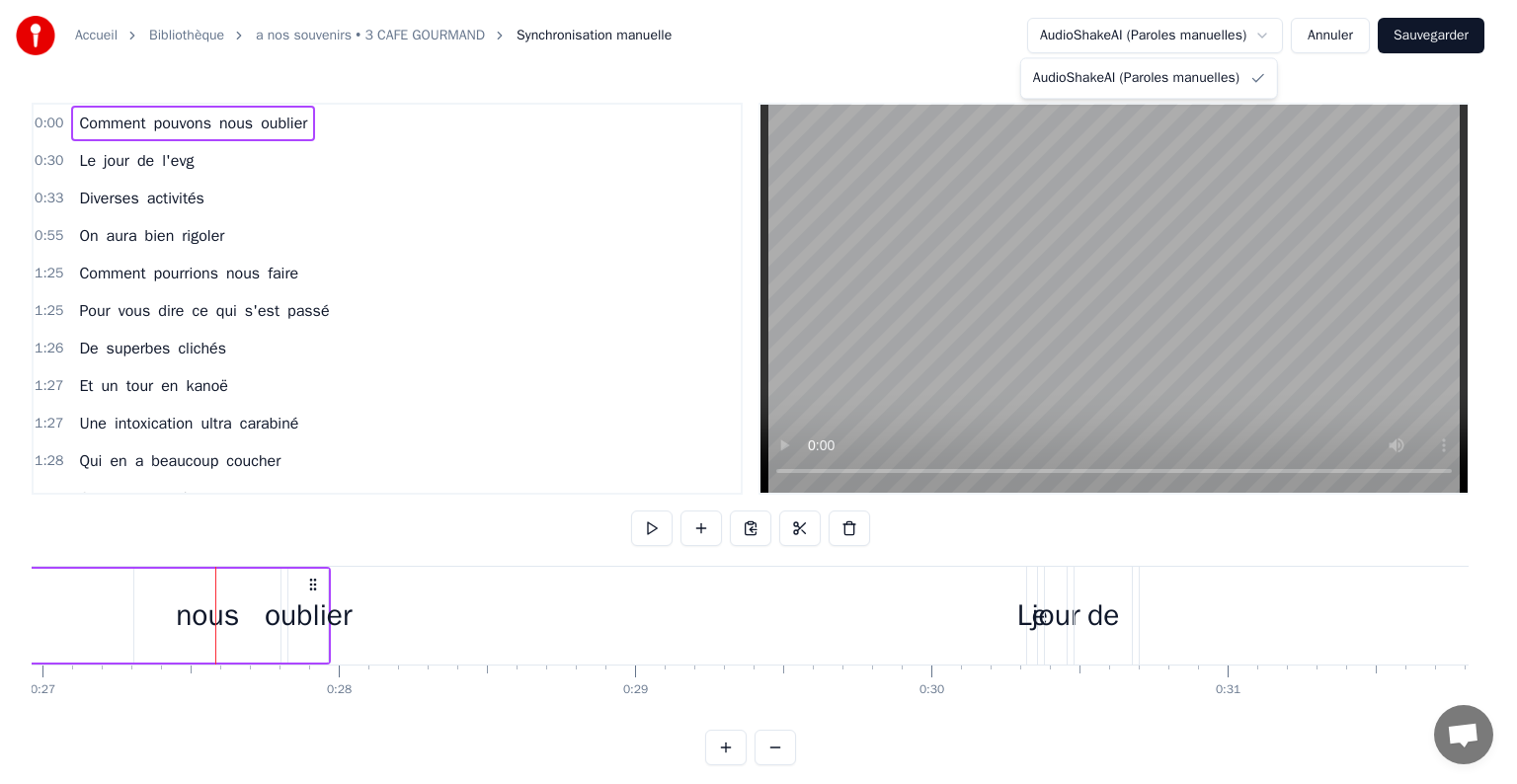 click on "Accueil Bibliothèque a nos souvenirs • 3 CAFE GOURMAND Synchronisation manuelle AudioShakeAI (Paroles manuelles) Annuler Sauvegarder 0:00 Comment pouvons nous oublier 0:30 Le jour de l'evg 0:33 Diverses activités 0:55 On aura bien rigoler 1:25 Comment pourrions nous faire 1:25 Pour vous dire ce qui s'est passé 1:26 De superbes clichés 1:27 Et un tour en kanoë 1:27 Une intoxication ultra carabiné 1:28 Qui en a beaucoup coucher 1:29 On est pas près d'oublier 1:30 Ce n'était pas votre faute 1:30 Ça nous as brasser les côtes 1:31 Par en haut par en bas 1:32 Ça été une vraie cata 1:32 On a eu mal au cœur 1:32 Et attraper quelques sueurs 1:33 Cette histoire est terminée 1:34 On peut maintenant se marrer 1:34 [DATE] c'est le grand jour 1:35 Pour fêter votre amour 1:35 Vous vous êtes dit oui 1:36 Devant nous tous réunis 1:36 Commençons par [PERSON_NAME] 1:37 Et finissons par [PERSON_NAME] 1:37 On ne l'oubliera pas 1:38 Notre cher petite Delya 1:38 Et son amie fidèle 1:39 Qui s'appele Sybel 1:39 Une unique" at bounding box center (758, 398) 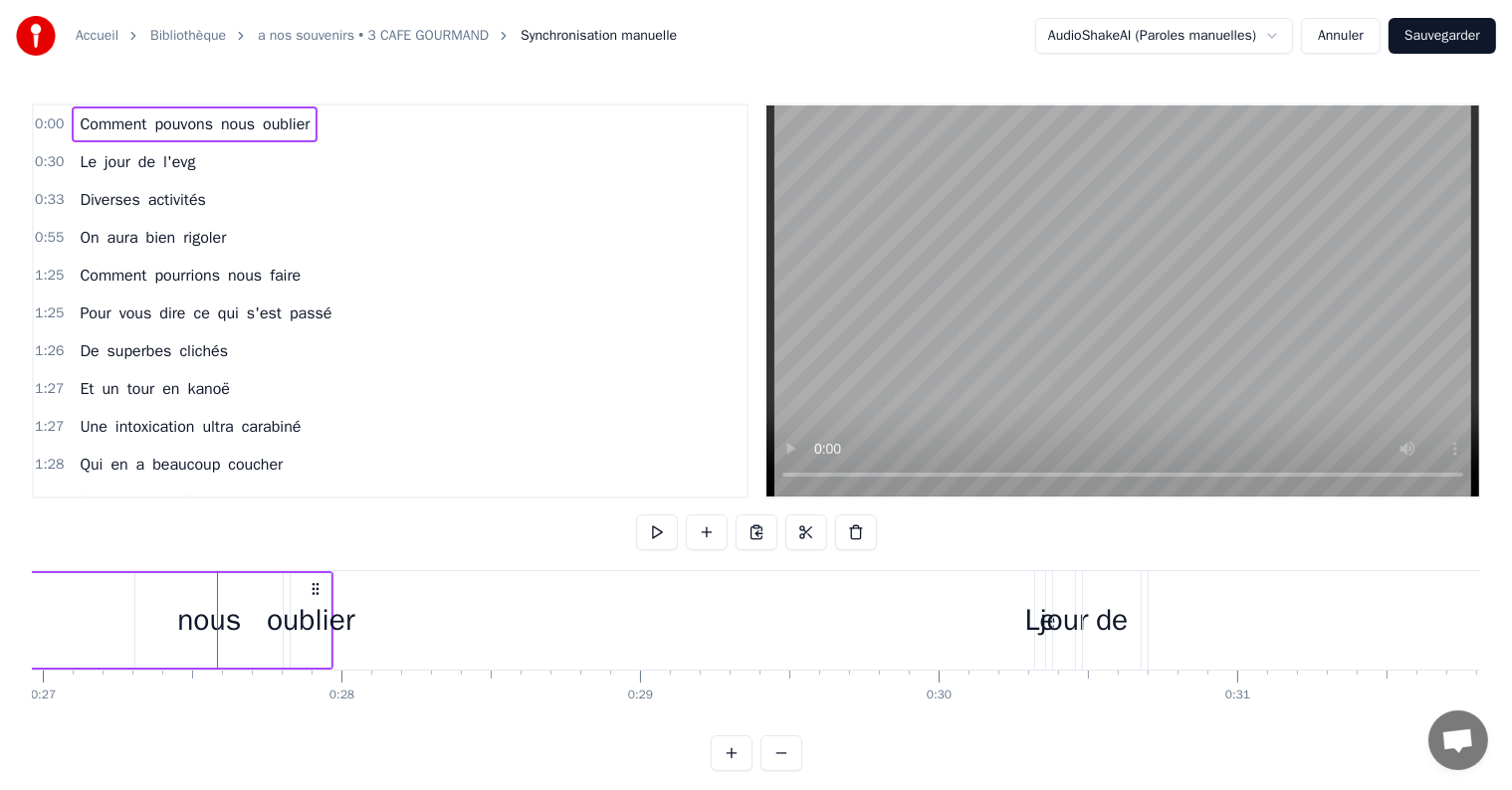 click on "Accueil Bibliothèque a nos souvenirs • 3 CAFE GOURMAND Synchronisation manuelle AudioShakeAI (Paroles manuelles) Annuler Sauvegarder 0:00 Comment pouvons nous oublier 0:30 Le jour de l'evg 0:33 Diverses activités 0:55 On aura bien rigoler 1:25 Comment pourrions nous faire 1:25 Pour vous dire ce qui s'est passé 1:26 De superbes clichés 1:27 Et un tour en kanoë 1:27 Une intoxication ultra carabiné 1:28 Qui en a beaucoup coucher 1:29 On est pas près d'oublier 1:30 Ce n'était pas votre faute 1:30 Ça nous as brasser les côtes 1:31 Par en haut par en bas 1:32 Ça été une vraie cata 1:32 On a eu mal au cœur 1:32 Et attraper quelques sueurs 1:33 Cette histoire est terminée 1:34 On peut maintenant se marrer 1:34 [DATE] c'est le grand jour 1:35 Pour fêter votre amour 1:35 Vous vous êtes dit oui 1:36 Devant nous tous réunis 1:36 Commençons par [PERSON_NAME] 1:37 Et finissons par [PERSON_NAME] 1:37 On ne l'oubliera pas 1:38 Notre cher petite Delya 1:38 Et son amie fidèle 1:39 Qui s'appele Sybel 1:39 Une unique" at bounding box center [756, 401] 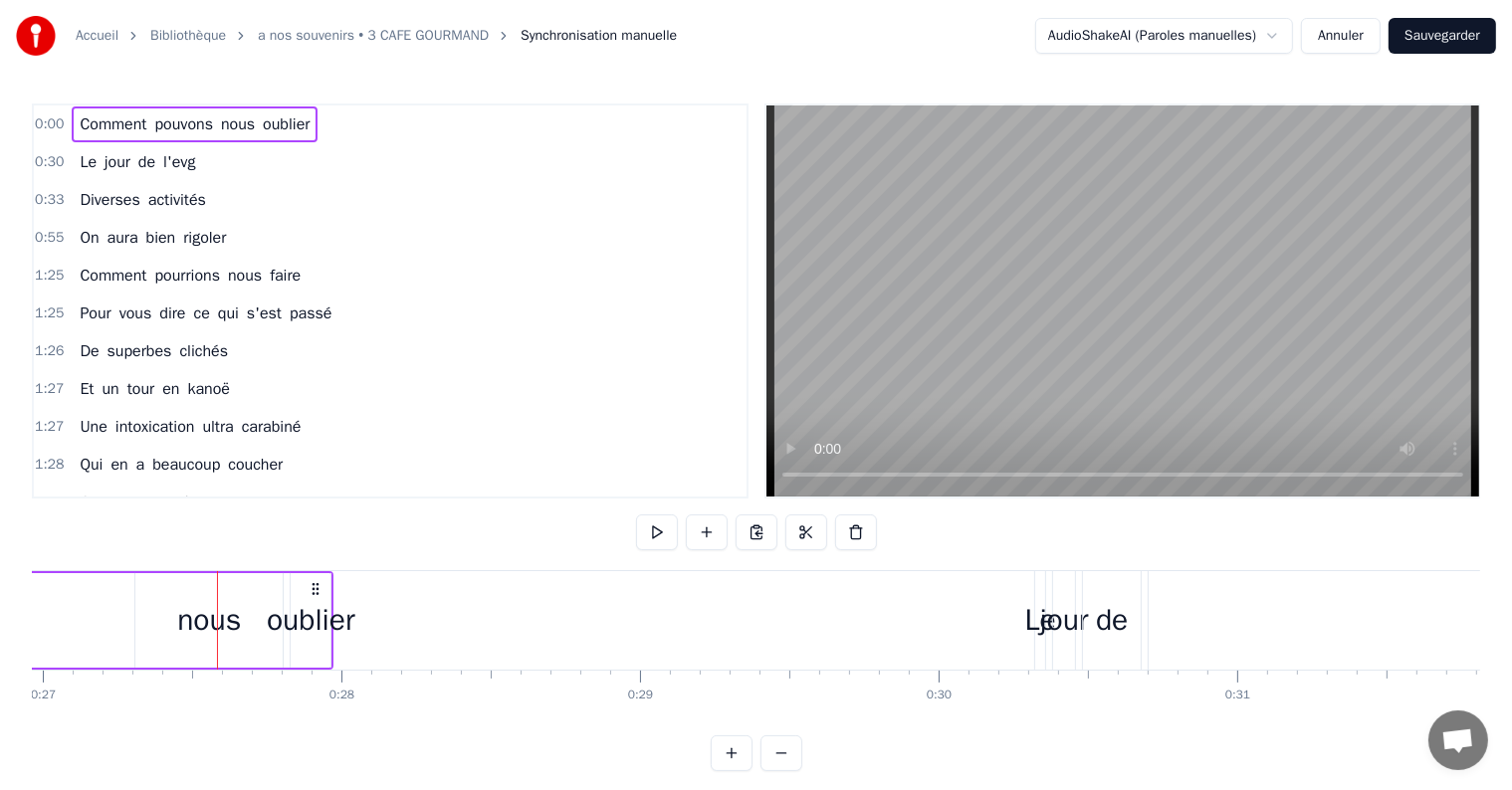 click on "Annuler" at bounding box center (1341, 36) 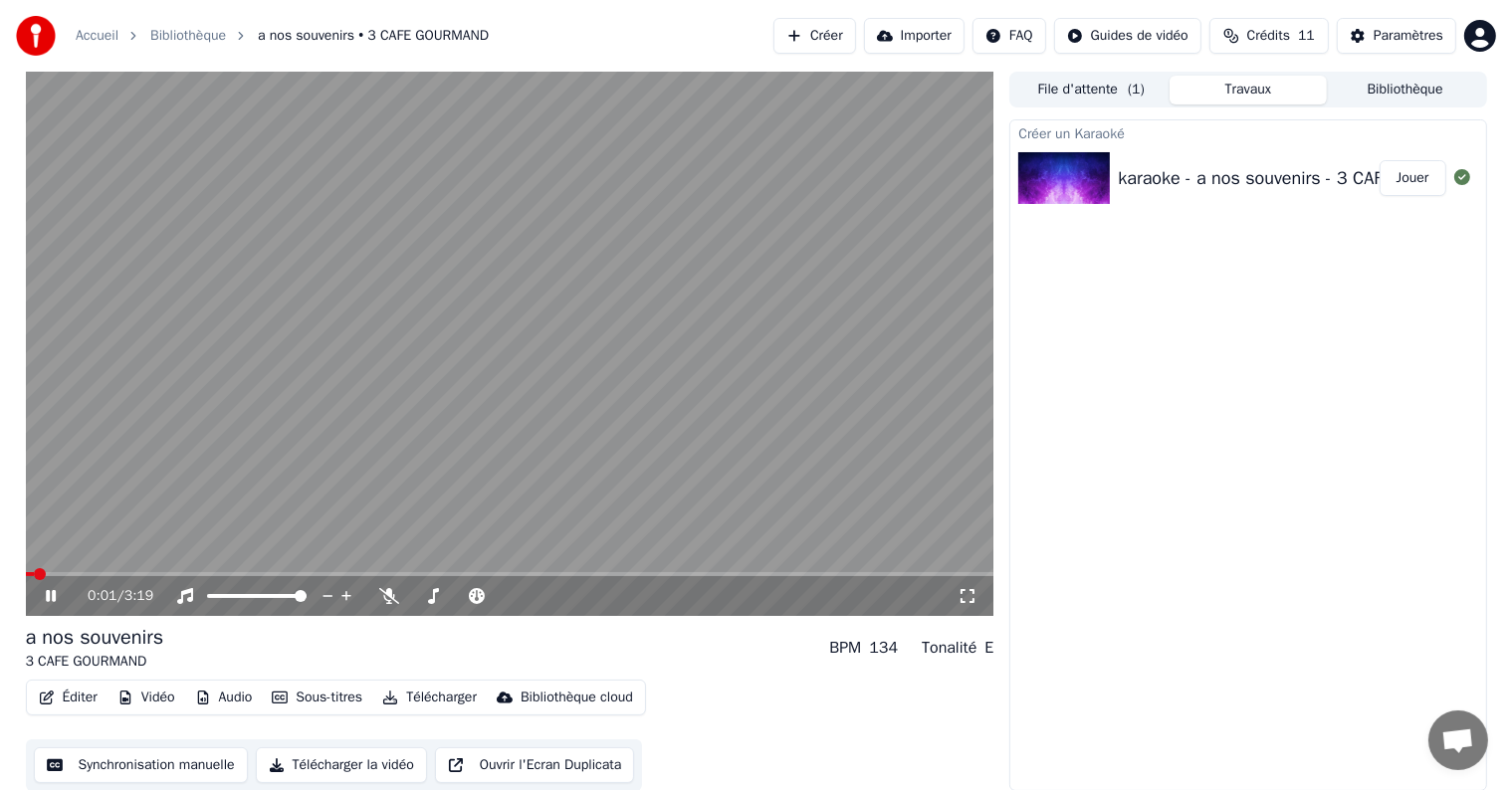 scroll, scrollTop: 1, scrollLeft: 0, axis: vertical 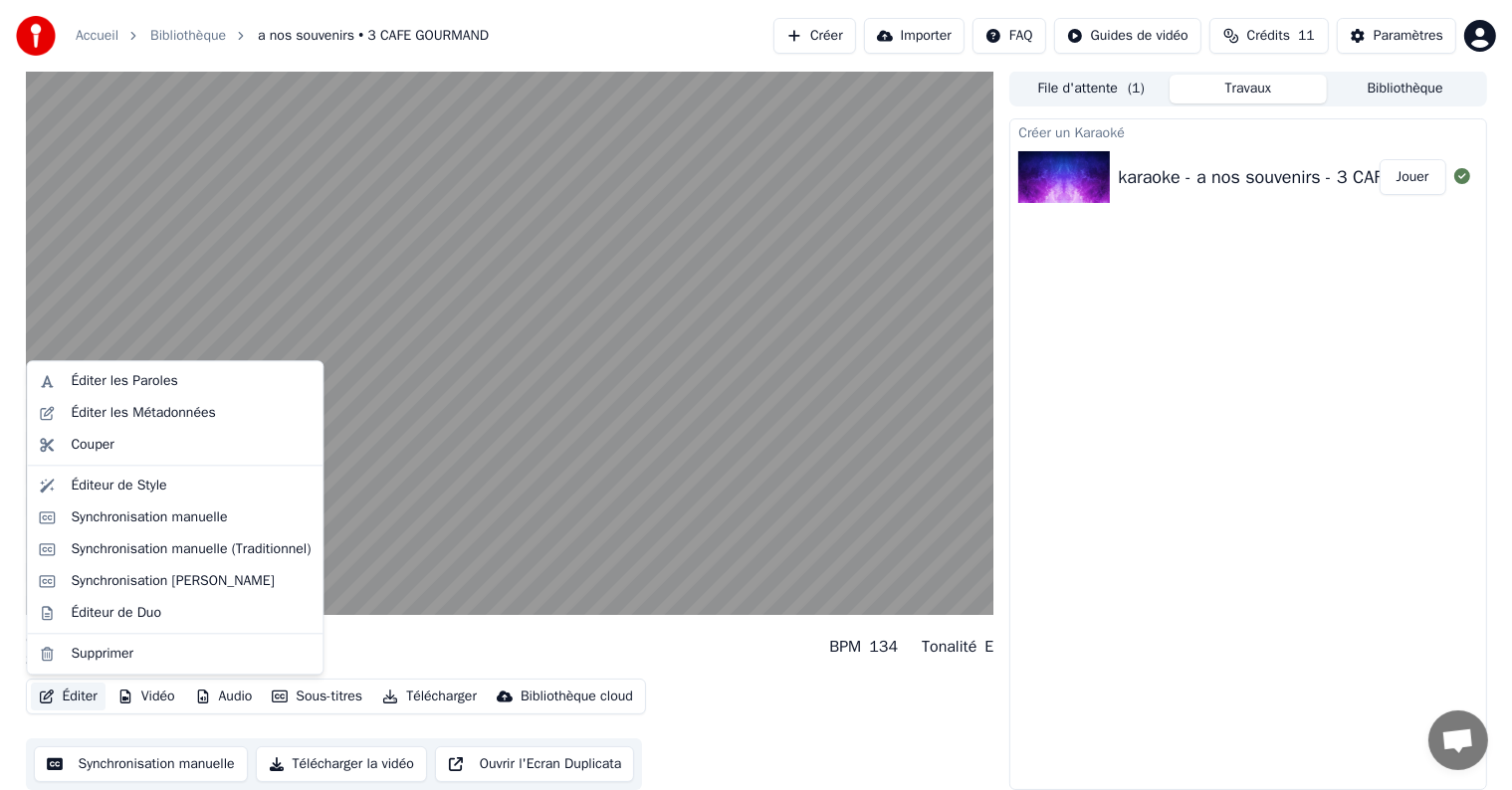 click on "Éditer" at bounding box center [68, 696] 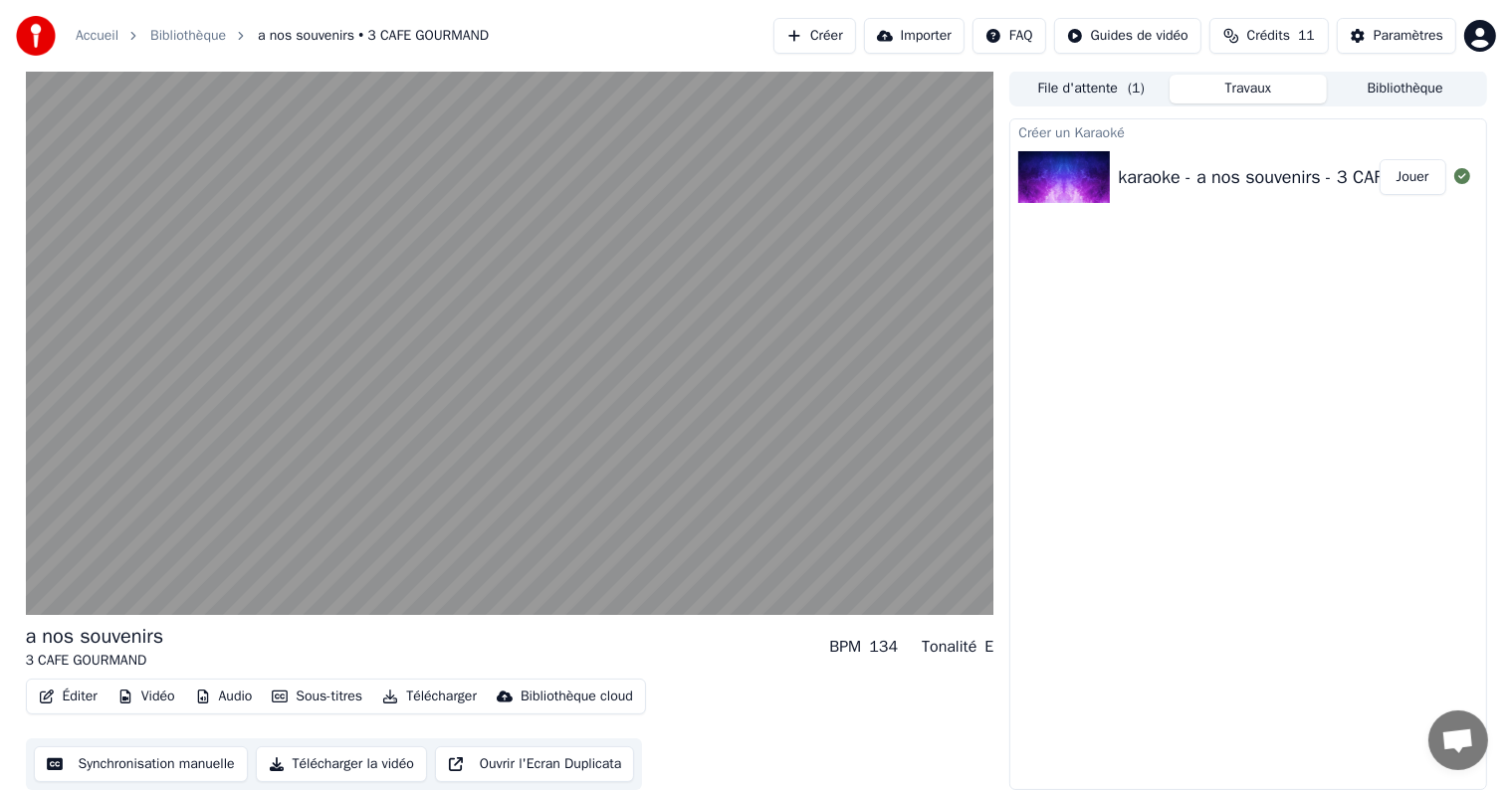 click on "Synchronisation manuelle" at bounding box center (140, 764) 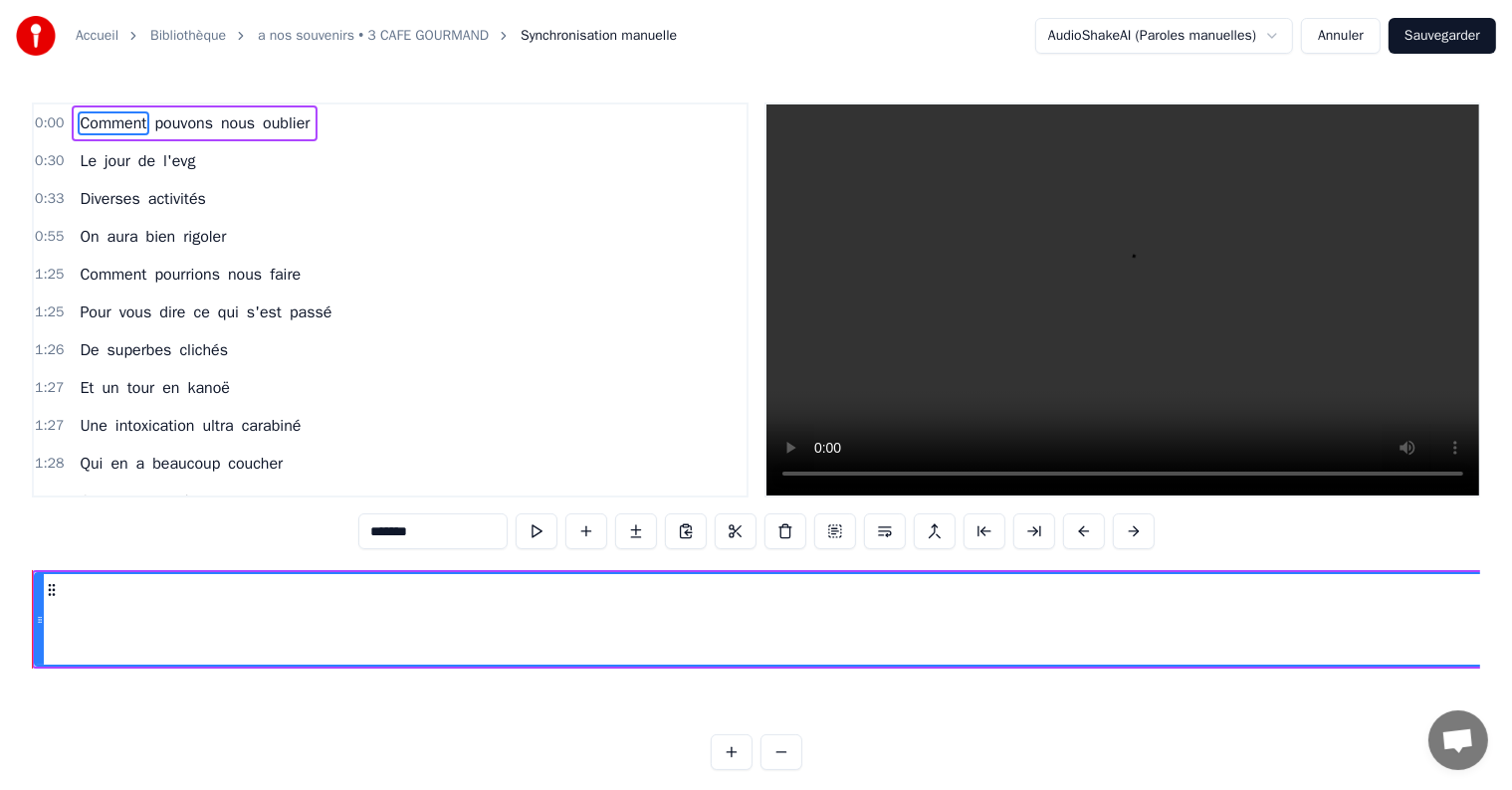 scroll, scrollTop: 0, scrollLeft: 0, axis: both 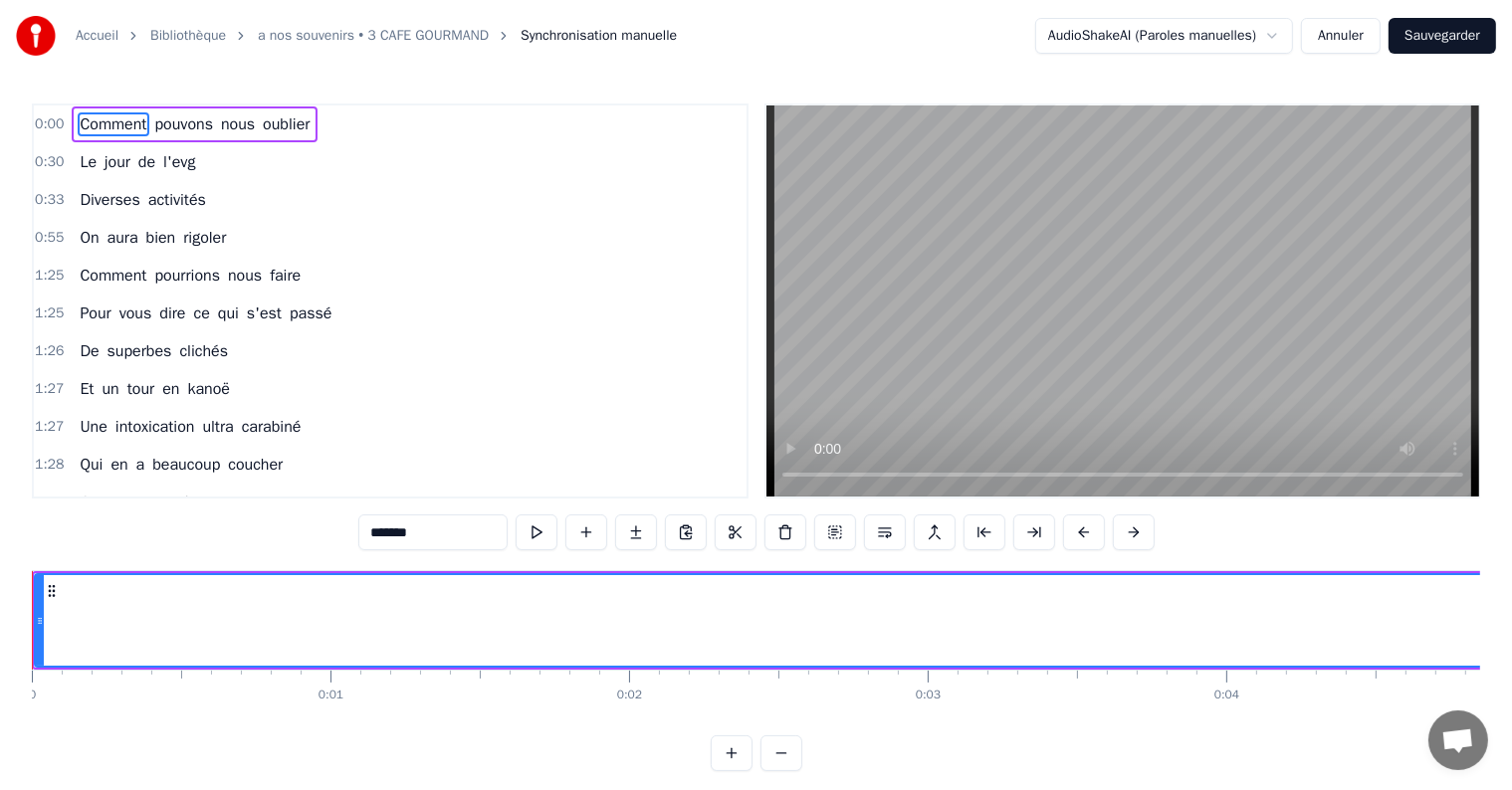 click on "Annuler" at bounding box center [1341, 36] 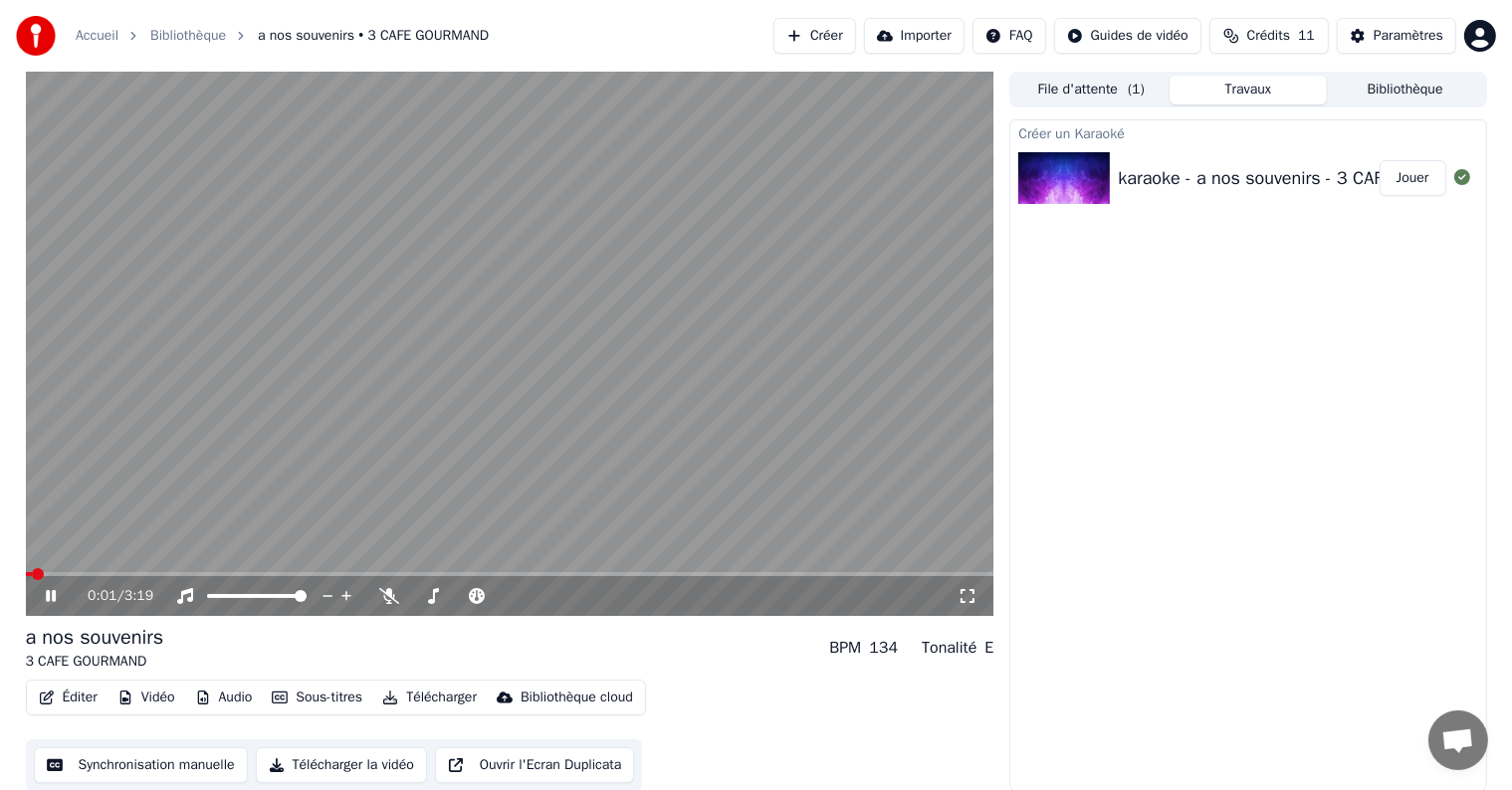 click on "0:01  /  3:19 a nos souvenirs 3 CAFE GOURMAND BPM 134 Tonalité E Éditer Vidéo Audio Sous-titres Télécharger Bibliothèque cloud Synchronisation manuelle Télécharger la vidéo Ouvrir l'Ecran Duplicata File d'attente ( 1 ) Travaux Bibliothèque Créer un Karaoké karaoke  - a nos souvenirs - 3 CAFE GOURMAND Jouer" at bounding box center (756, 431) 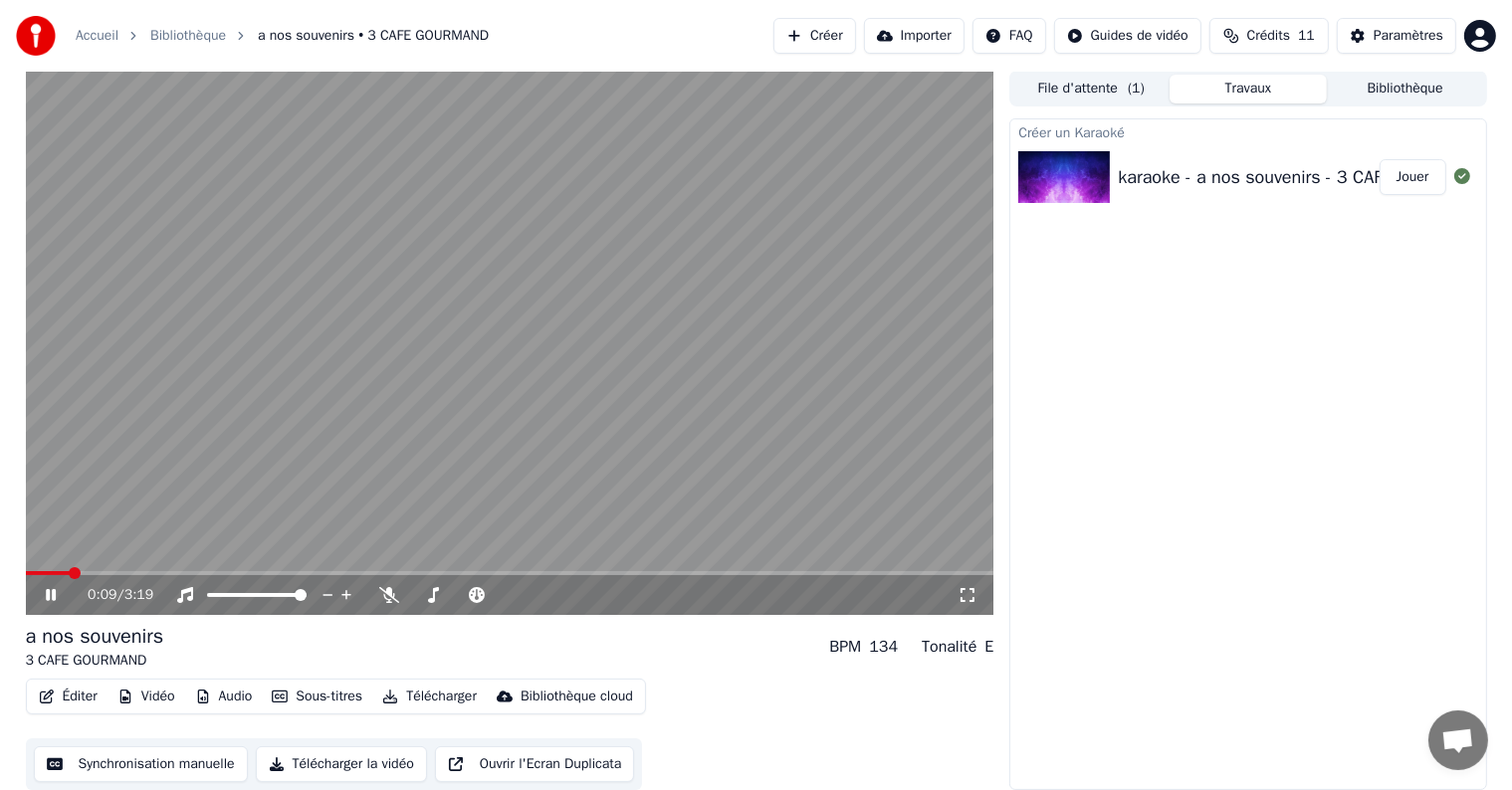 click on "Éditer" at bounding box center [68, 696] 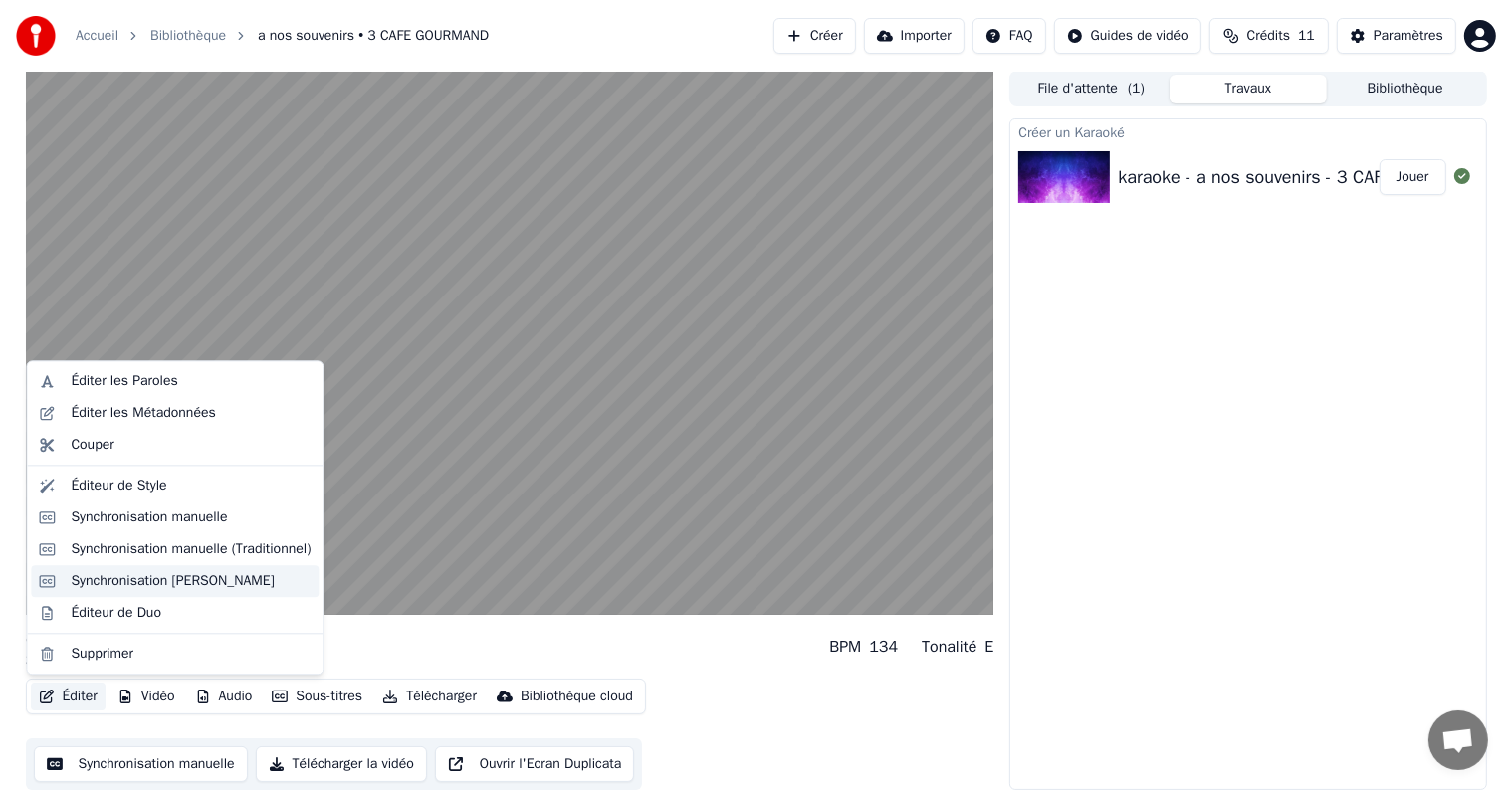 click on "Synchronisation [PERSON_NAME]" at bounding box center [172, 581] 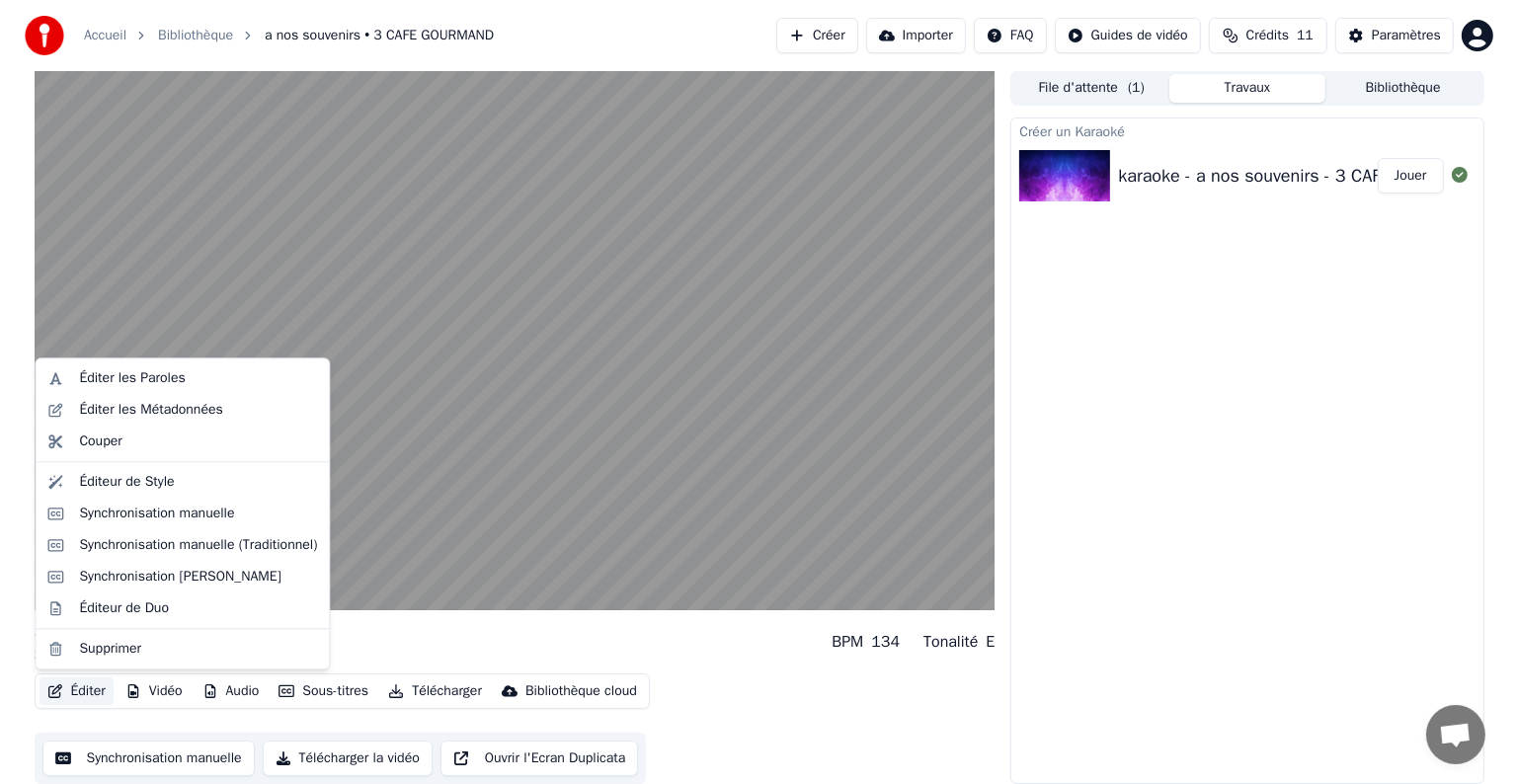 scroll, scrollTop: 0, scrollLeft: 0, axis: both 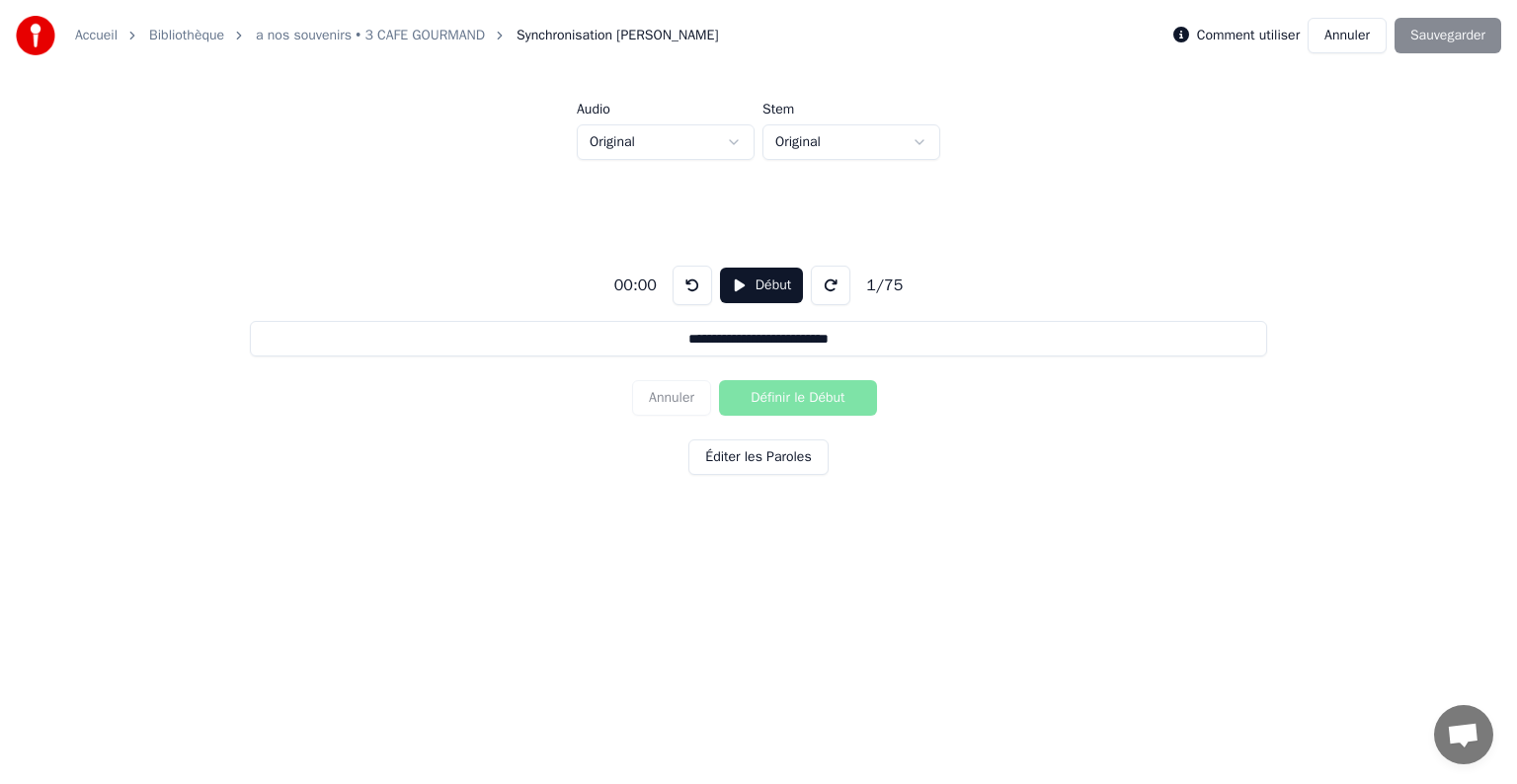 click on "Début" at bounding box center [761, 285] 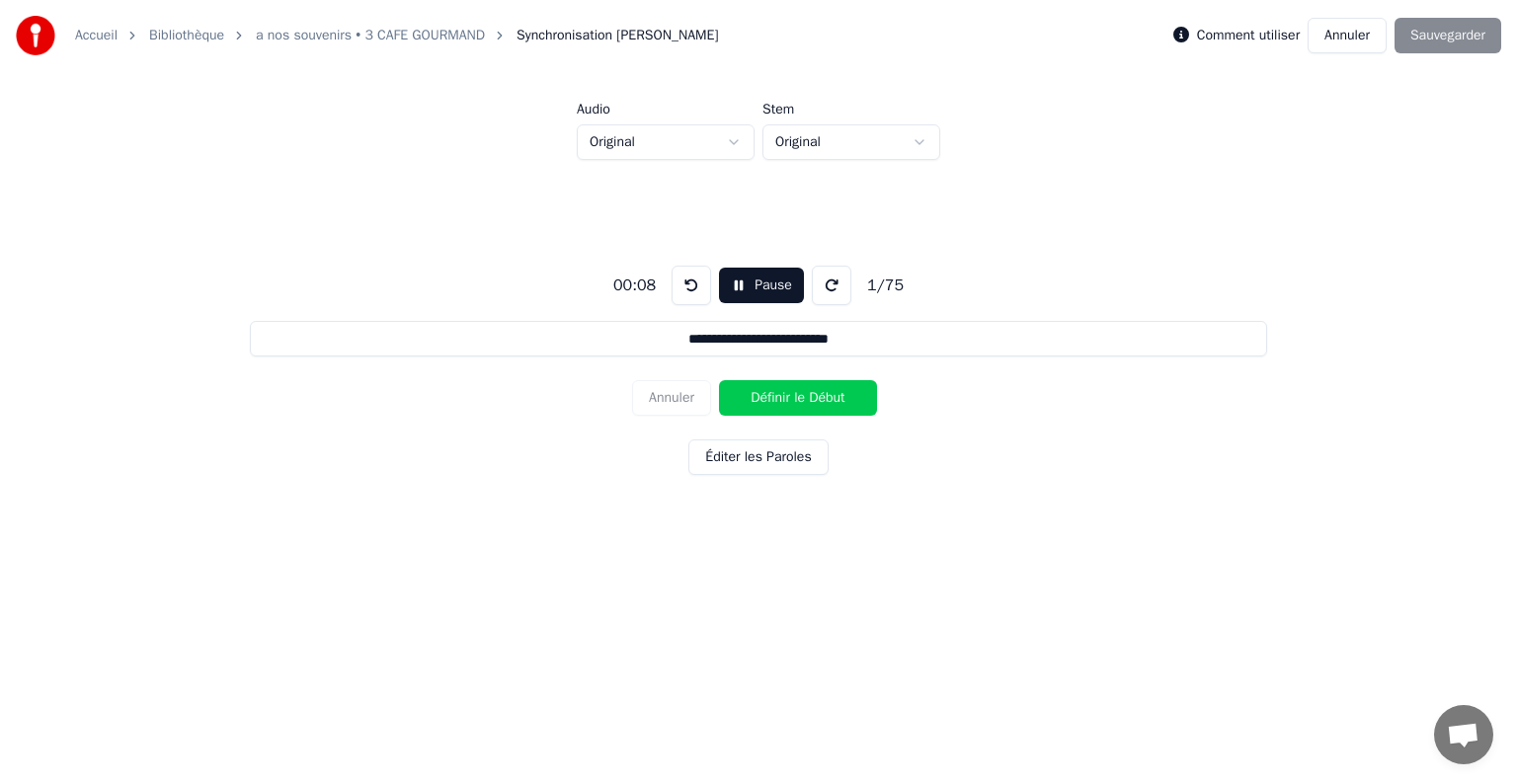 click on "Pause" at bounding box center [761, 285] 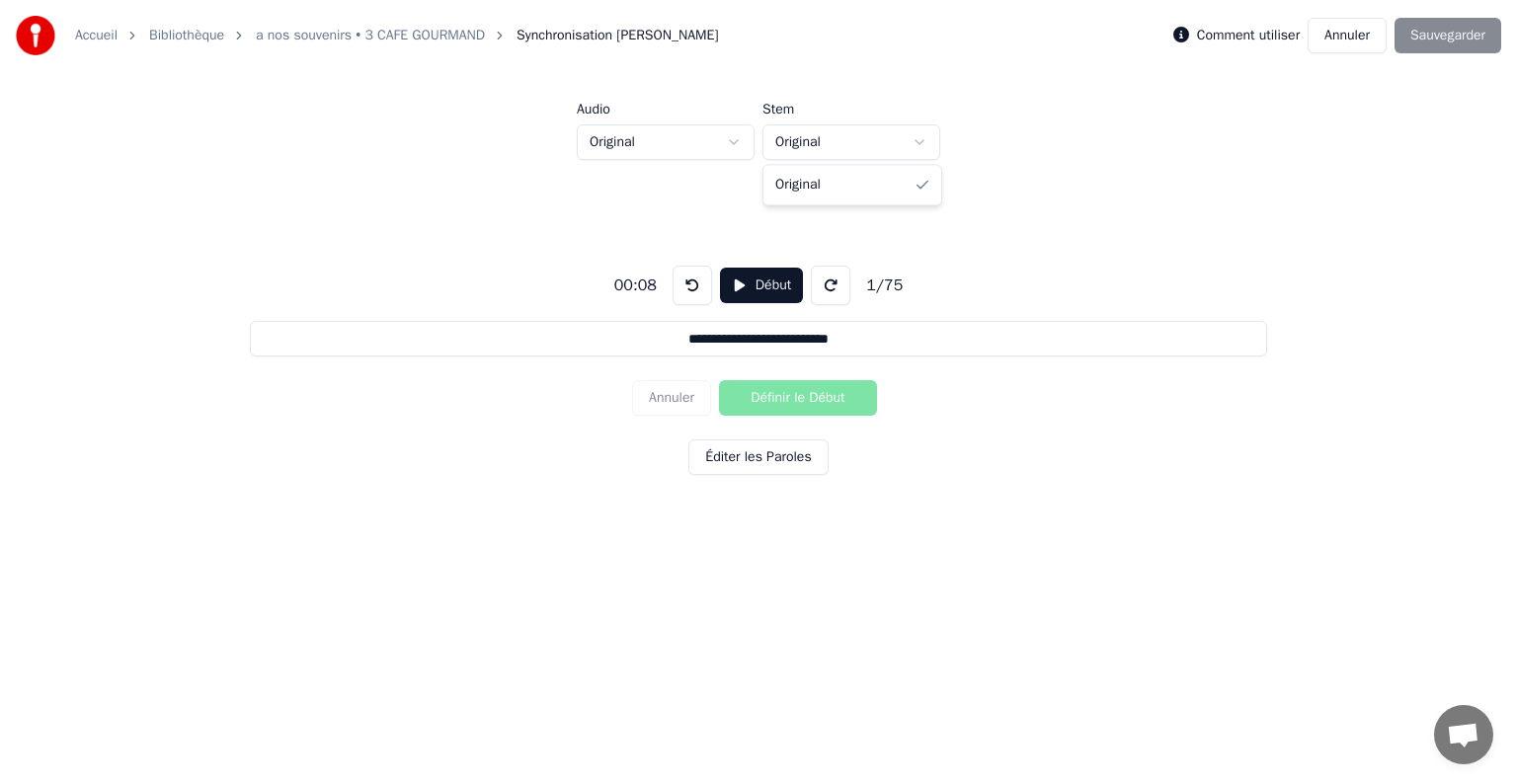 click on "**********" at bounding box center [758, 302] 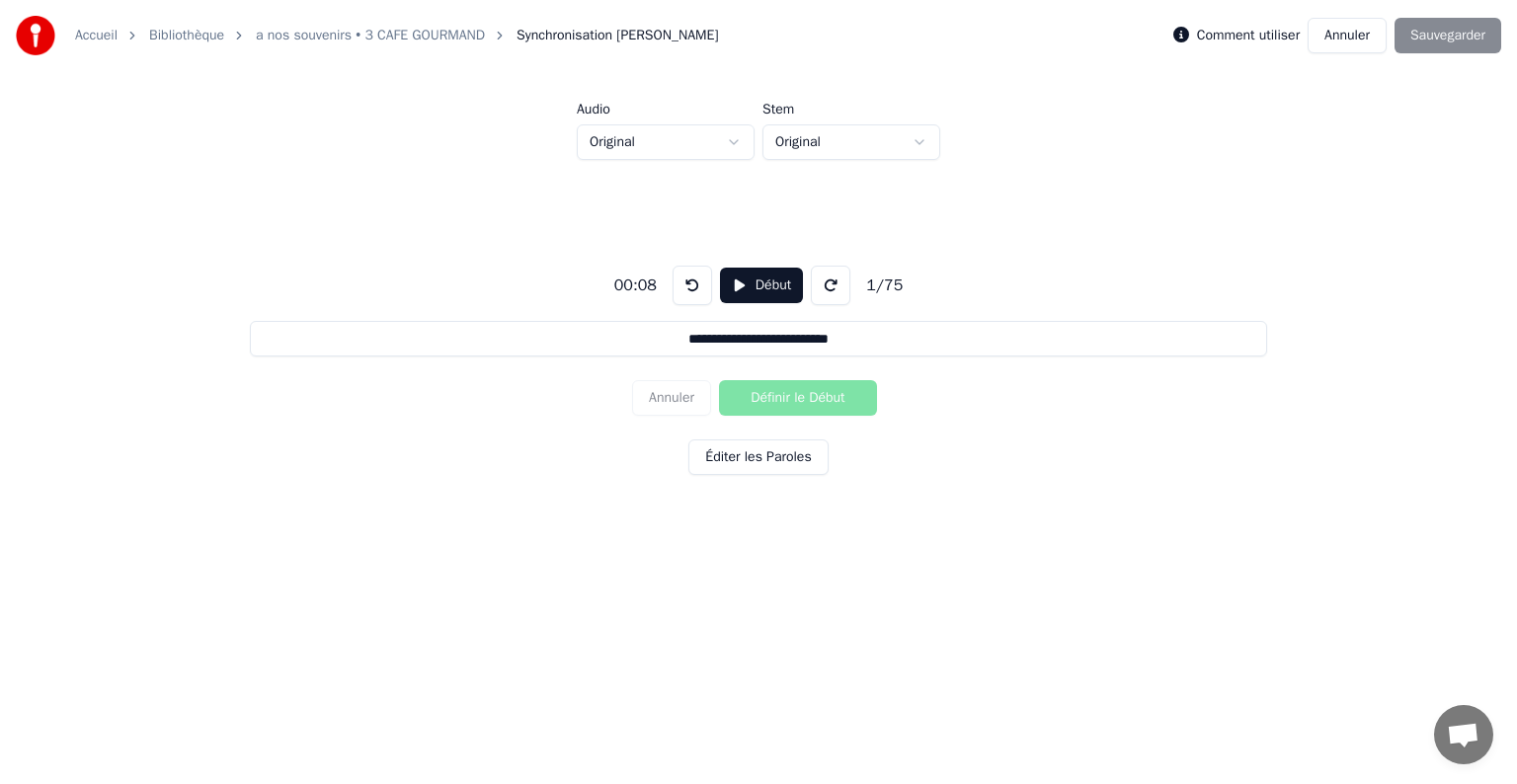 click on "**********" at bounding box center (758, 302) 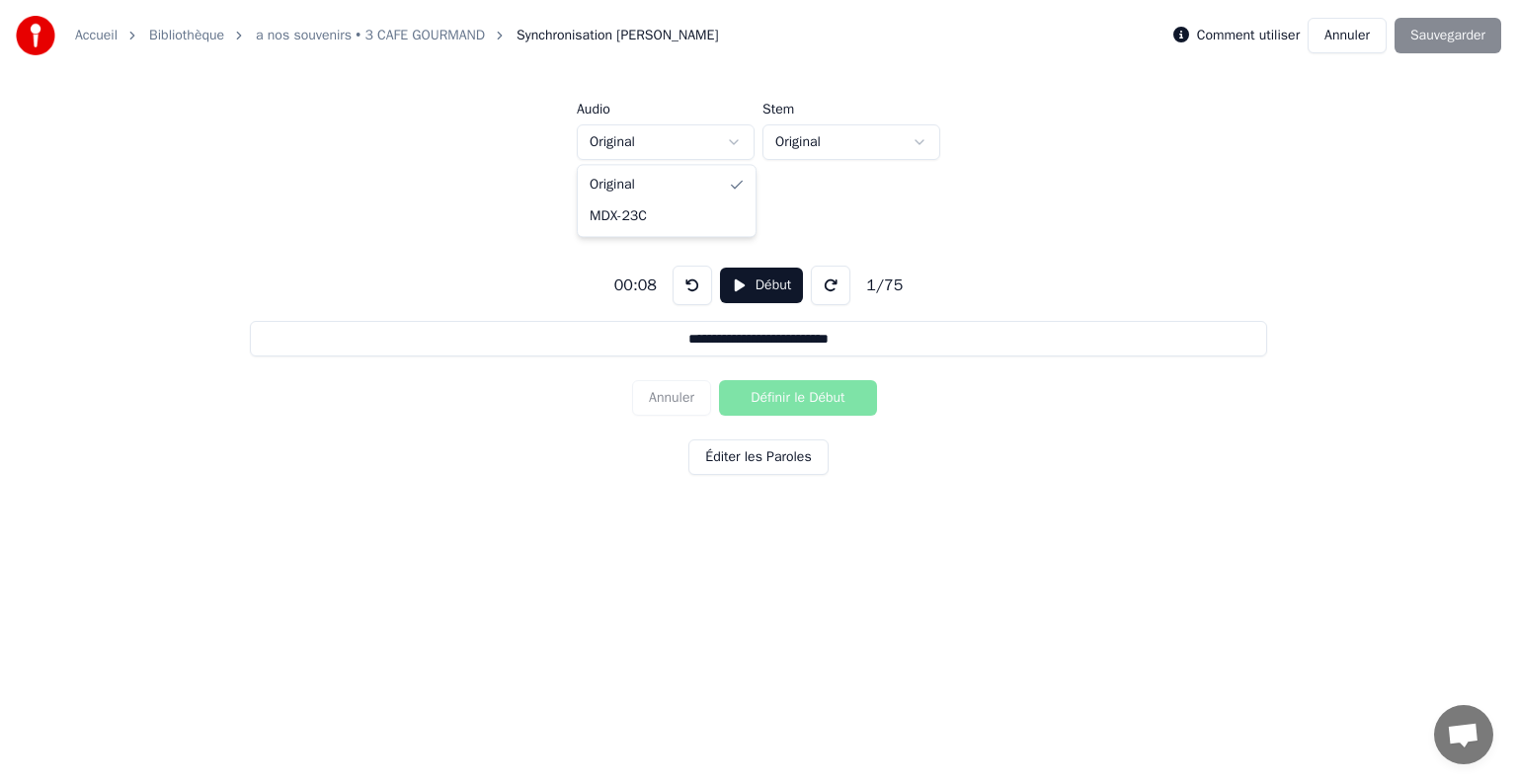 click on "**********" at bounding box center [758, 302] 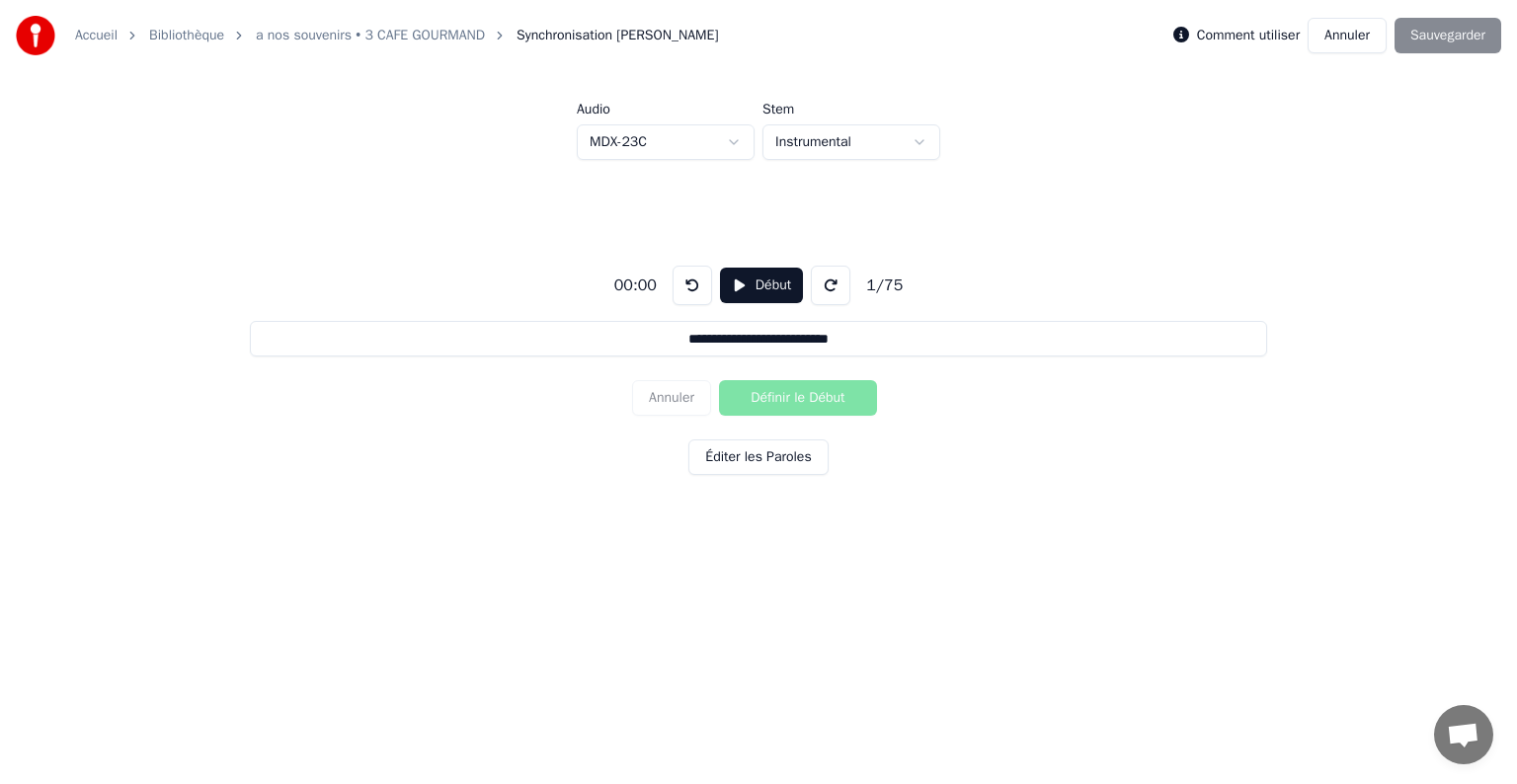 click on "**********" at bounding box center [758, 366] 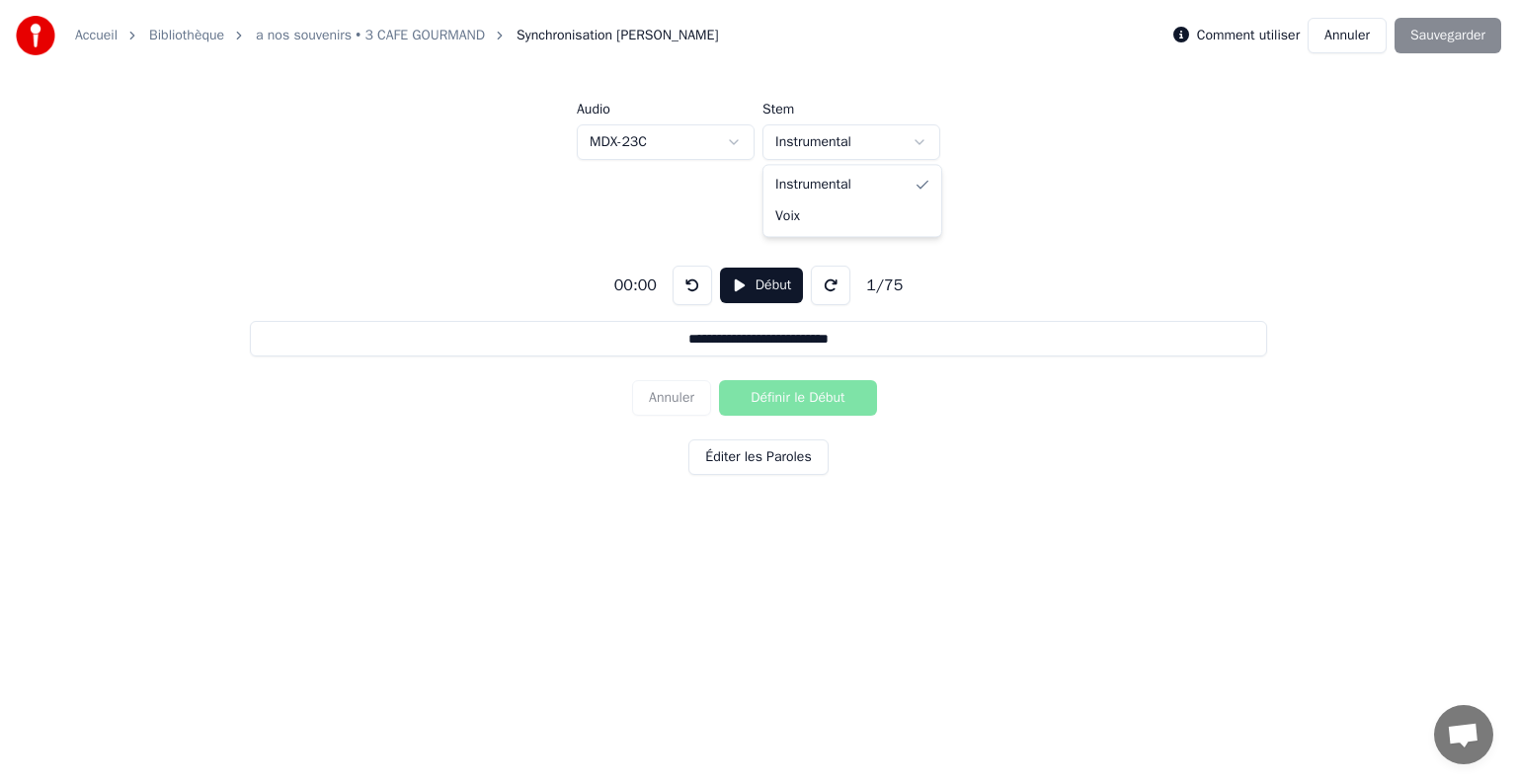 click on "**********" at bounding box center (758, 302) 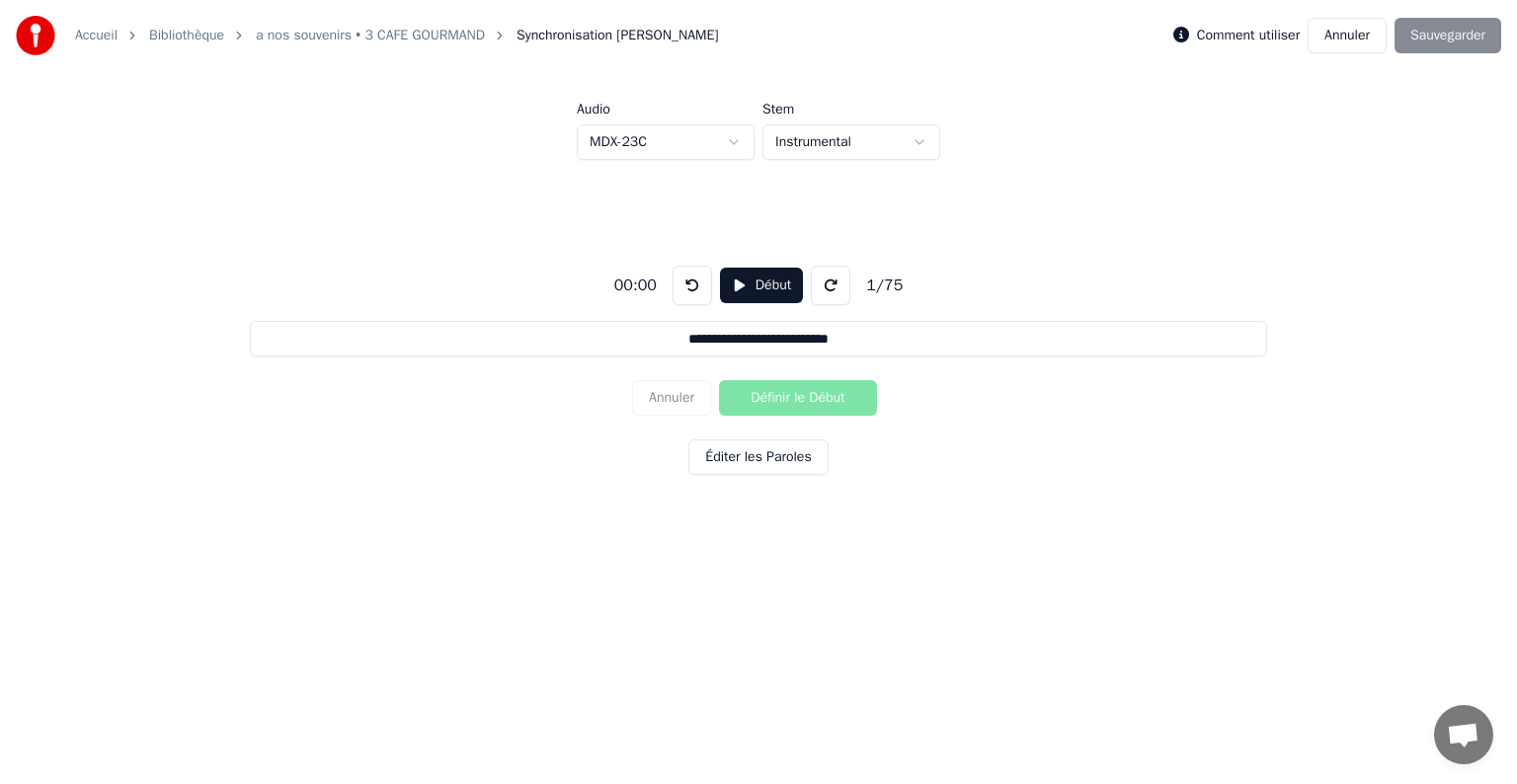 click on "**********" at bounding box center (758, 302) 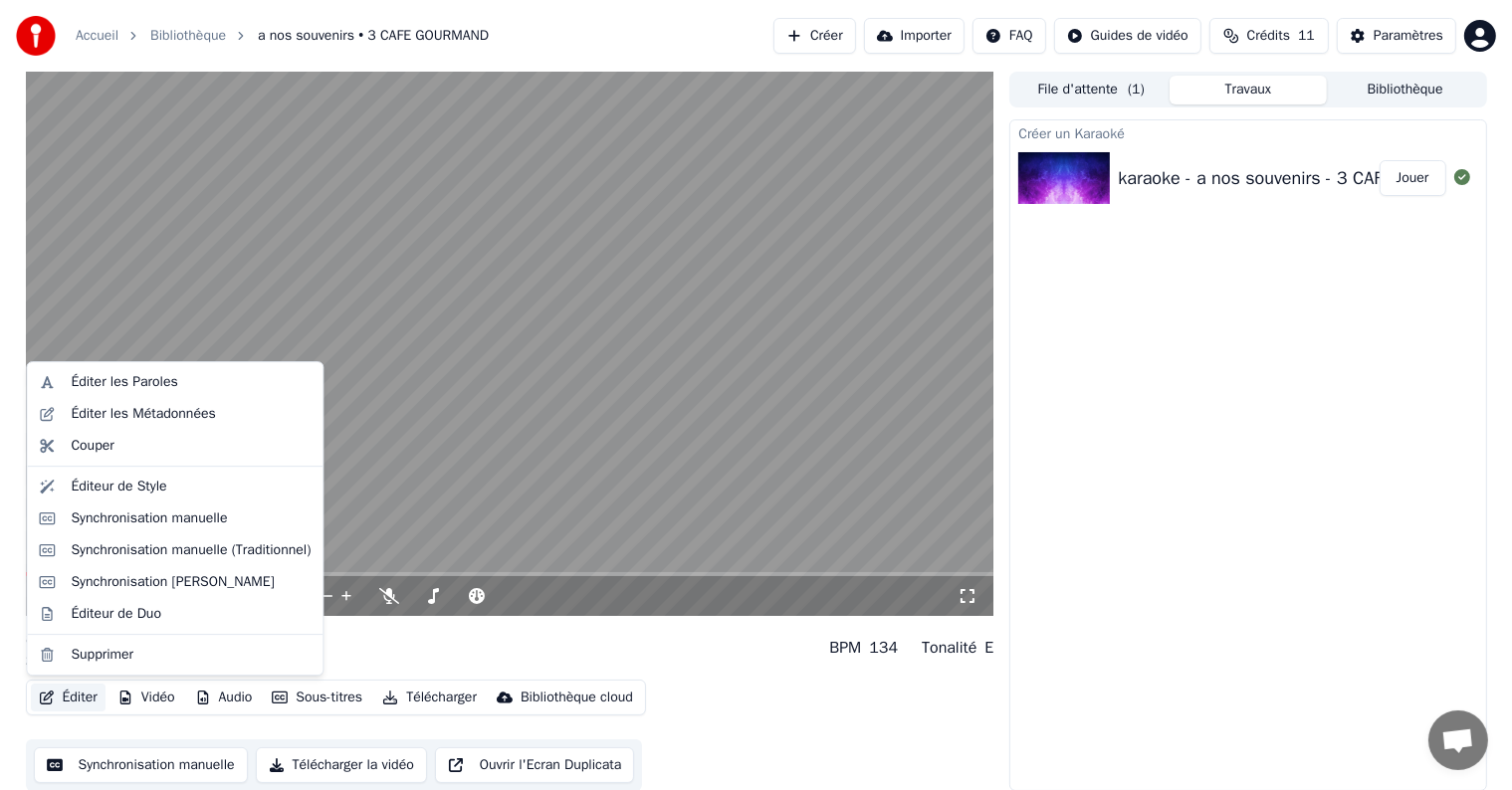 click on "Éditer" at bounding box center [68, 697] 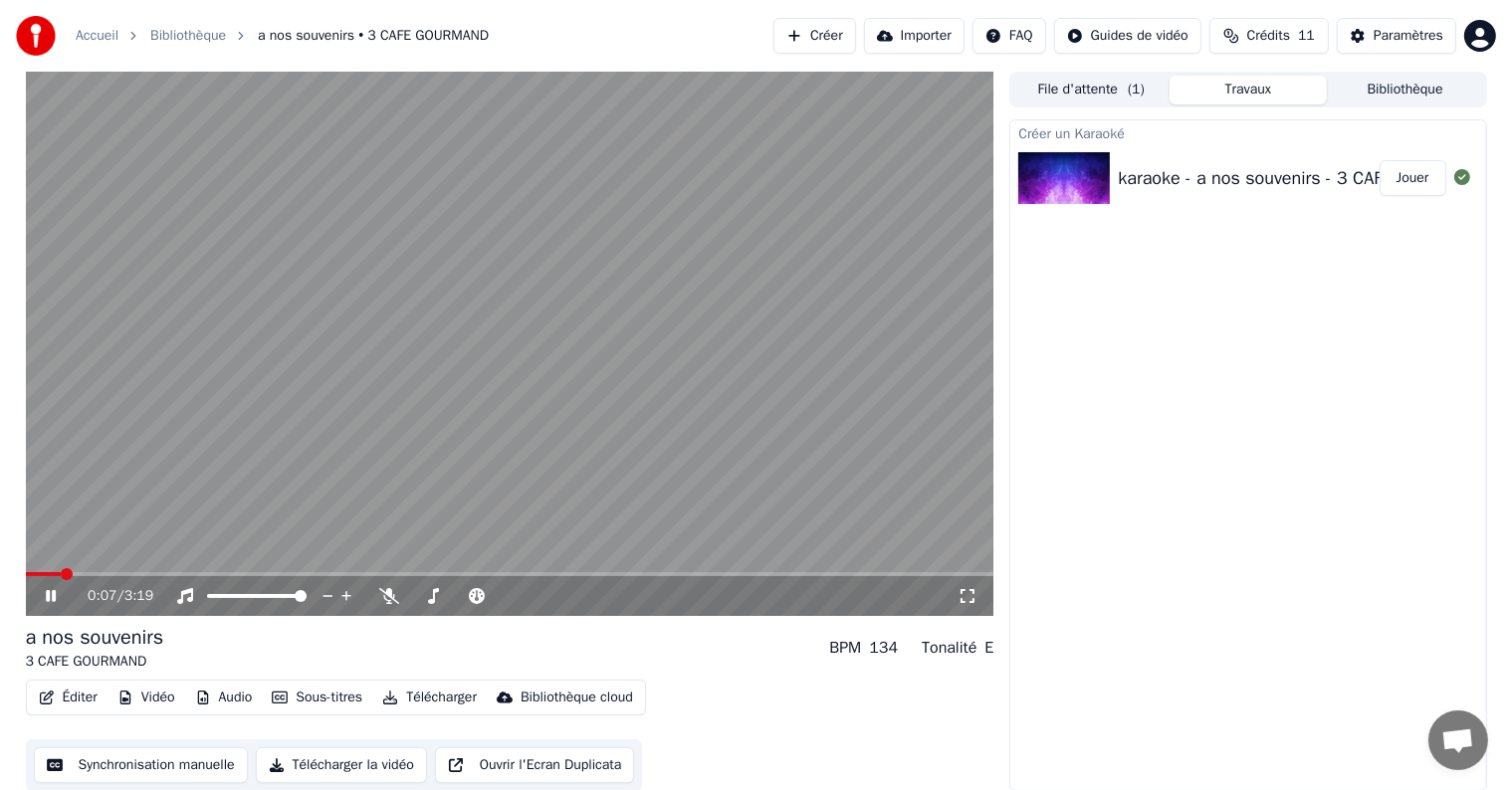 click at bounding box center [510, 343] 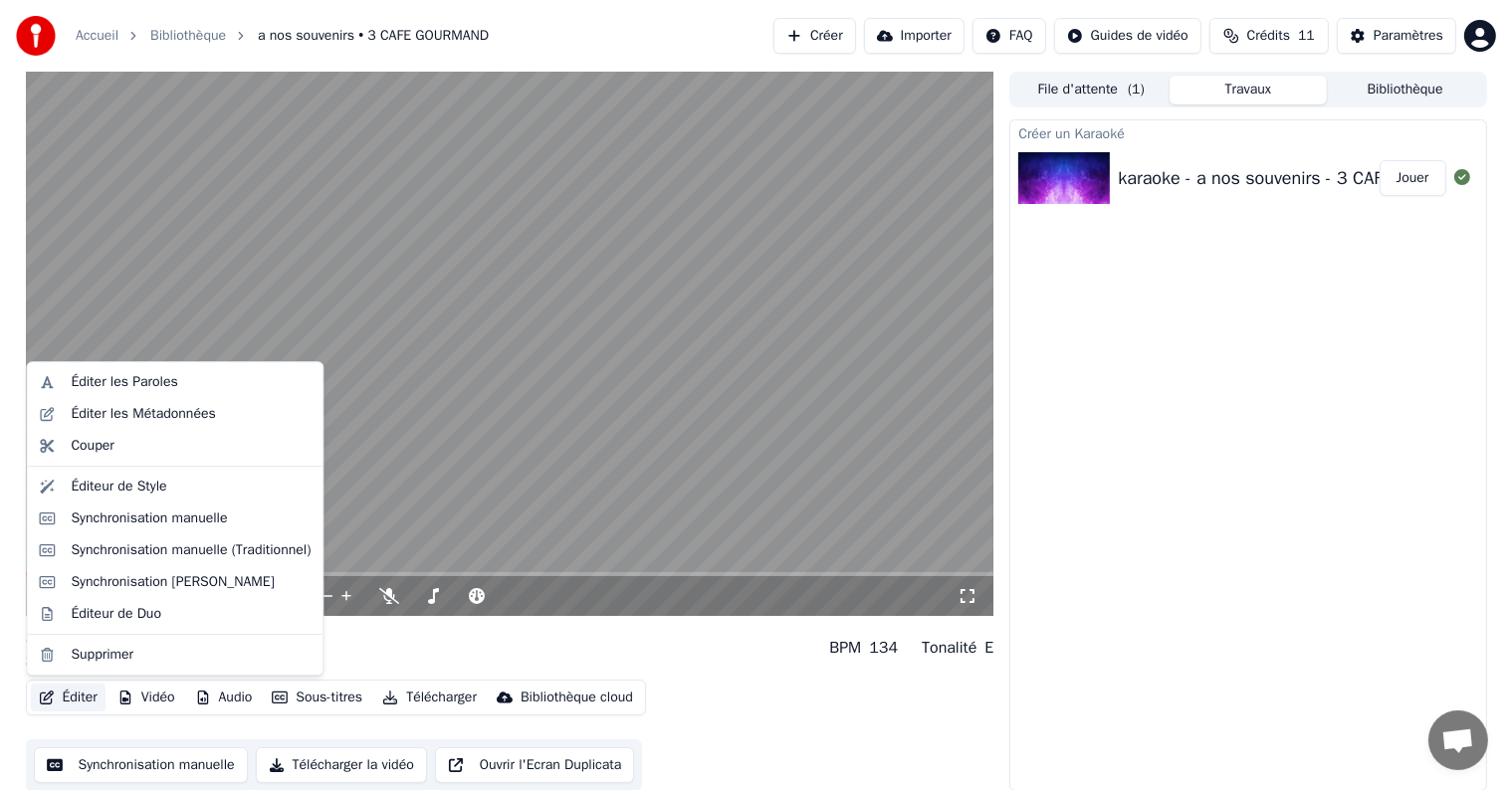 click on "Éditer" at bounding box center (68, 697) 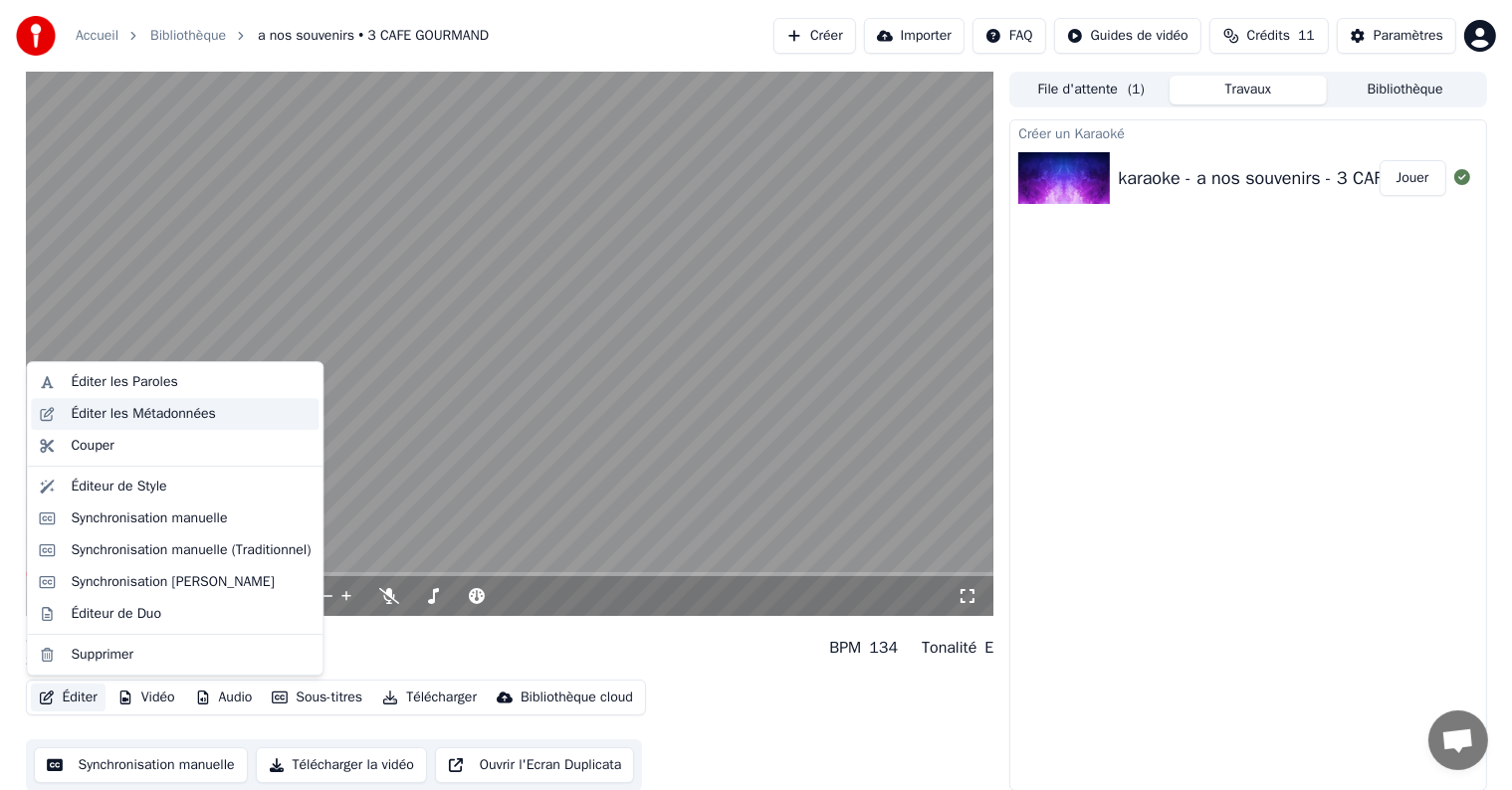 click on "Éditer les Métadonnées" at bounding box center (174, 414) 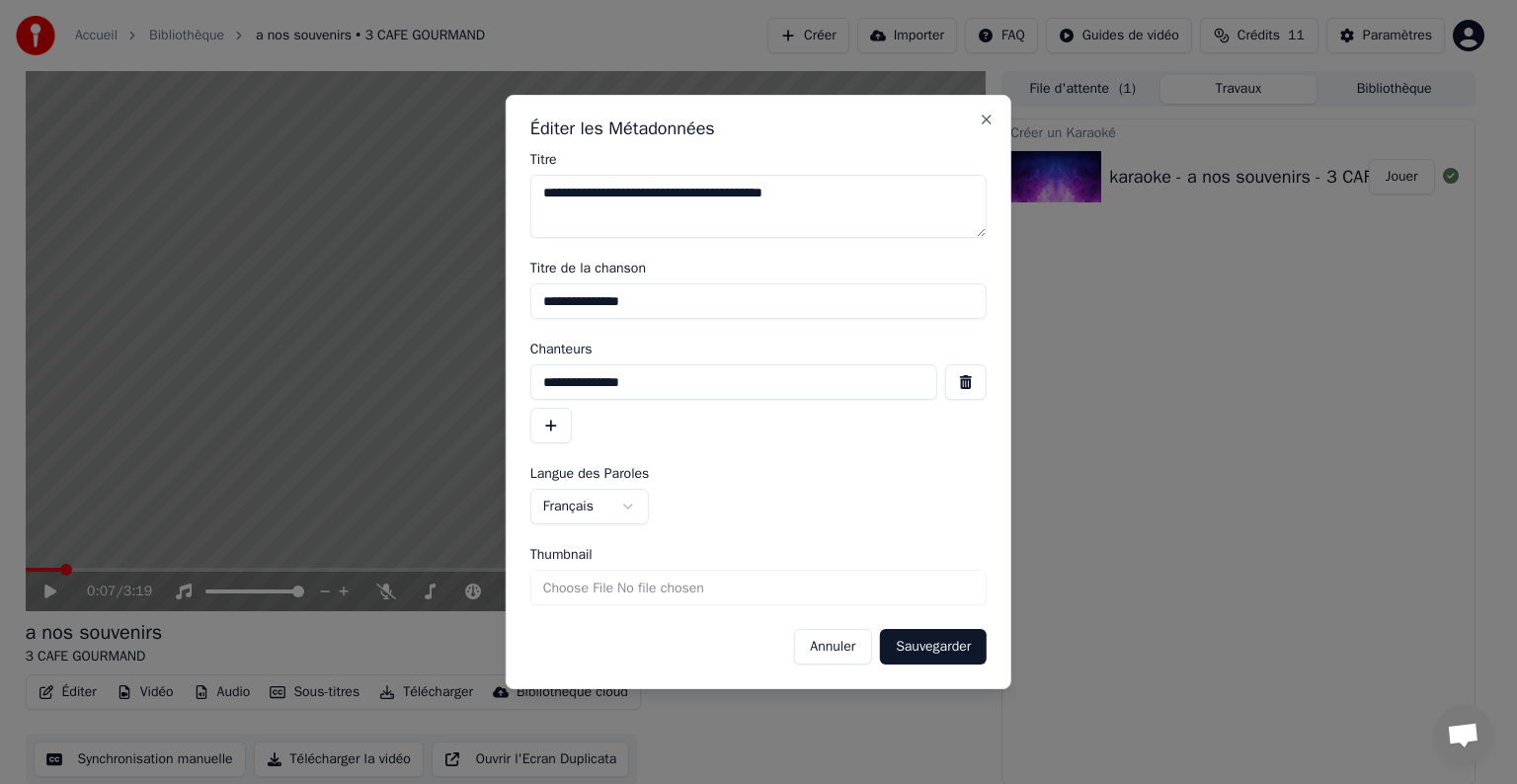 click on "**********" at bounding box center (758, 507) 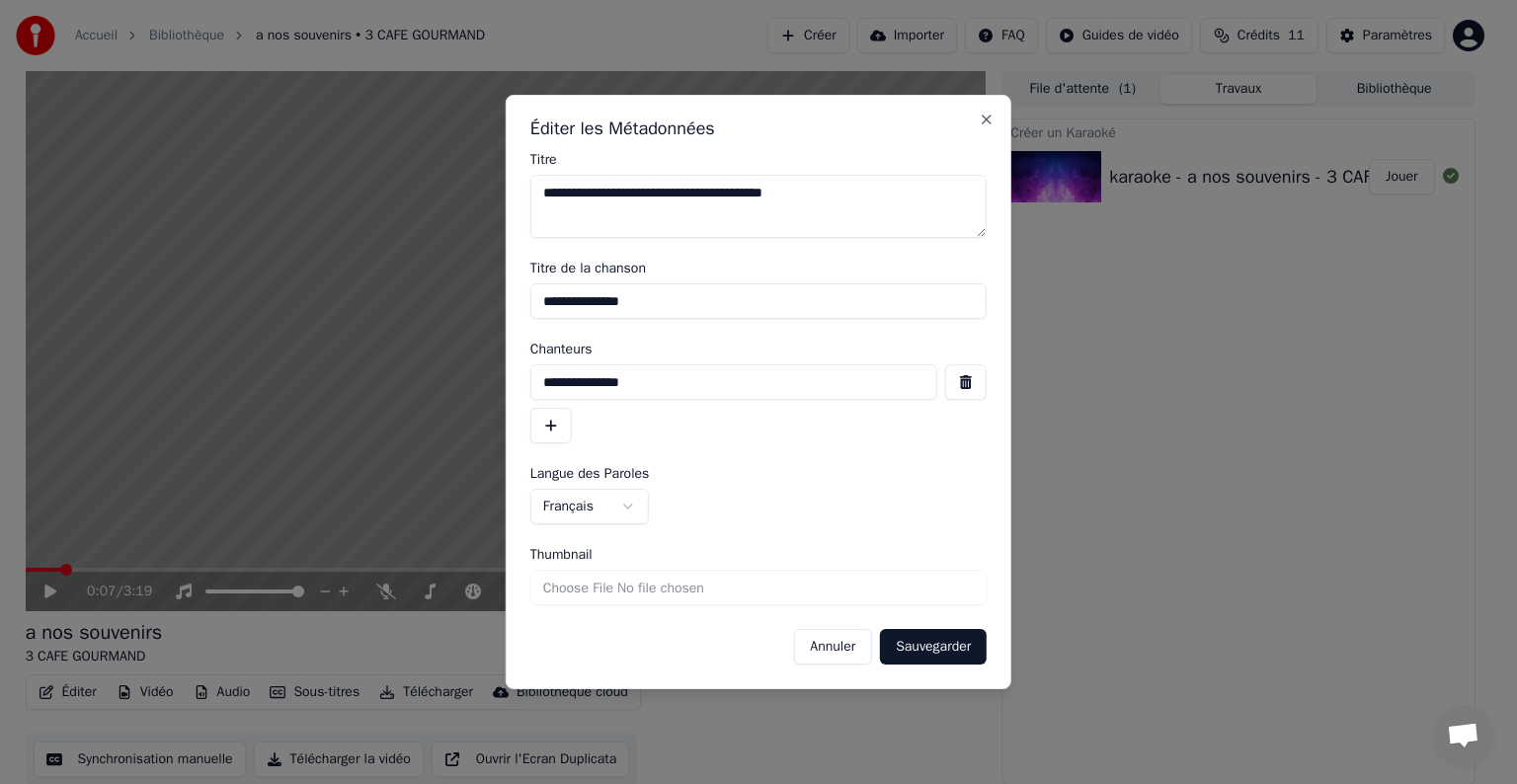 click on "Annuler" at bounding box center [833, 647] 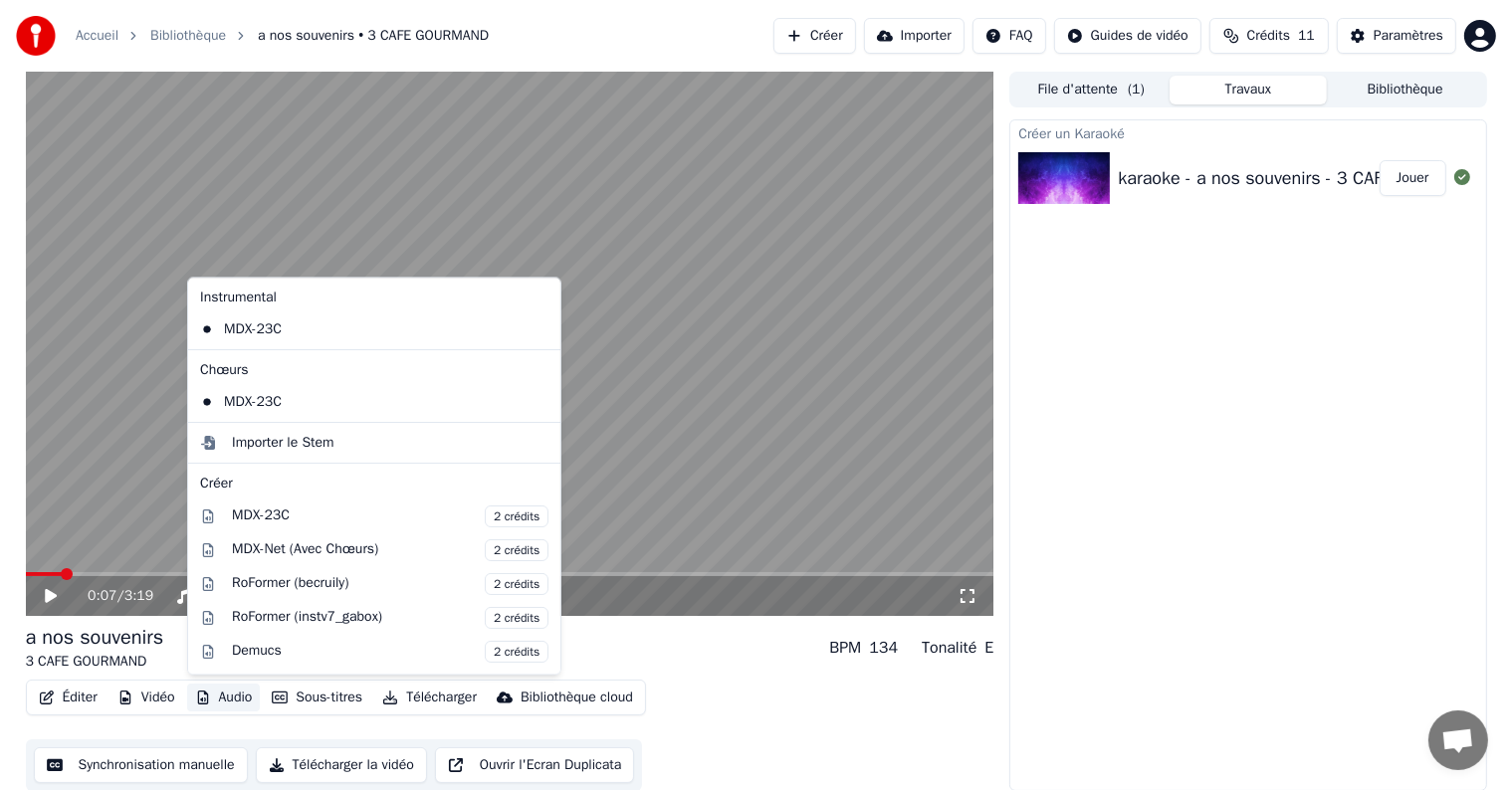 click on "Audio" at bounding box center [224, 697] 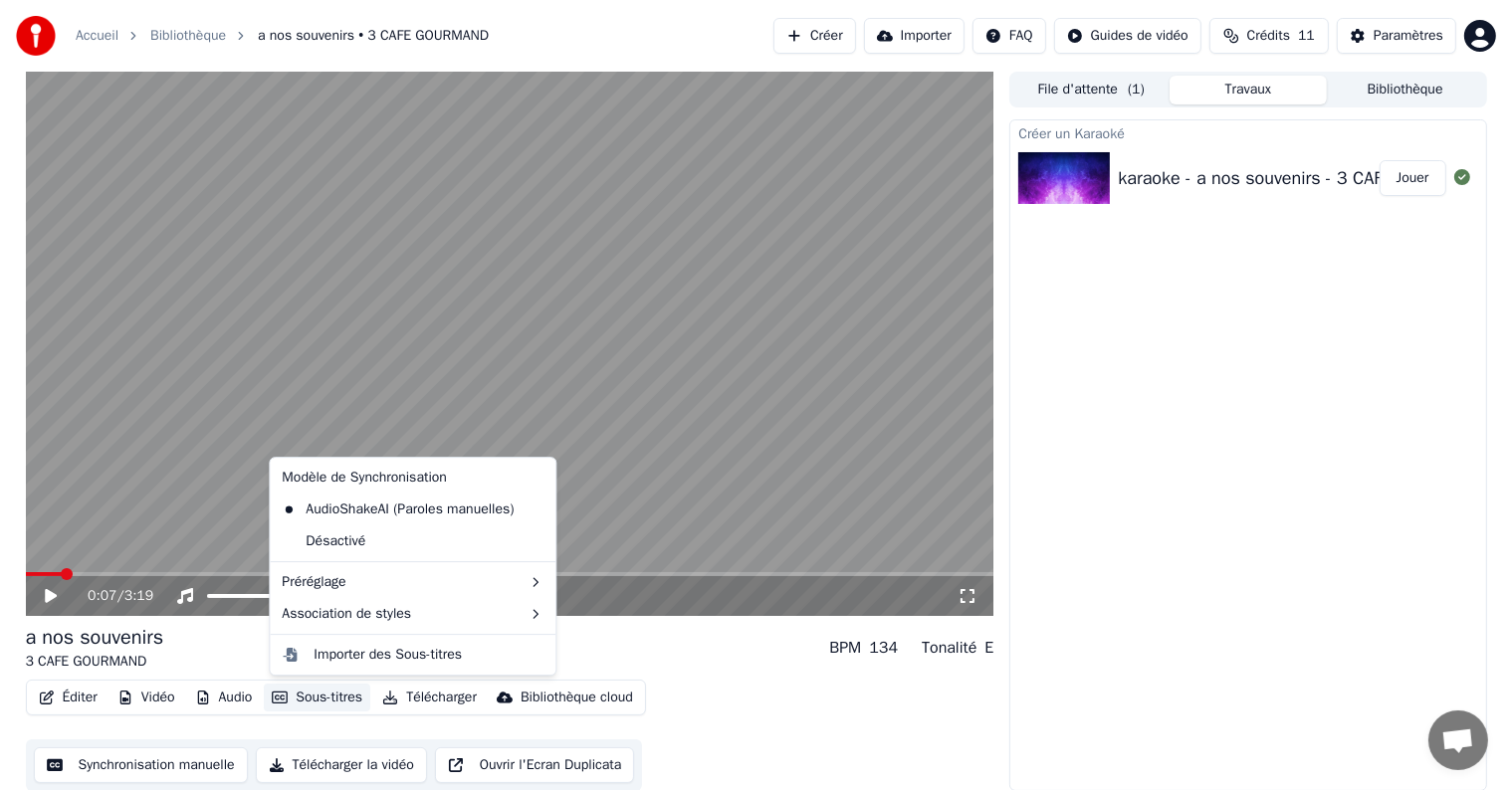 click 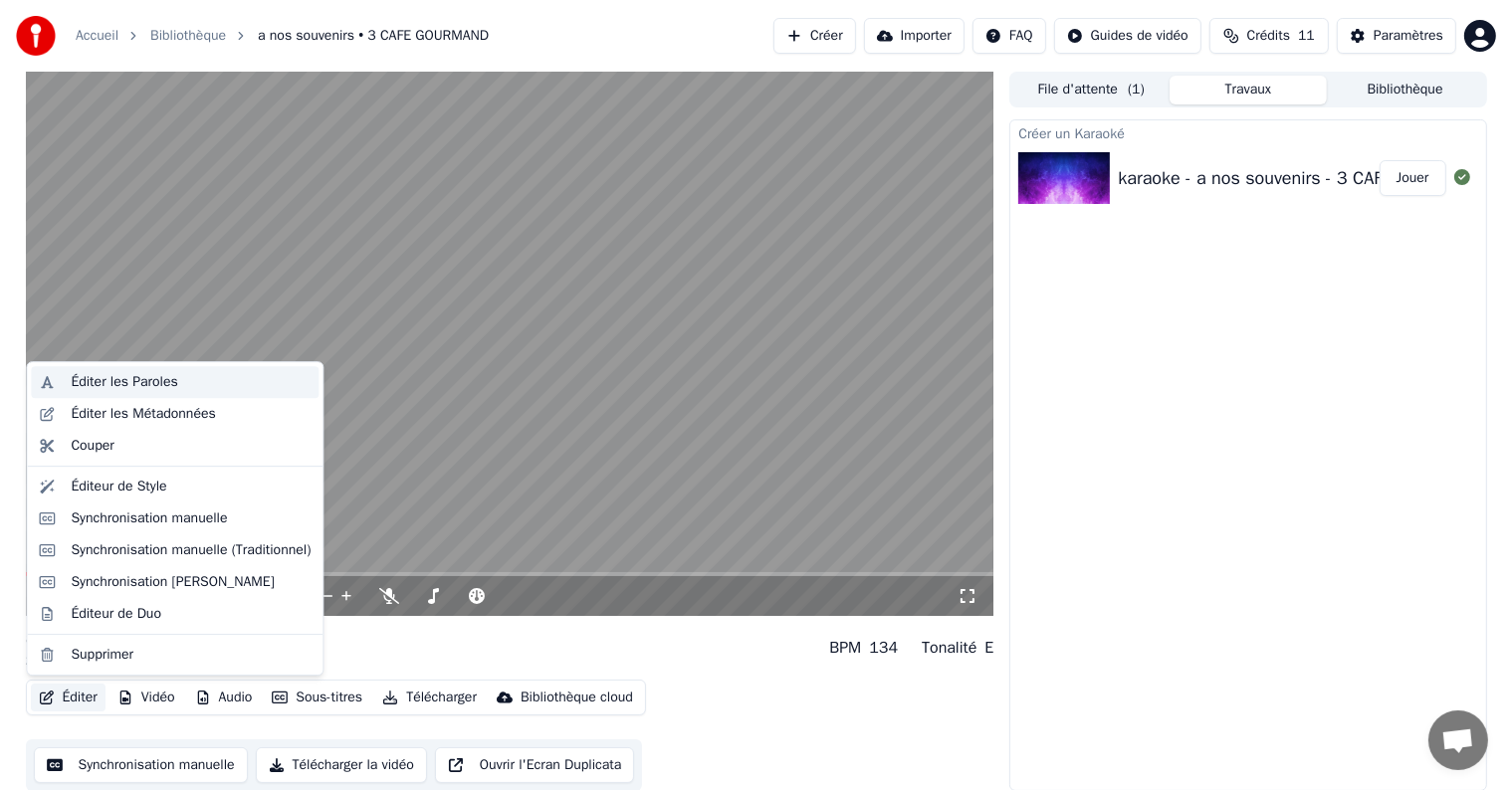 click on "Éditer les Paroles" at bounding box center (123, 382) 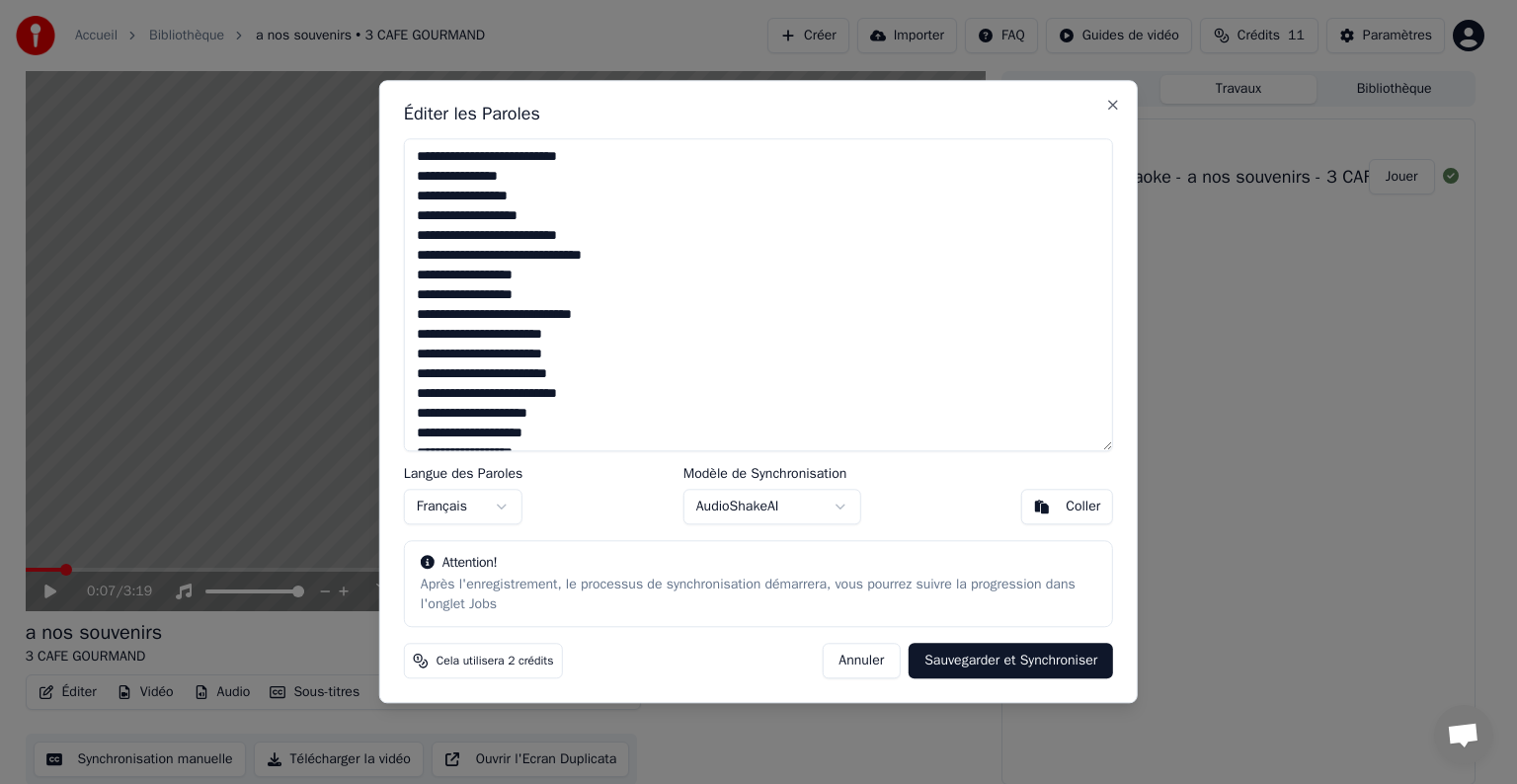 click at bounding box center [758, 294] 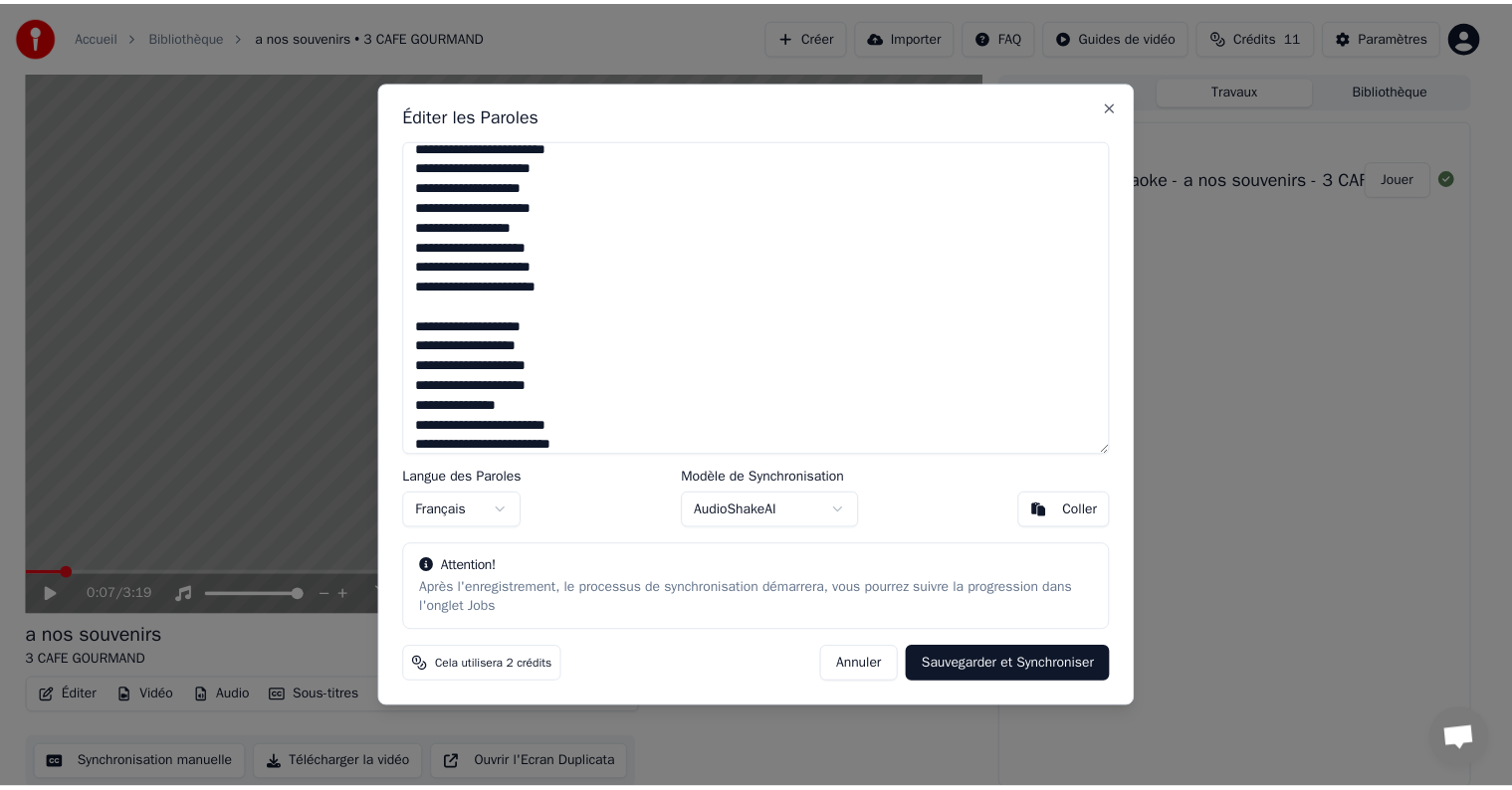 scroll, scrollTop: 1363, scrollLeft: 0, axis: vertical 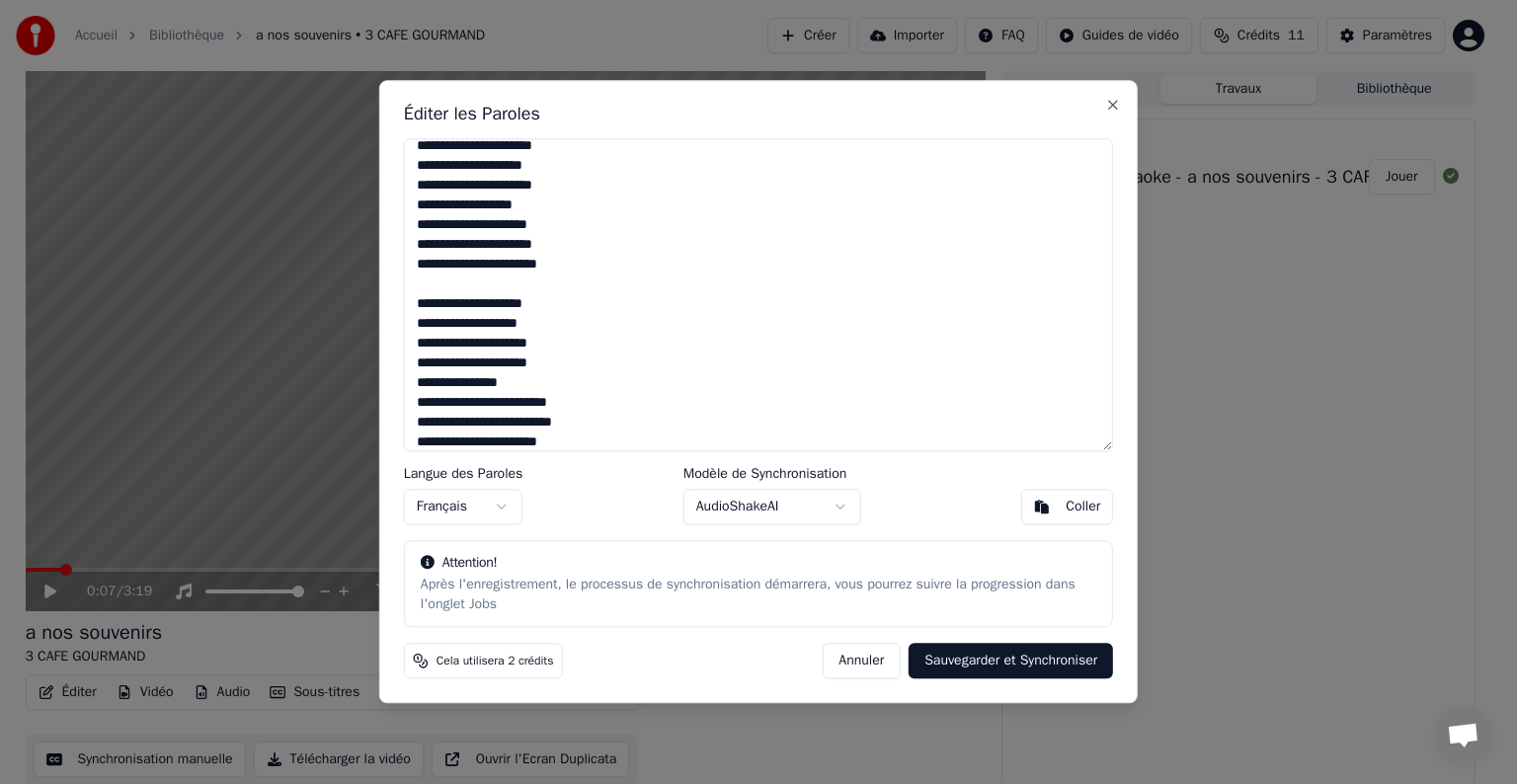 type on "**********" 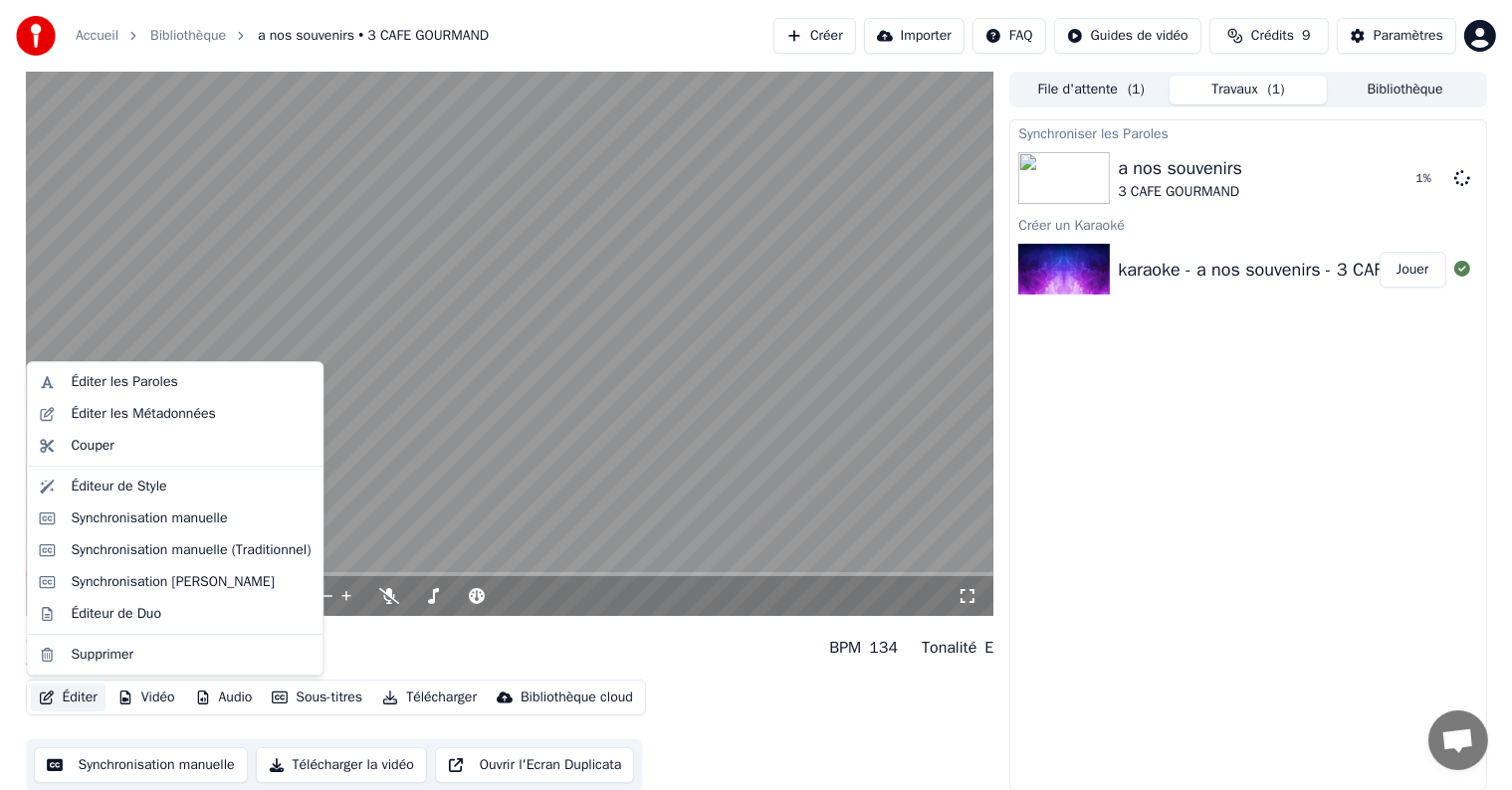 click on "Éditer" at bounding box center [68, 697] 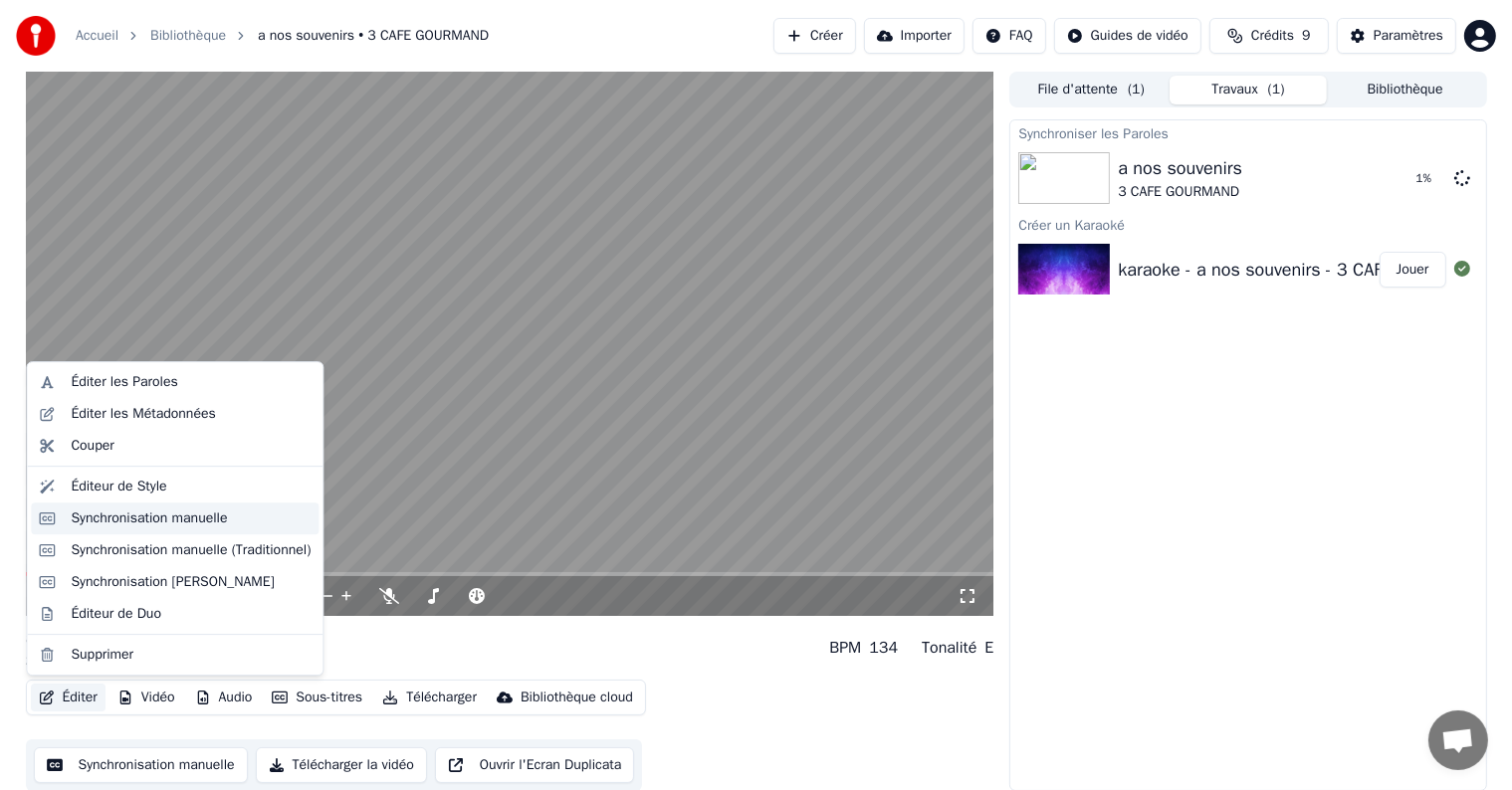 click on "Synchronisation manuelle" at bounding box center (148, 518) 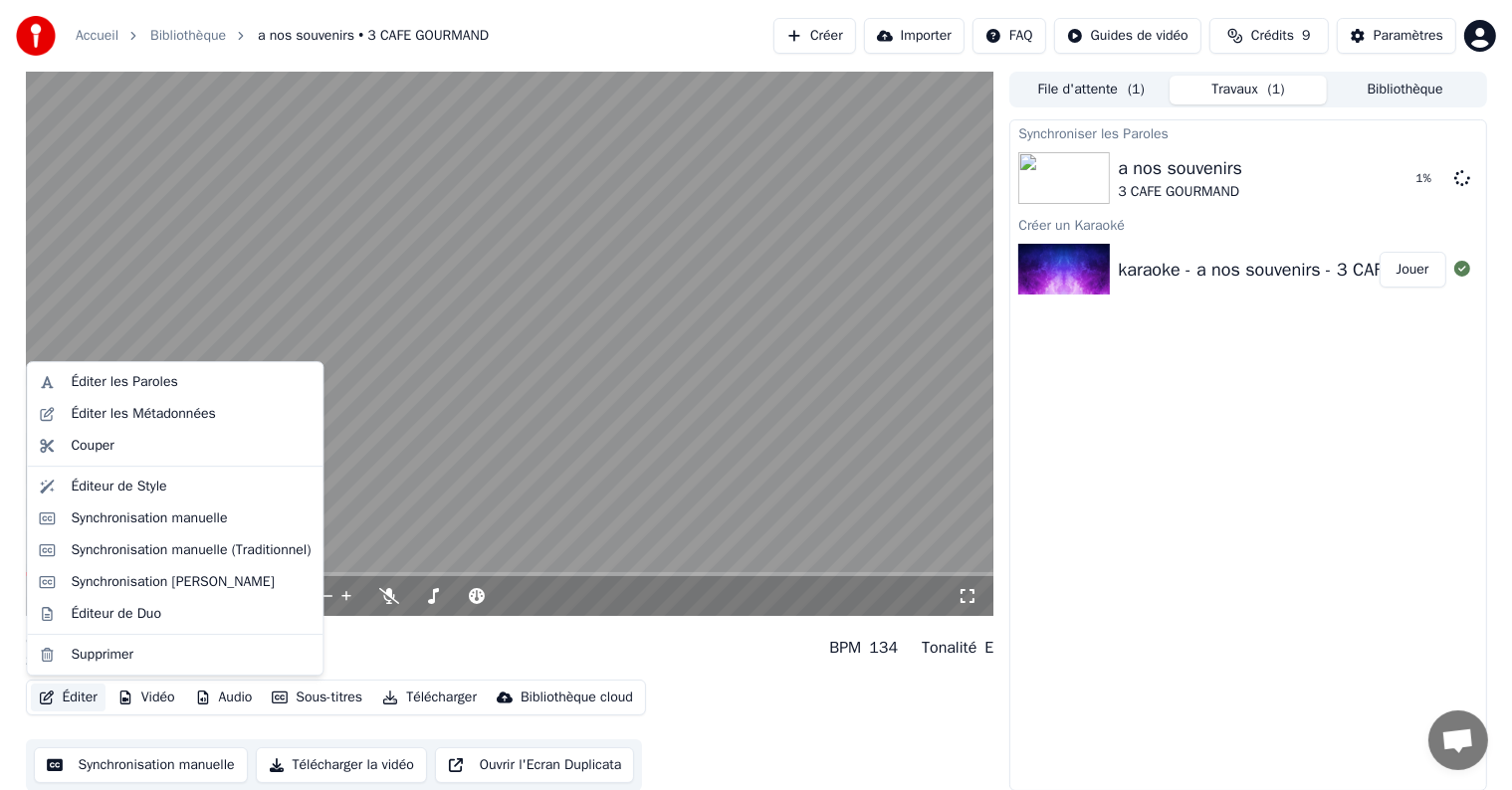 scroll, scrollTop: 0, scrollLeft: 0, axis: both 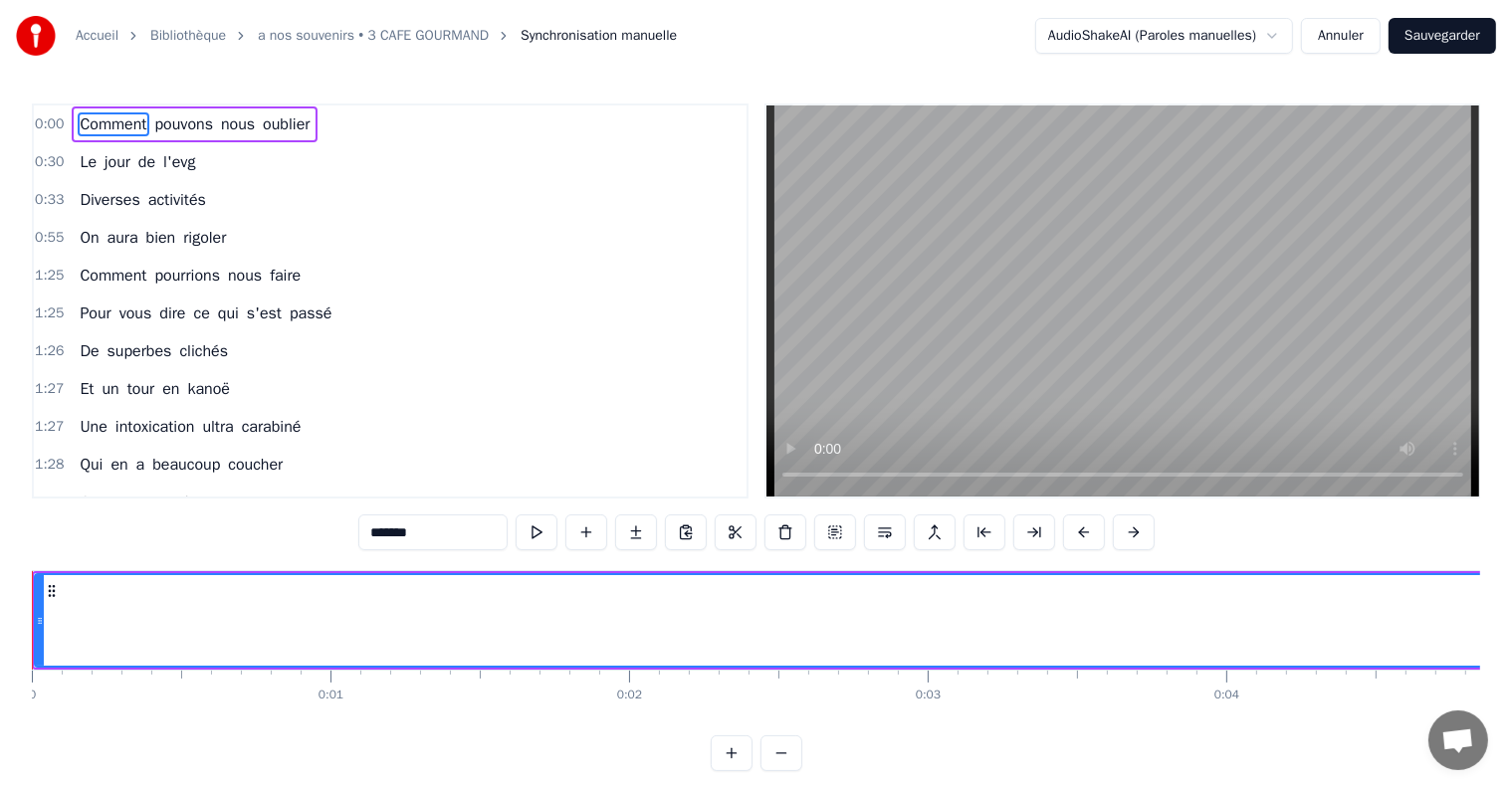 click on "0:00" at bounding box center [49, 124] 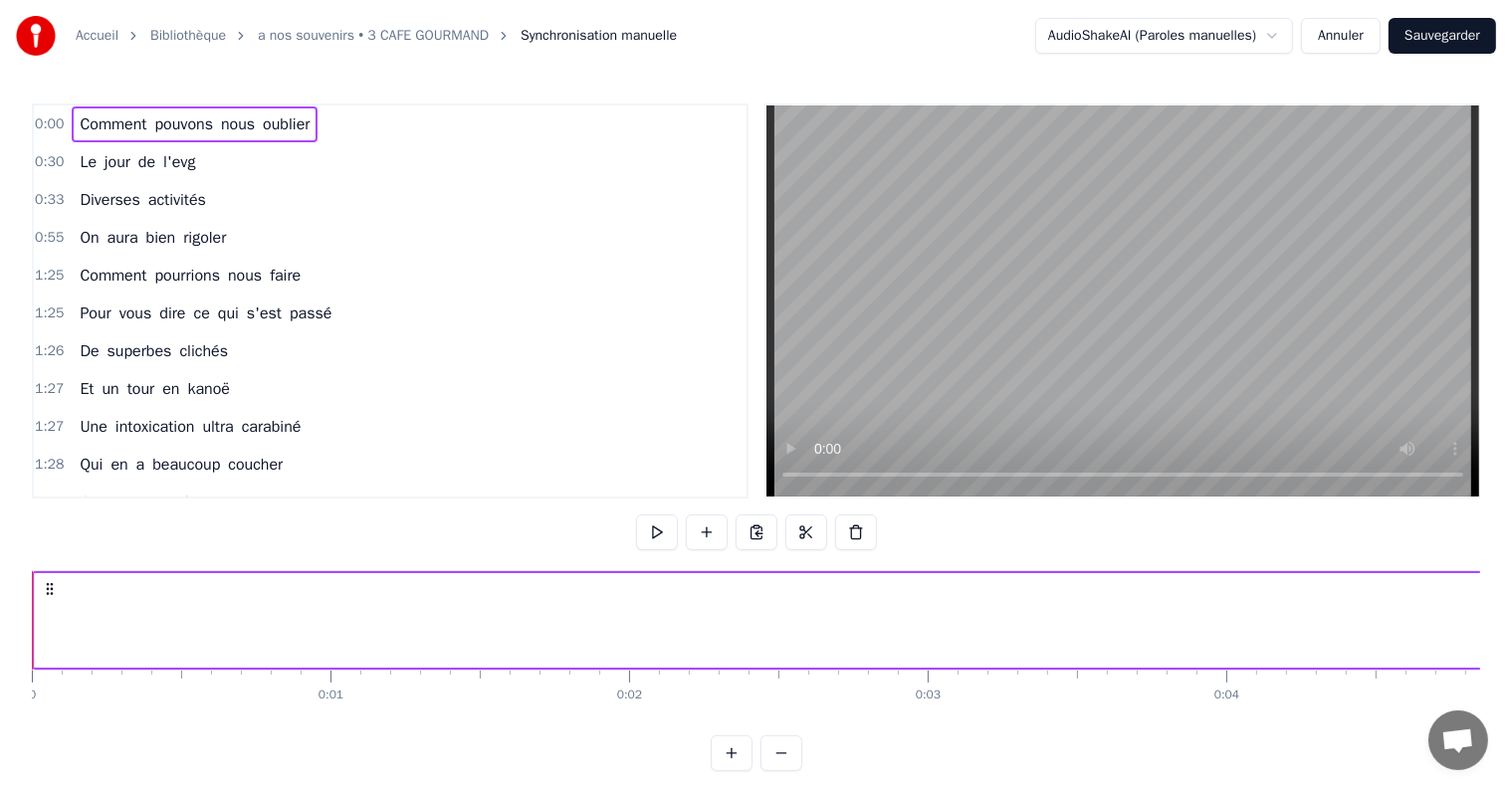 click on "0:00" at bounding box center [49, 124] 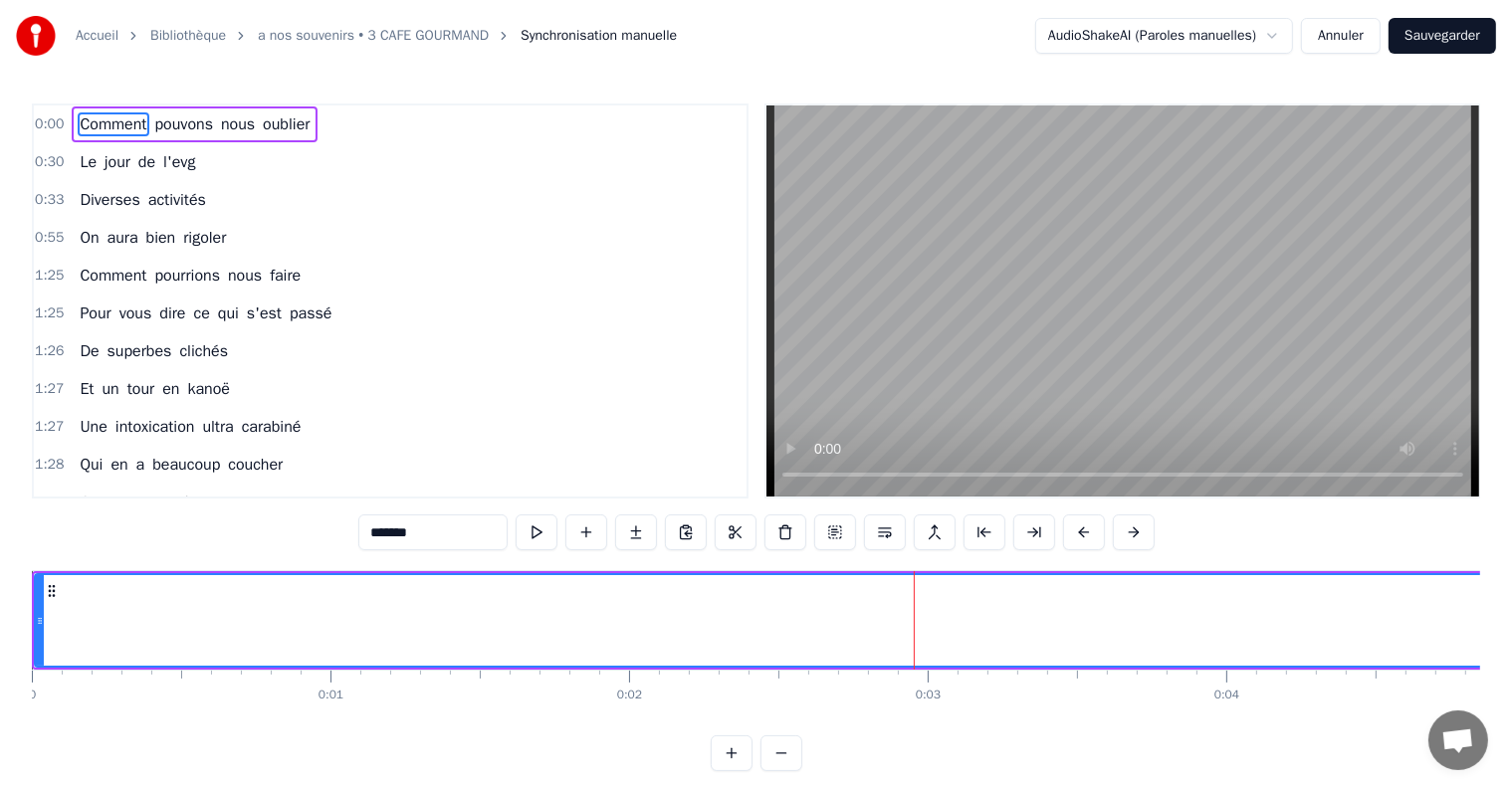 click on "Annuler" at bounding box center (1341, 36) 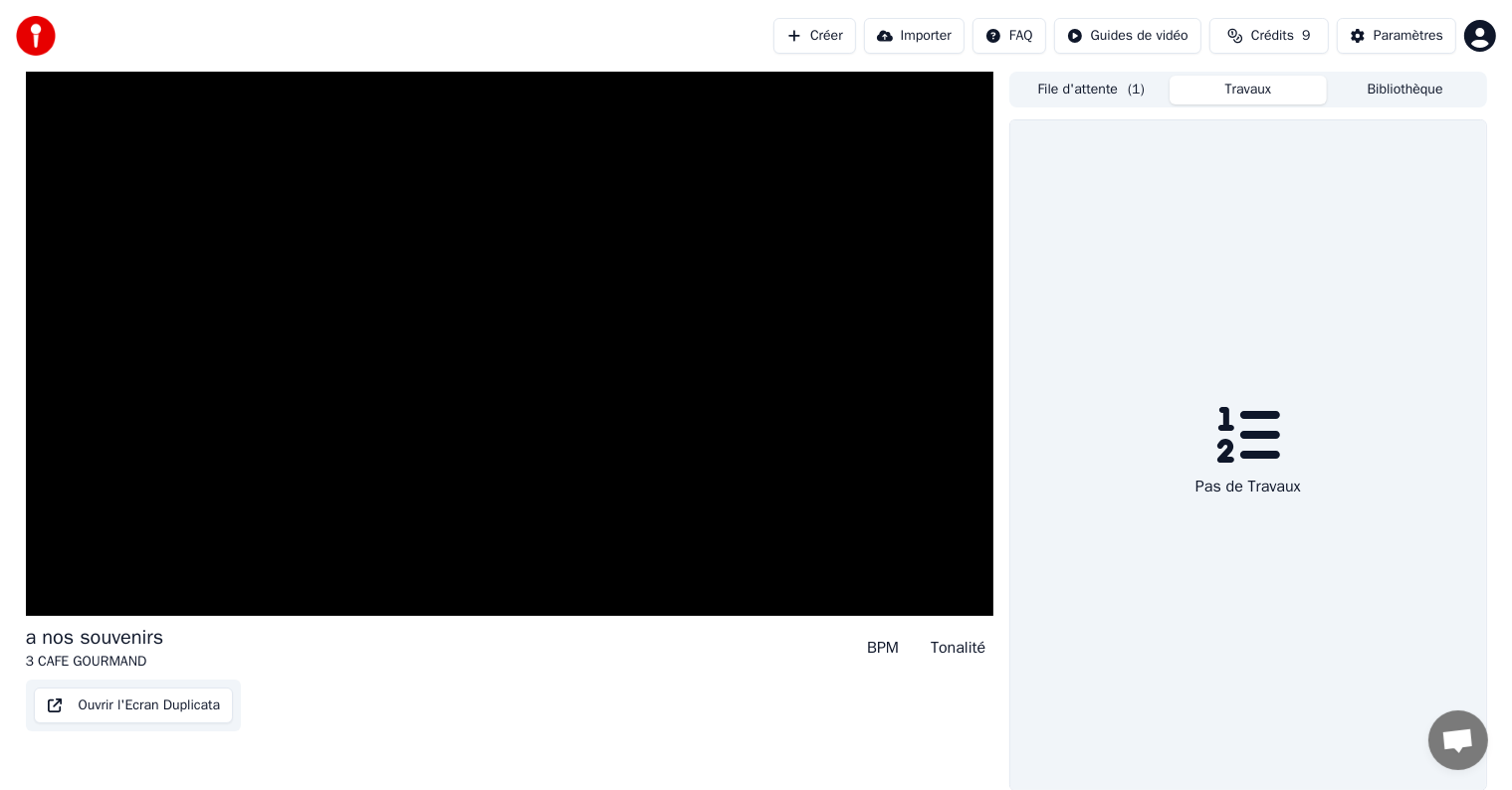 scroll, scrollTop: 0, scrollLeft: 0, axis: both 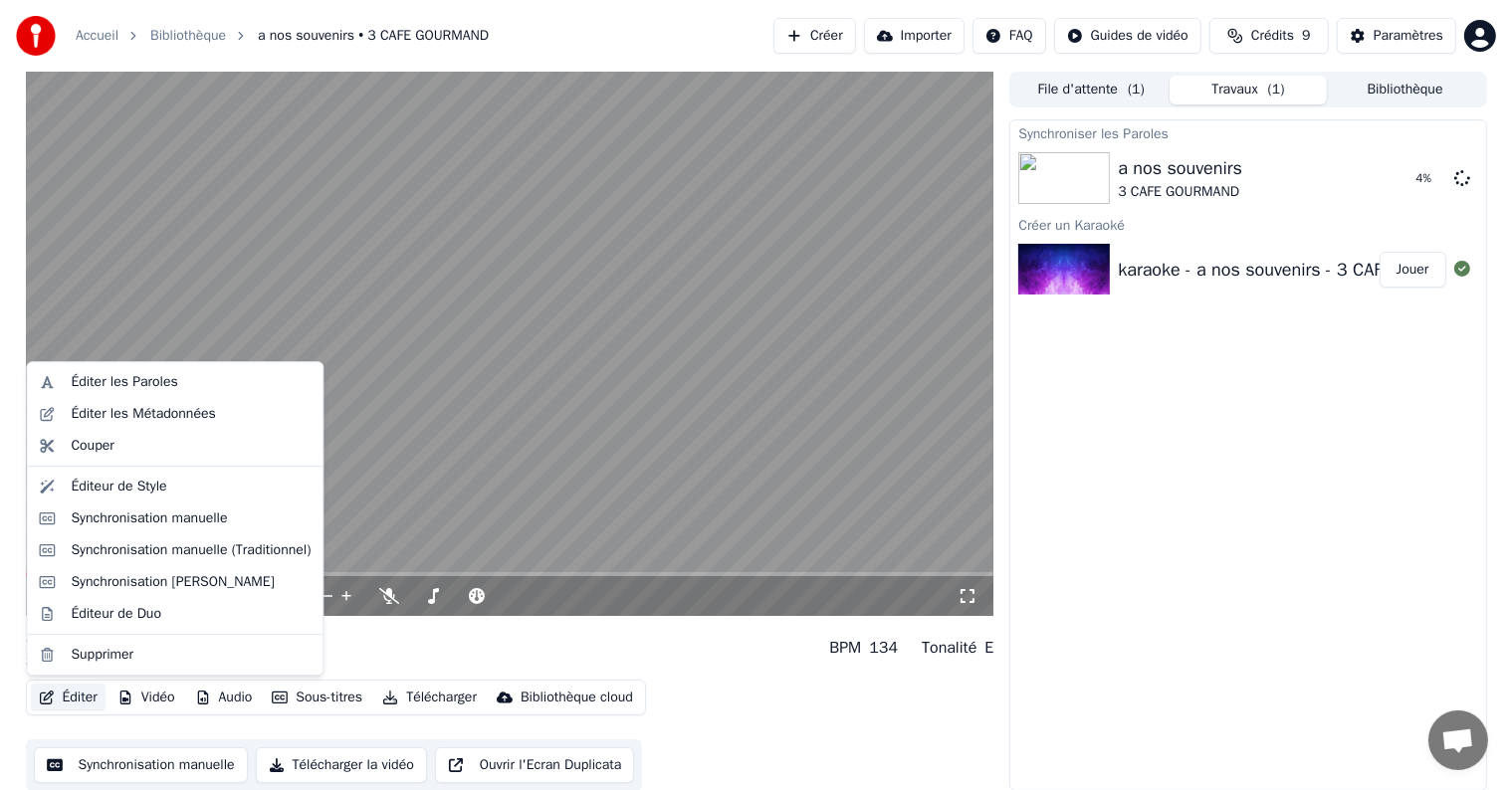 click on "Éditer" at bounding box center [68, 697] 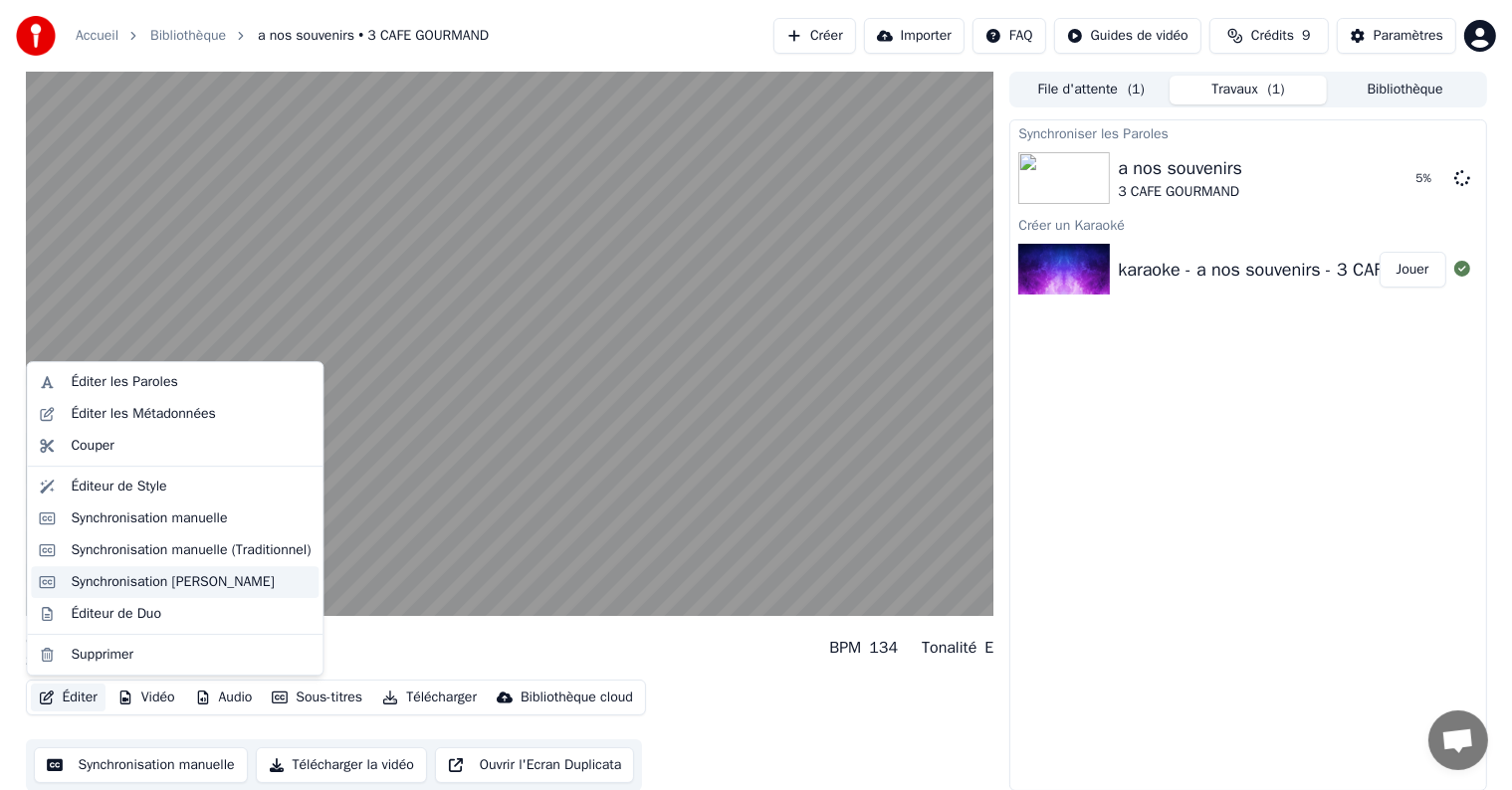 click on "Synchronisation [PERSON_NAME]" at bounding box center [174, 582] 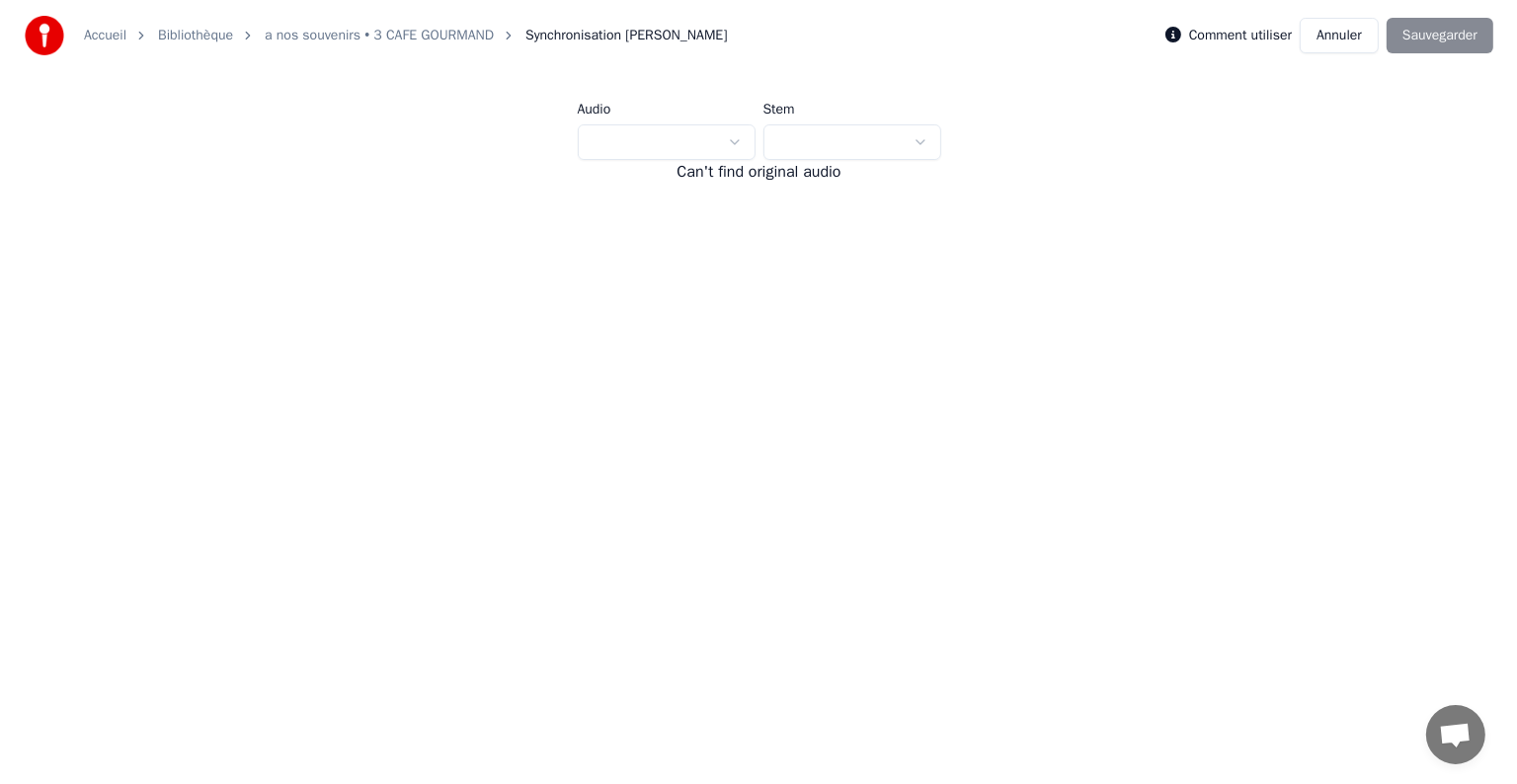 scroll, scrollTop: 0, scrollLeft: 0, axis: both 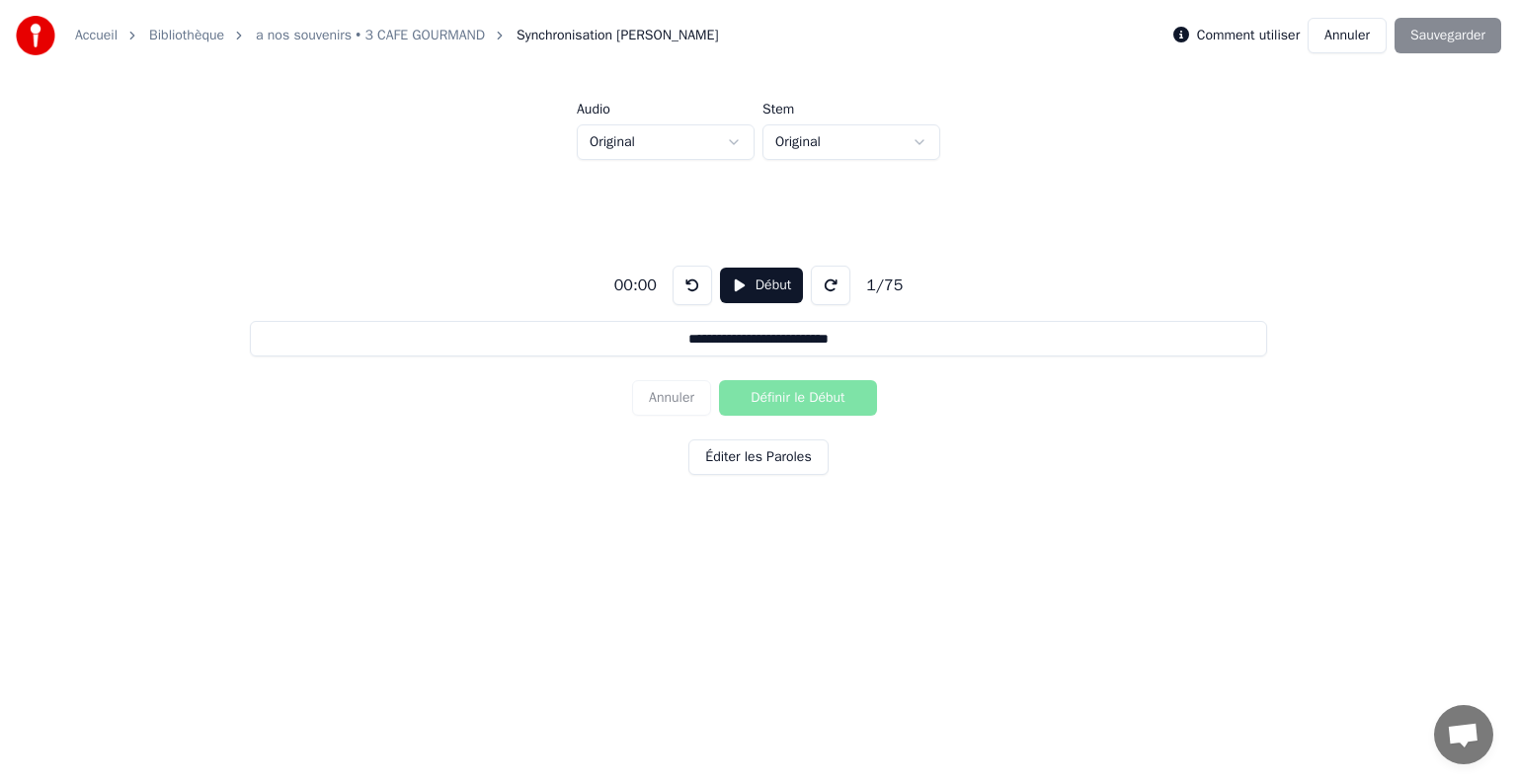 click on "Début" at bounding box center (761, 285) 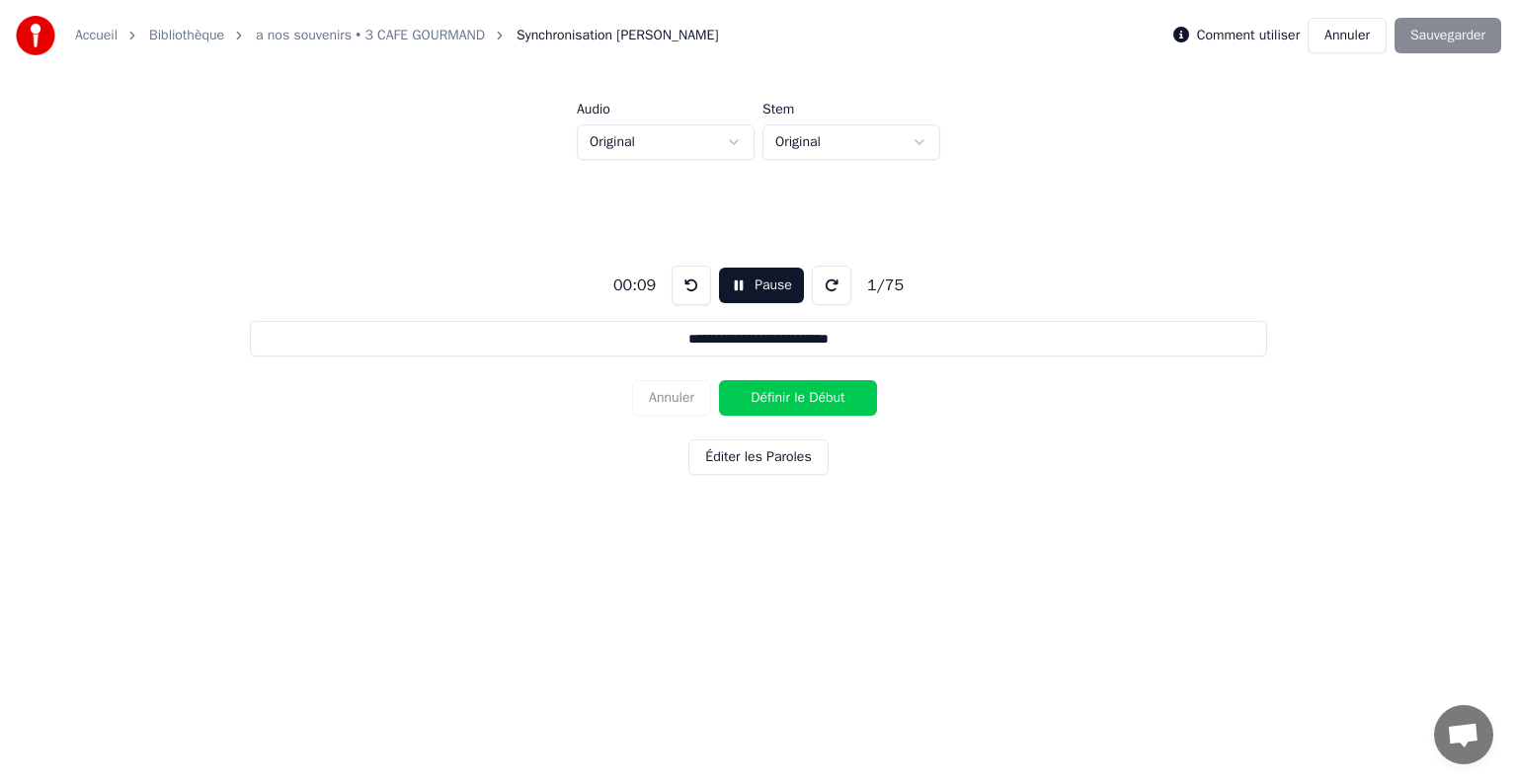 click at bounding box center [691, 285] 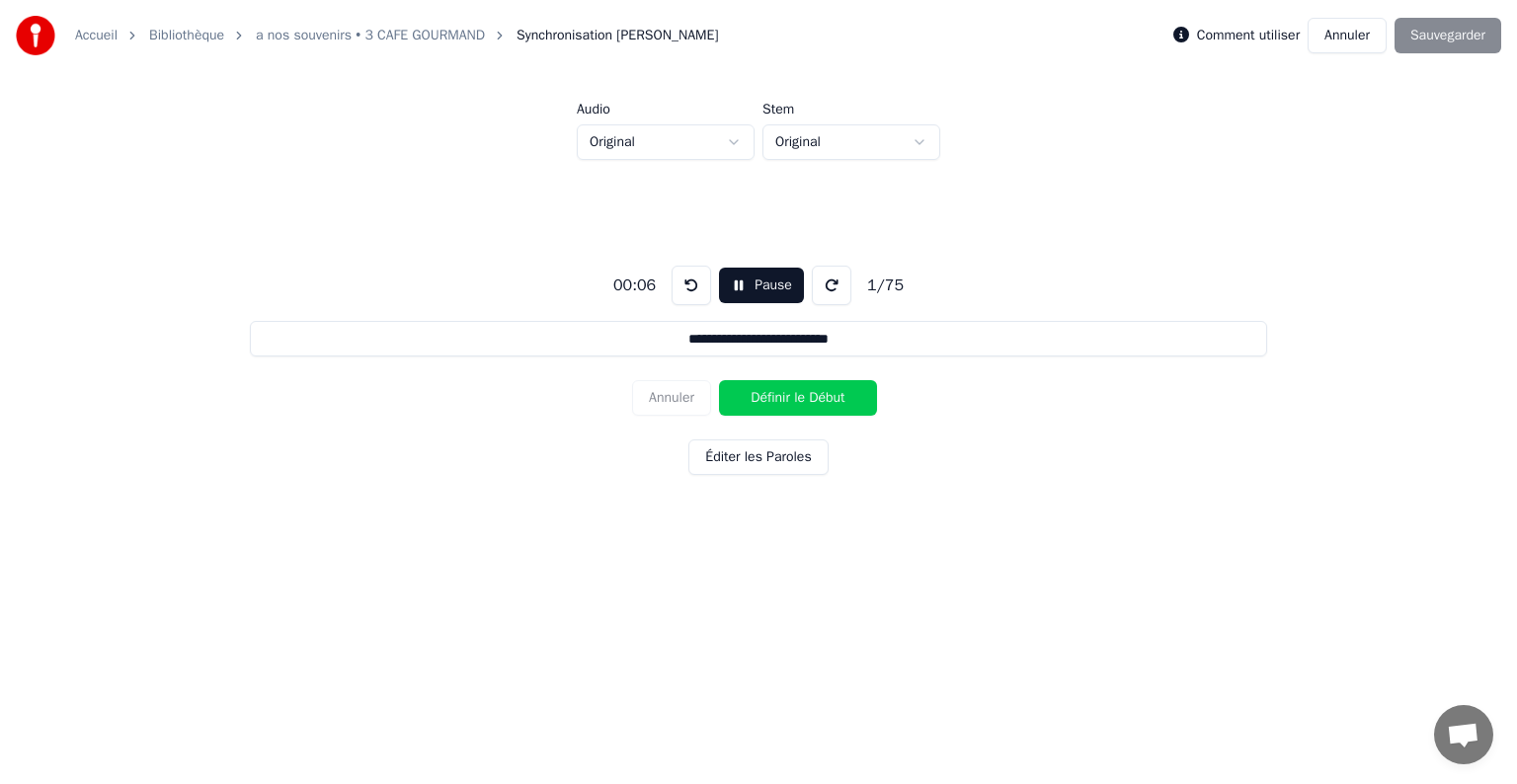 click on "Définir le Début" at bounding box center (798, 398) 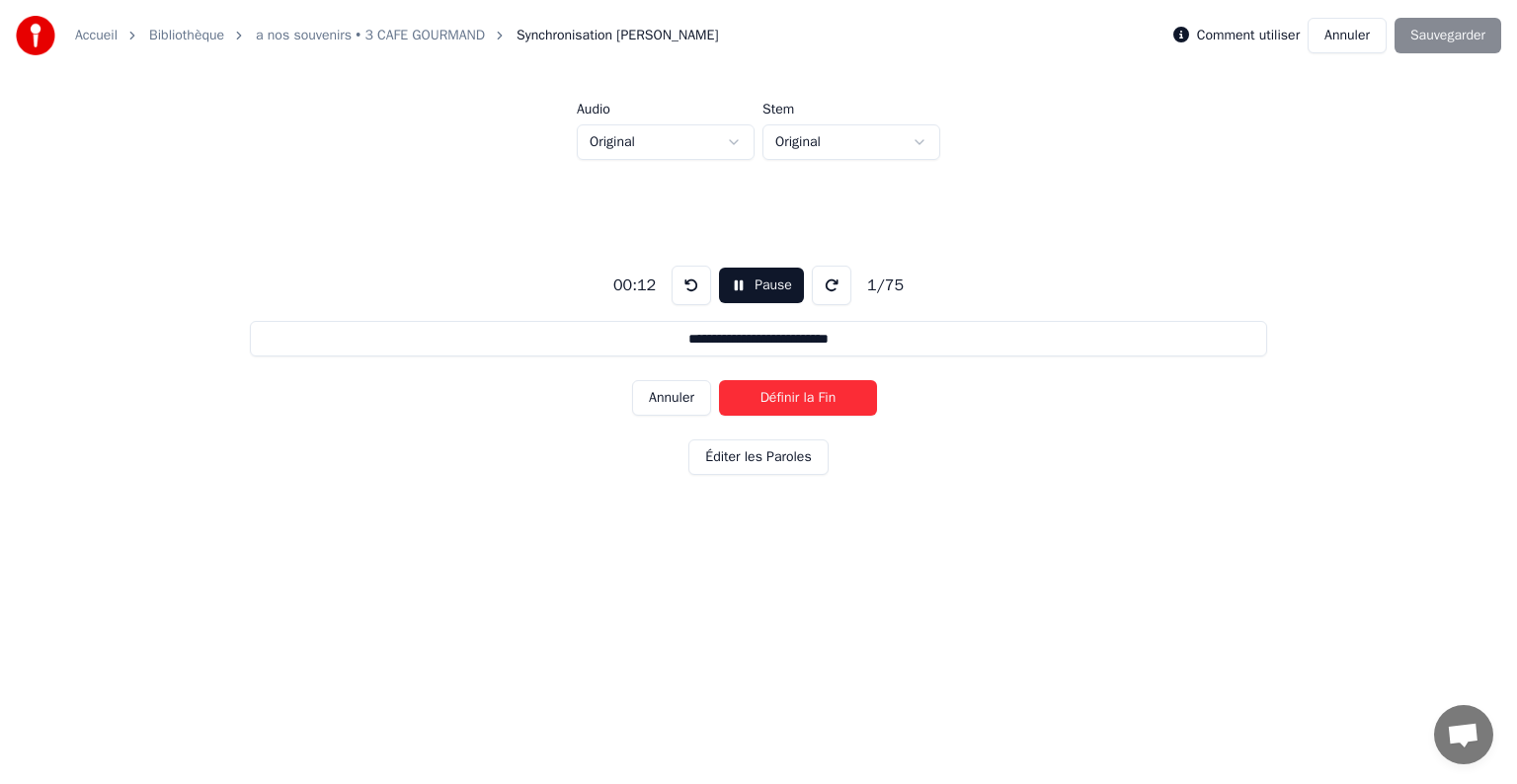 click on "Annuler" at bounding box center (1347, 36) 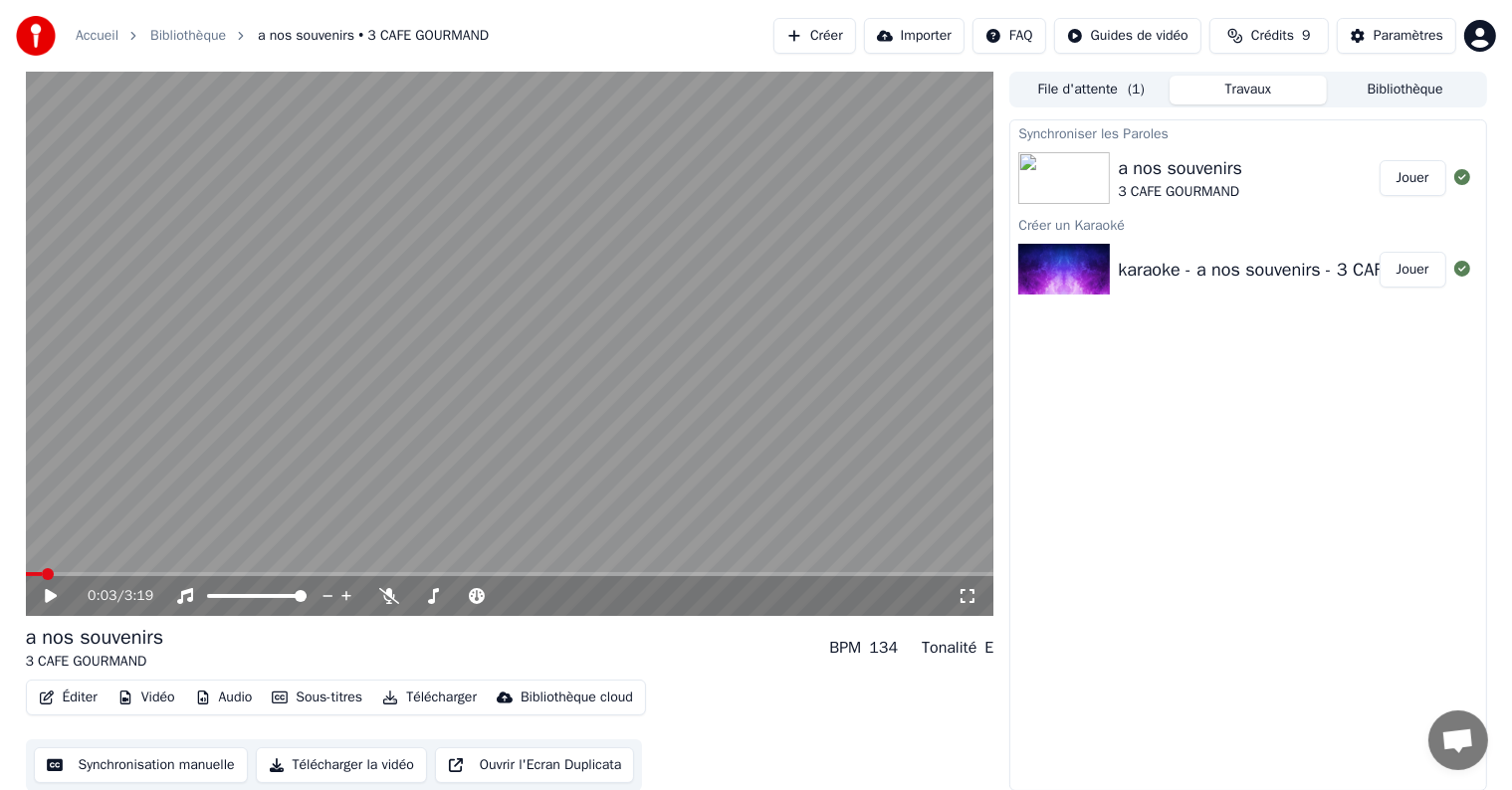 scroll, scrollTop: 1, scrollLeft: 0, axis: vertical 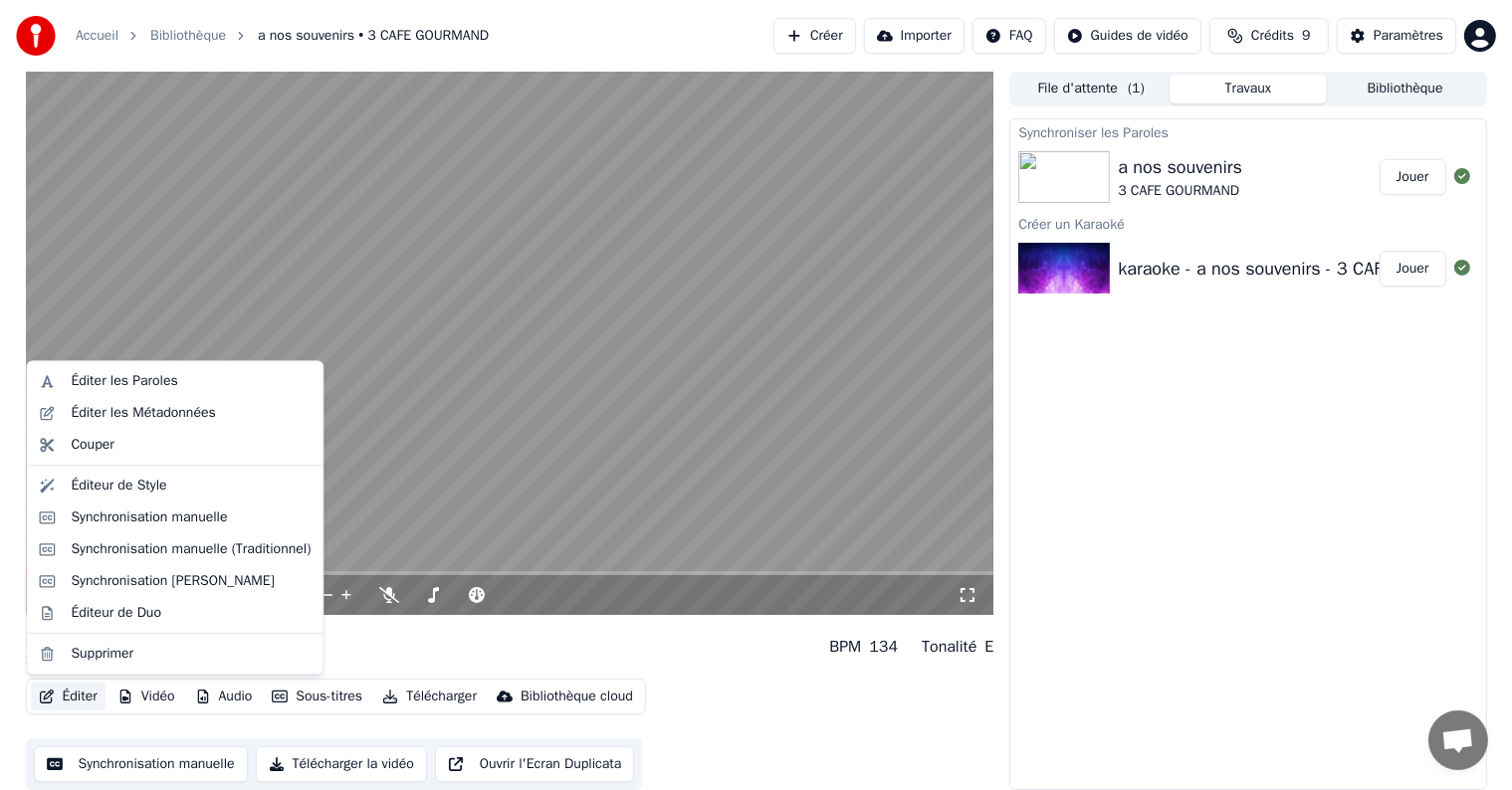 click on "Éditer" at bounding box center [68, 696] 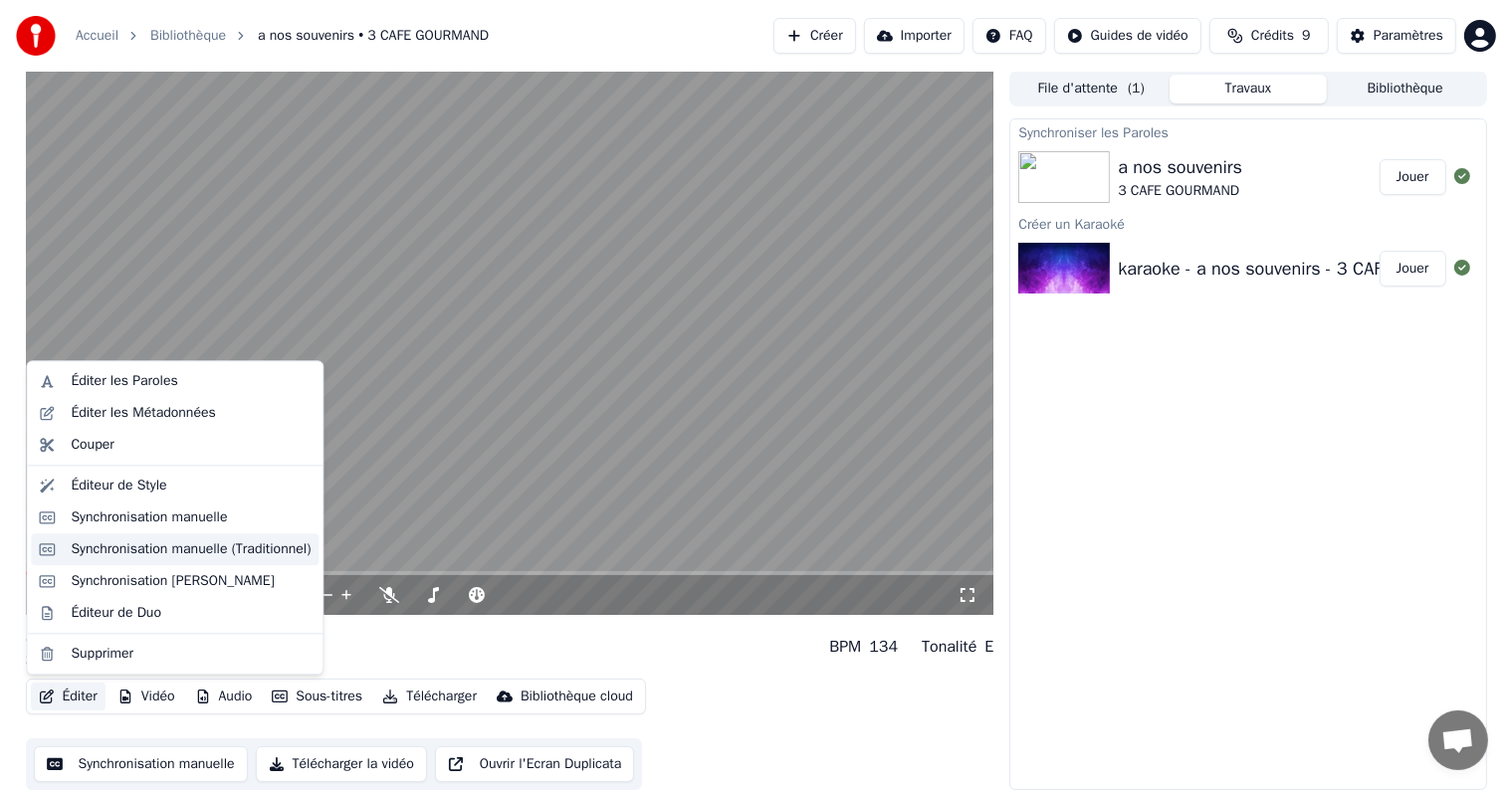 click on "Synchronisation manuelle (Traditionnel)" at bounding box center (174, 549) 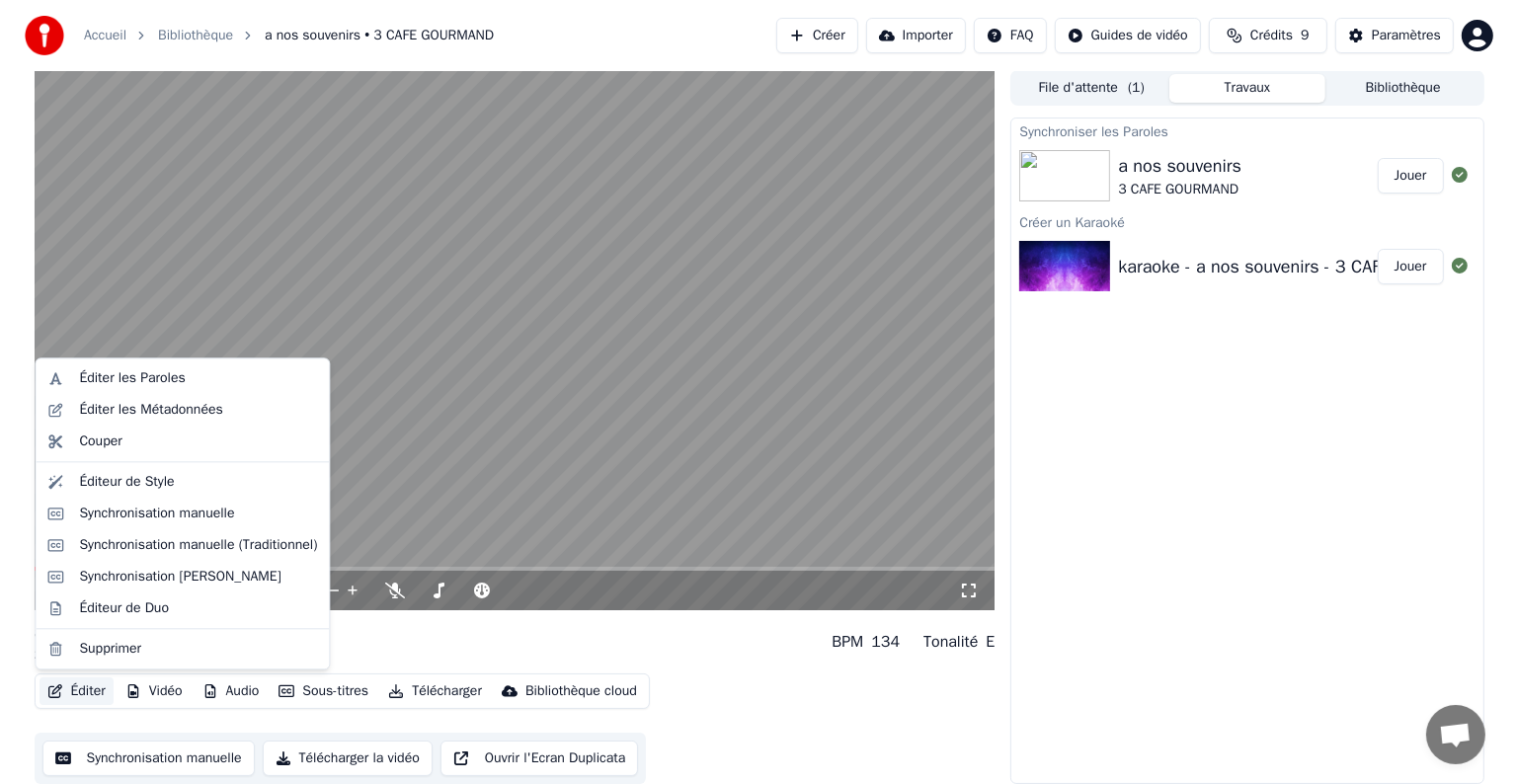 scroll, scrollTop: 0, scrollLeft: 0, axis: both 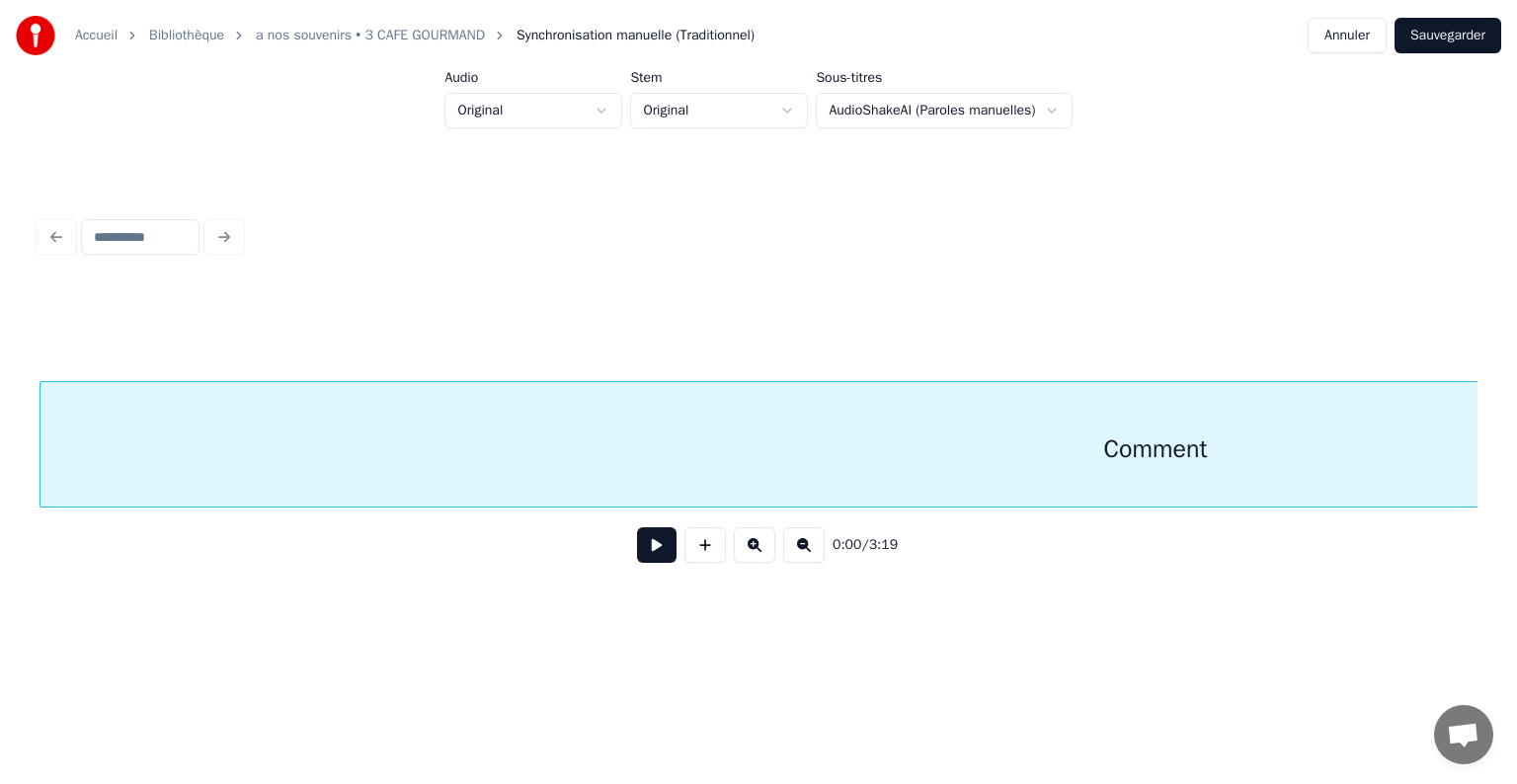 click on "Comment" at bounding box center (1156, 449) 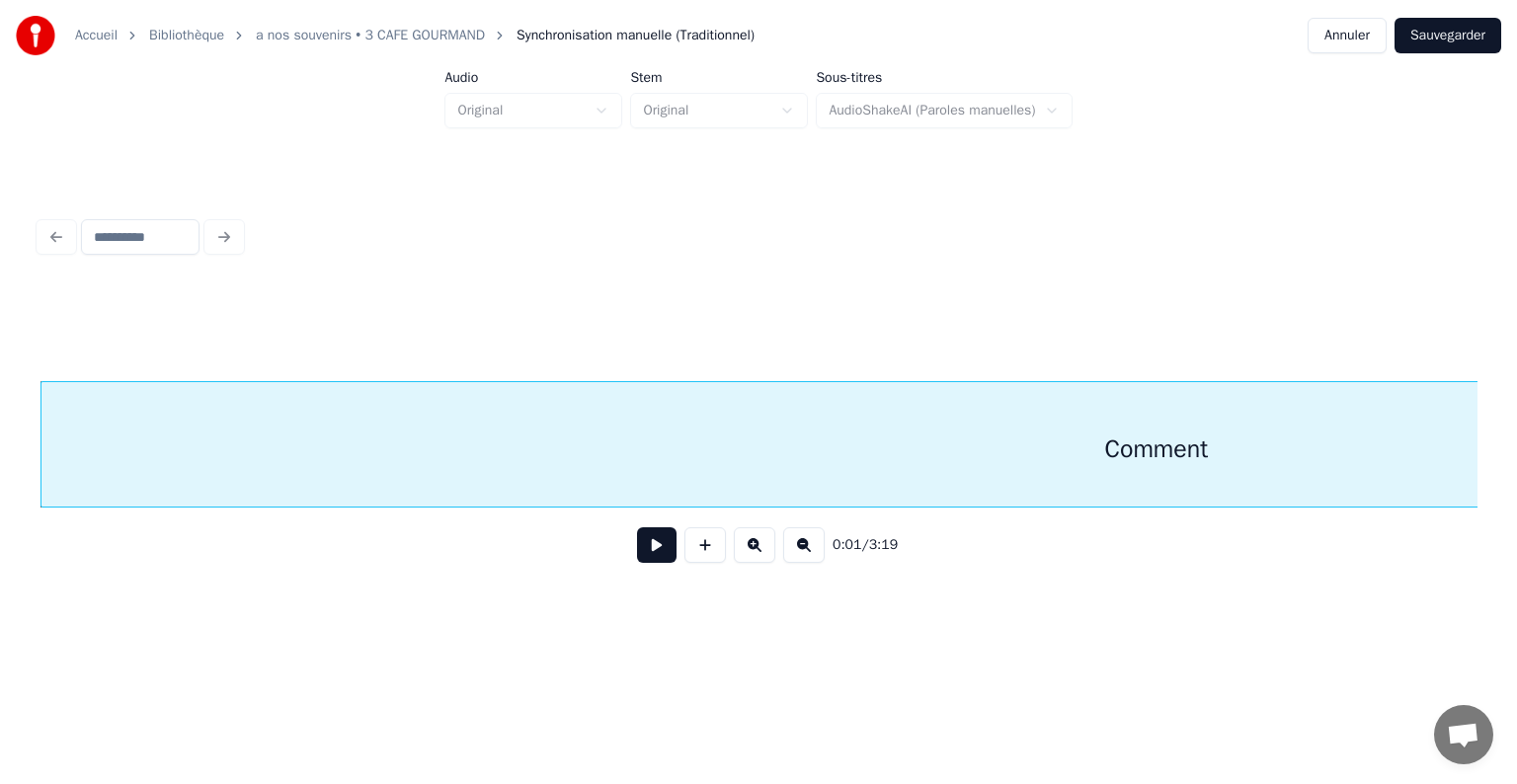 click at bounding box center (657, 545) 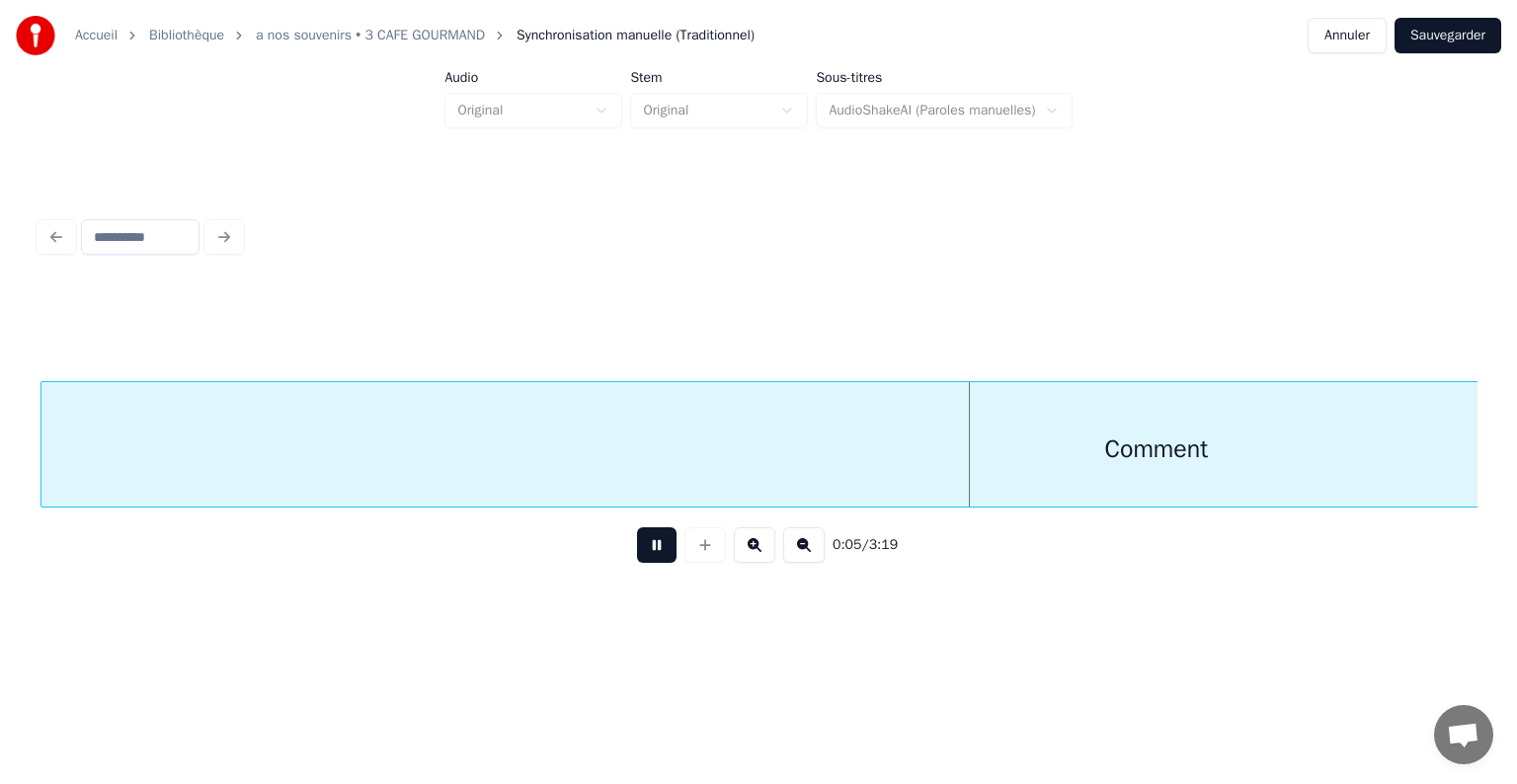 click at bounding box center [657, 545] 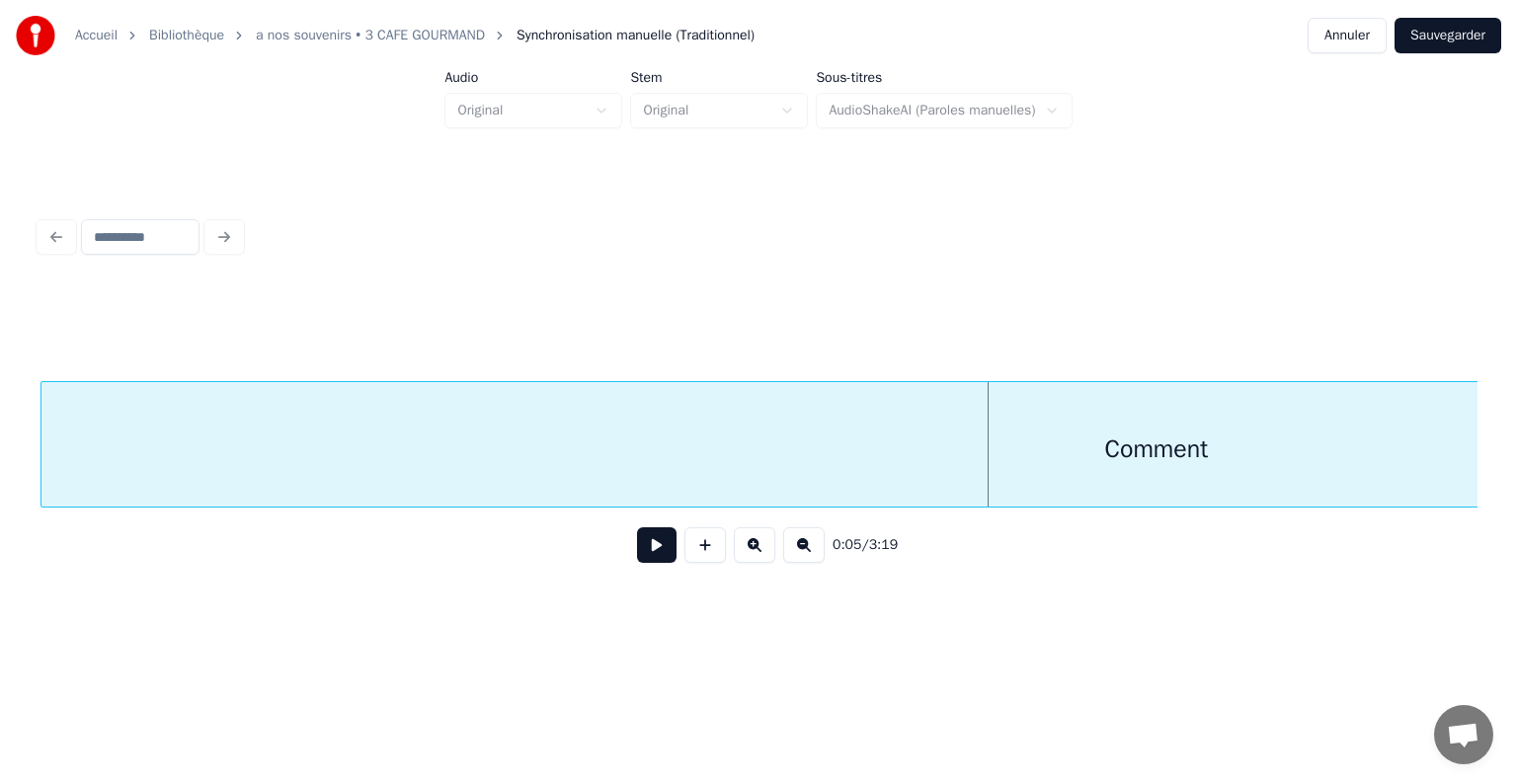 click at bounding box center (657, 545) 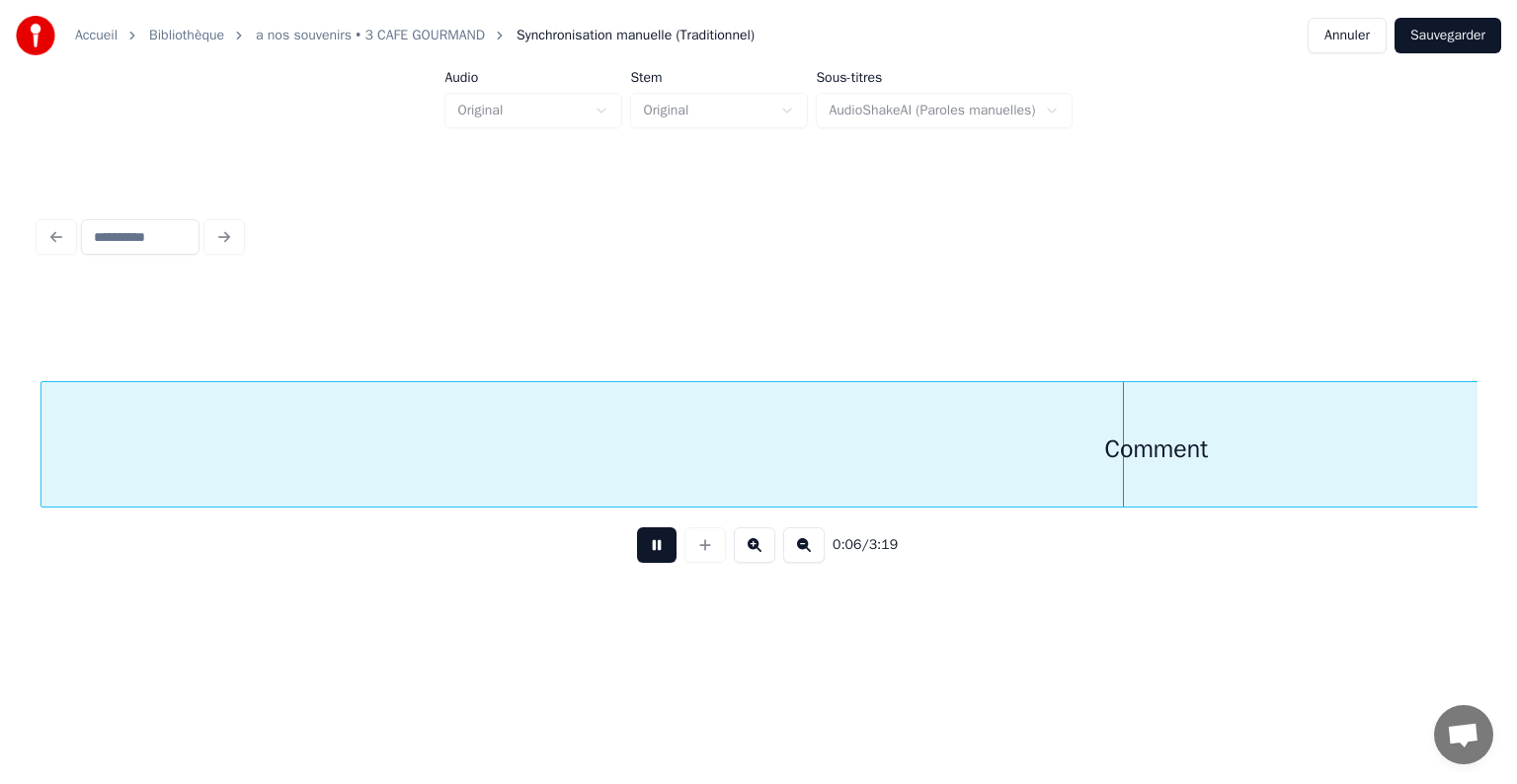 click at bounding box center [657, 545] 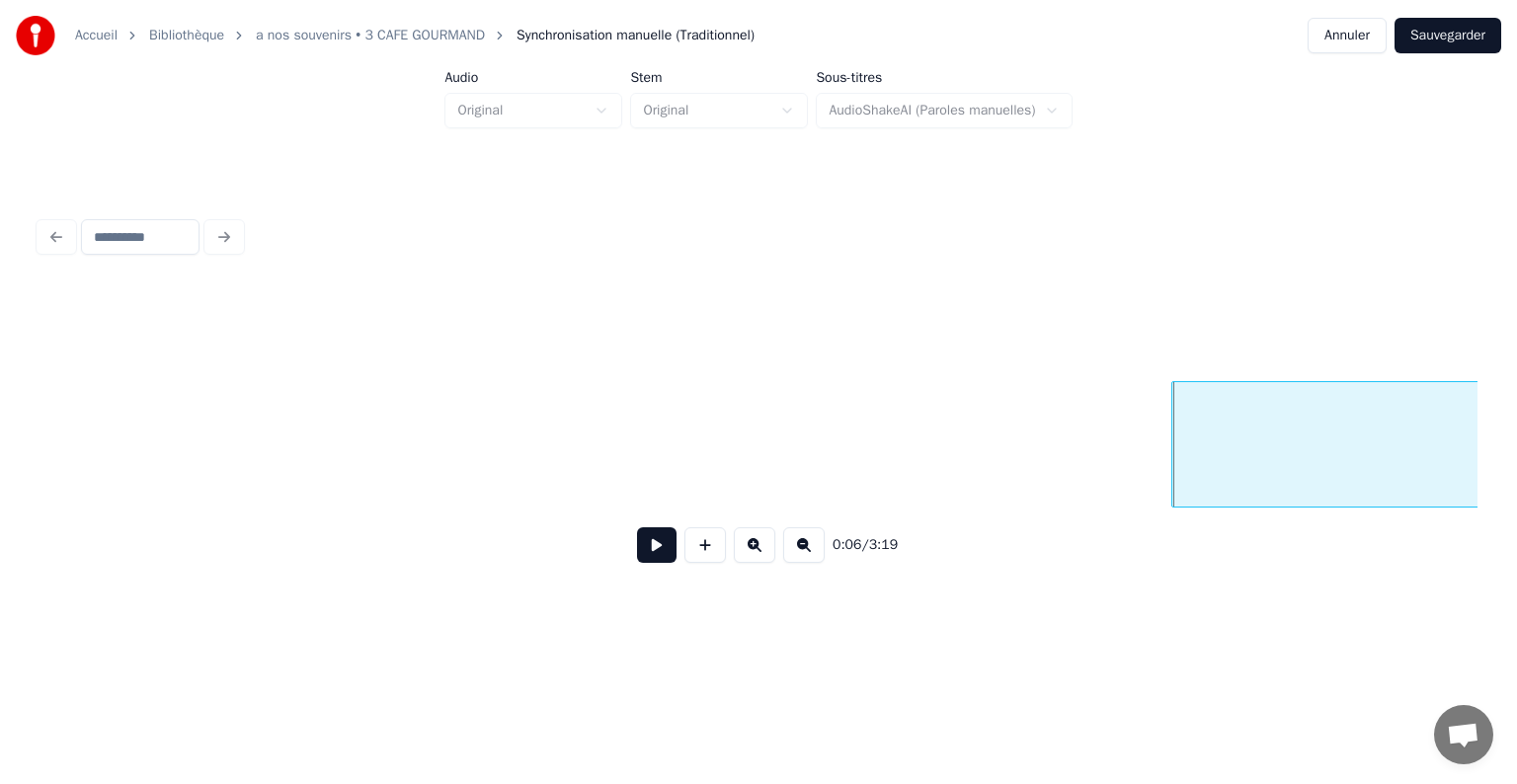 click on "0:06  /  3:19" at bounding box center (758, 432) 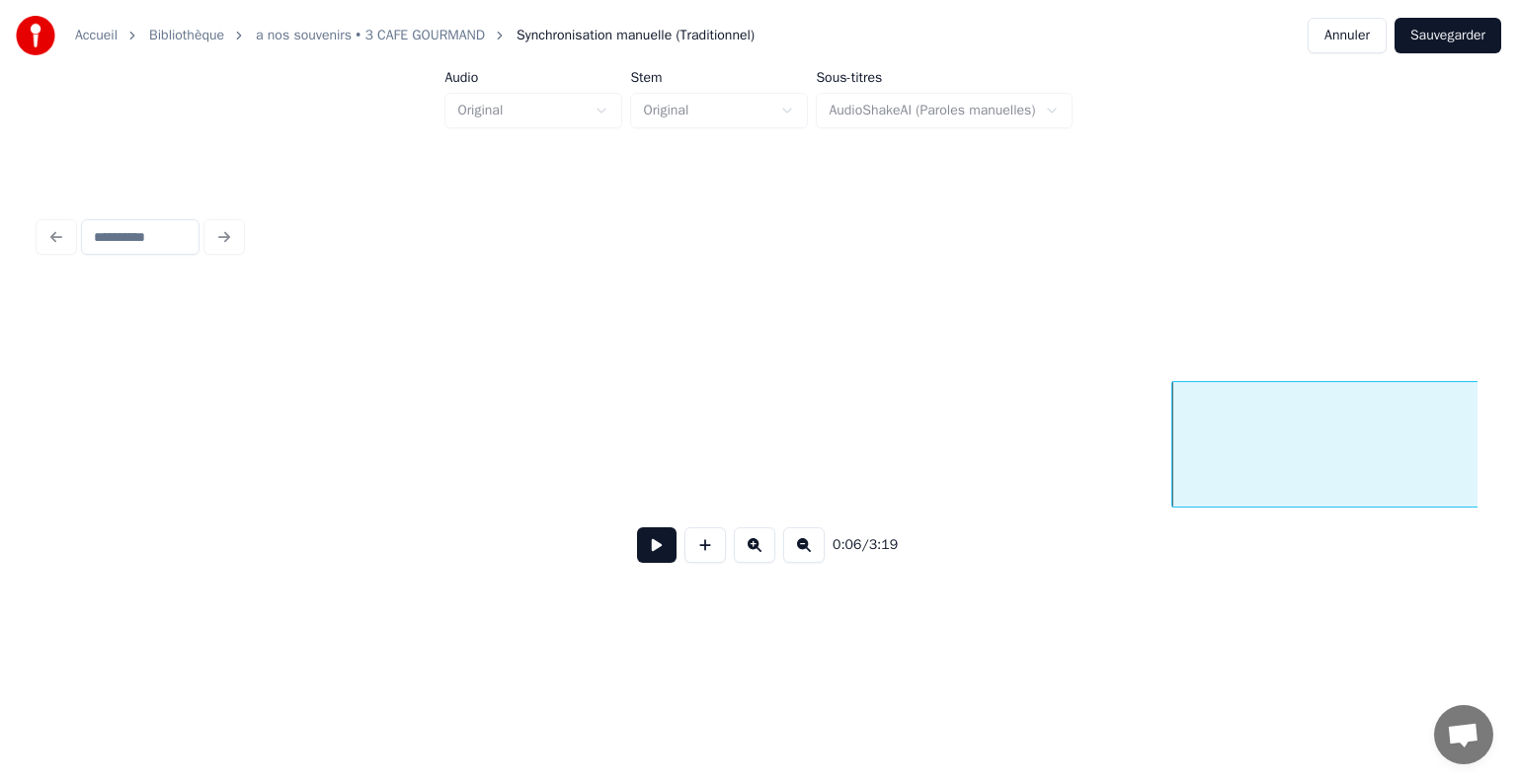 type 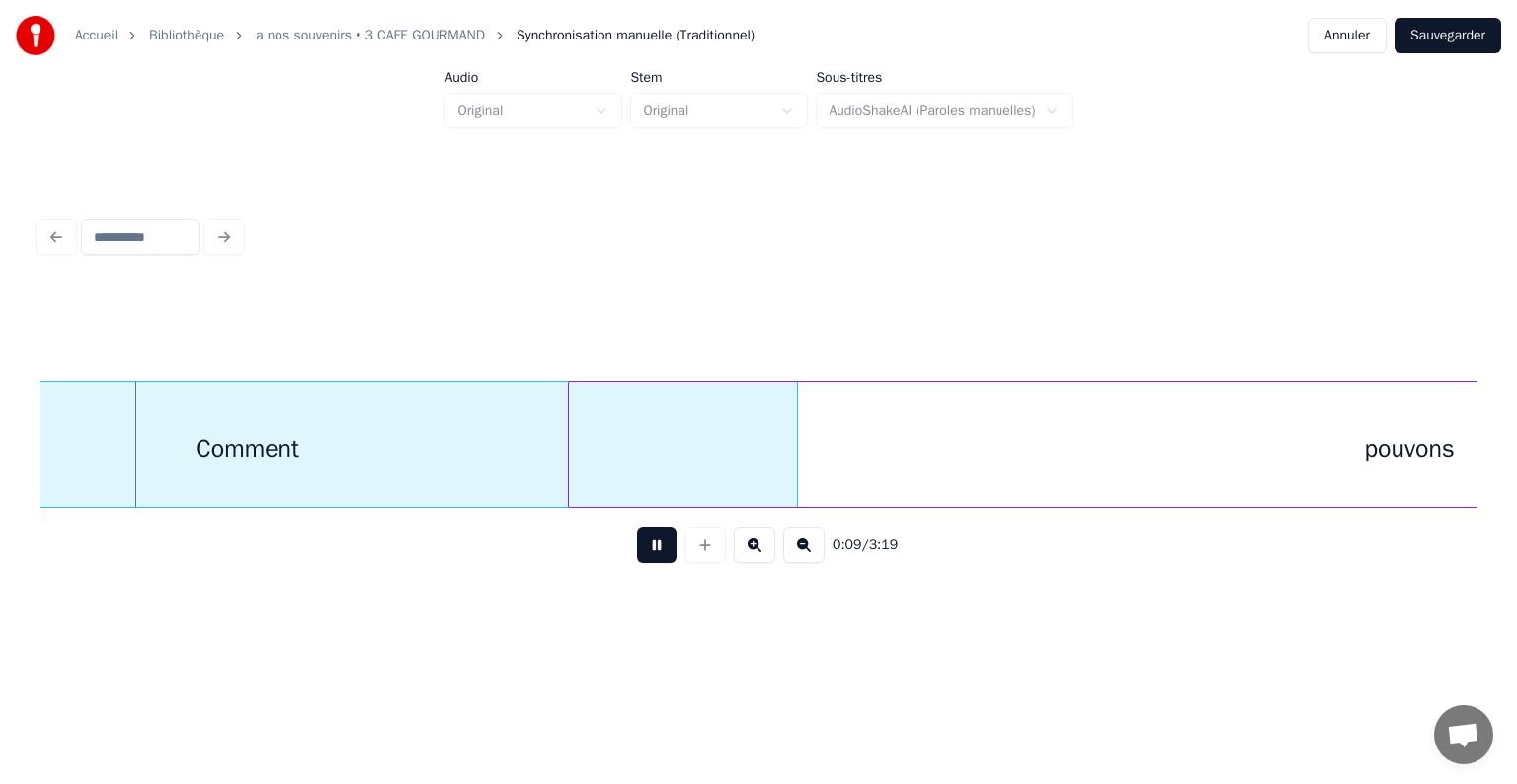 scroll, scrollTop: 0, scrollLeft: 1711, axis: horizontal 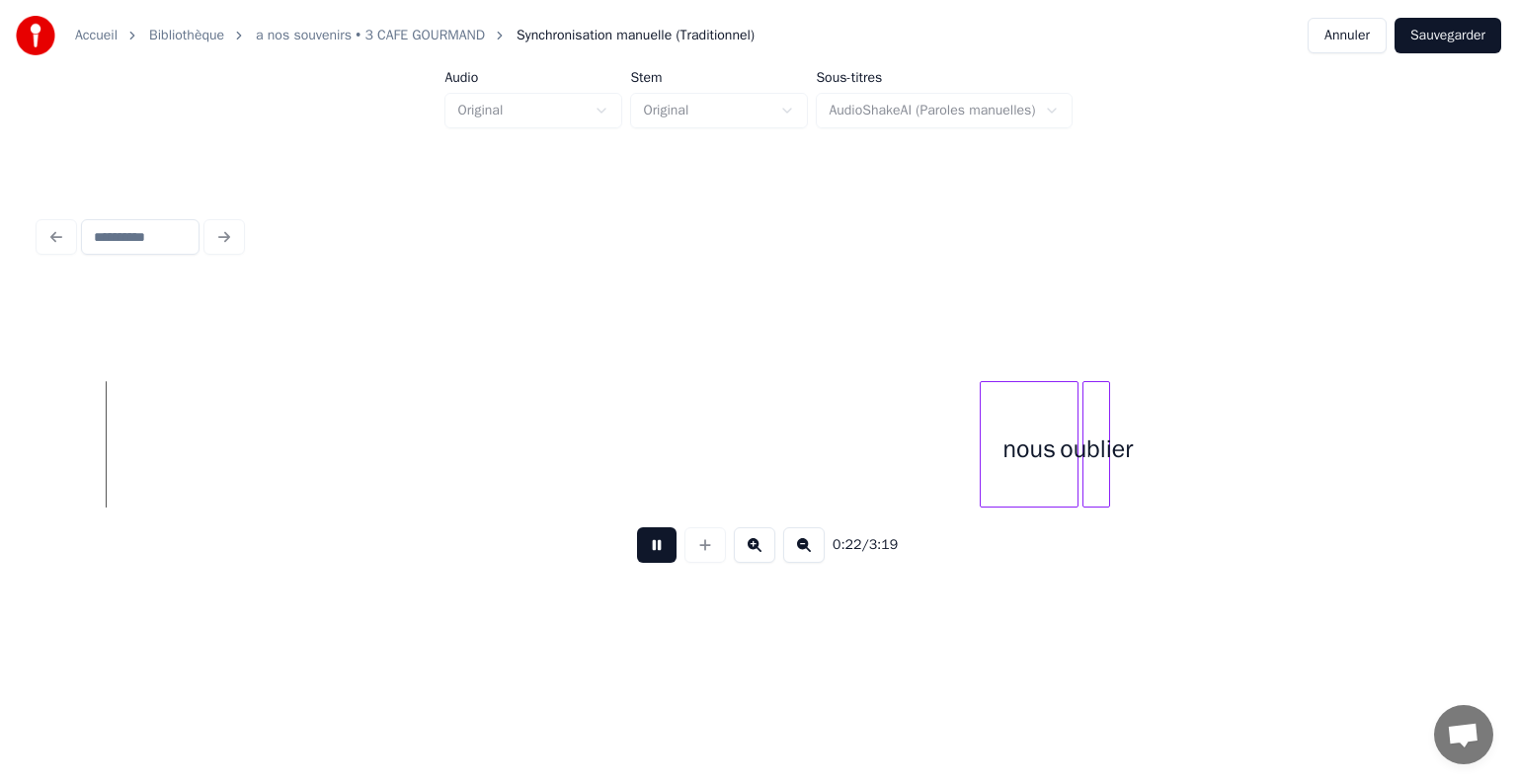 click at bounding box center [657, 545] 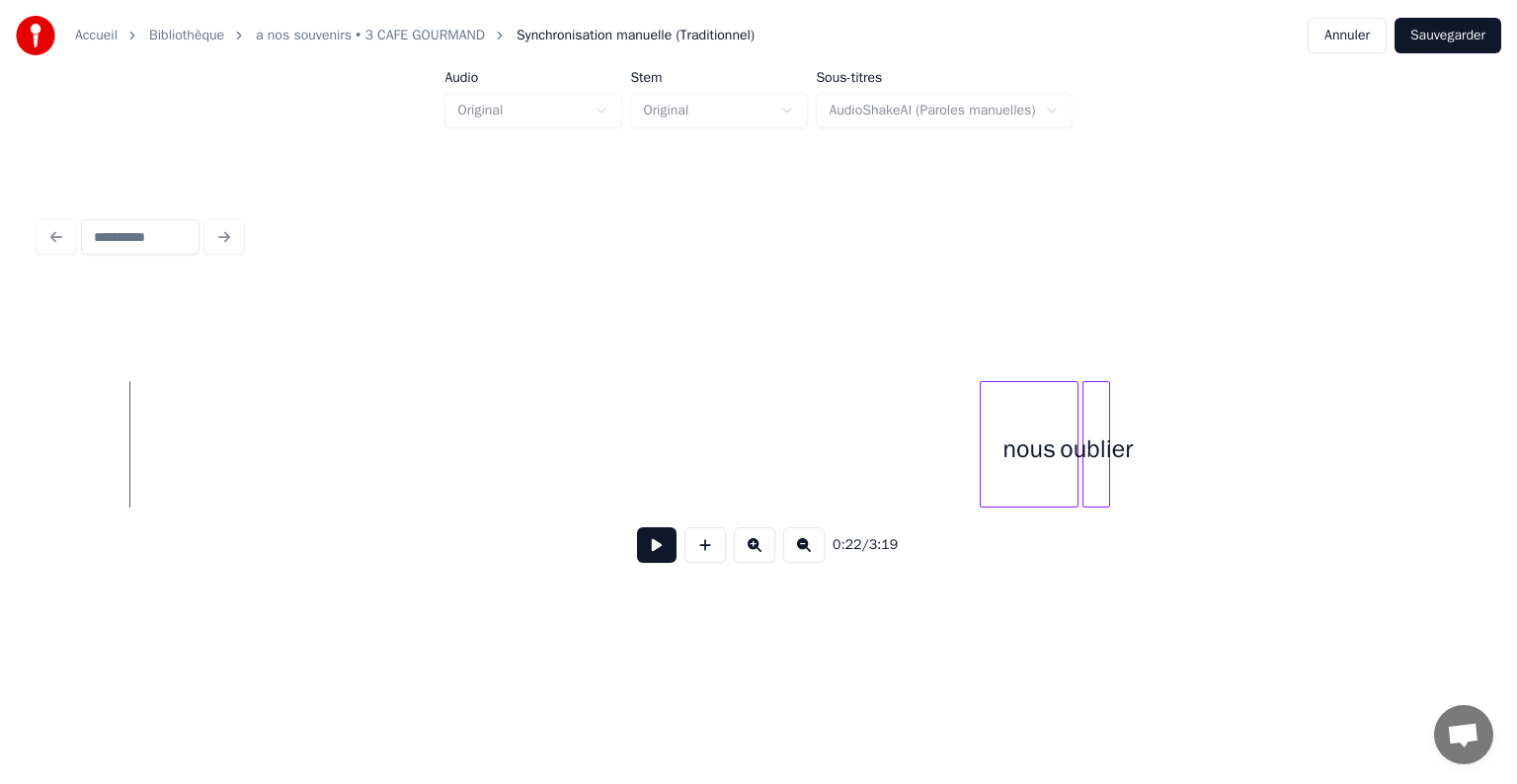 click on "Sauvegarder" at bounding box center [1448, 36] 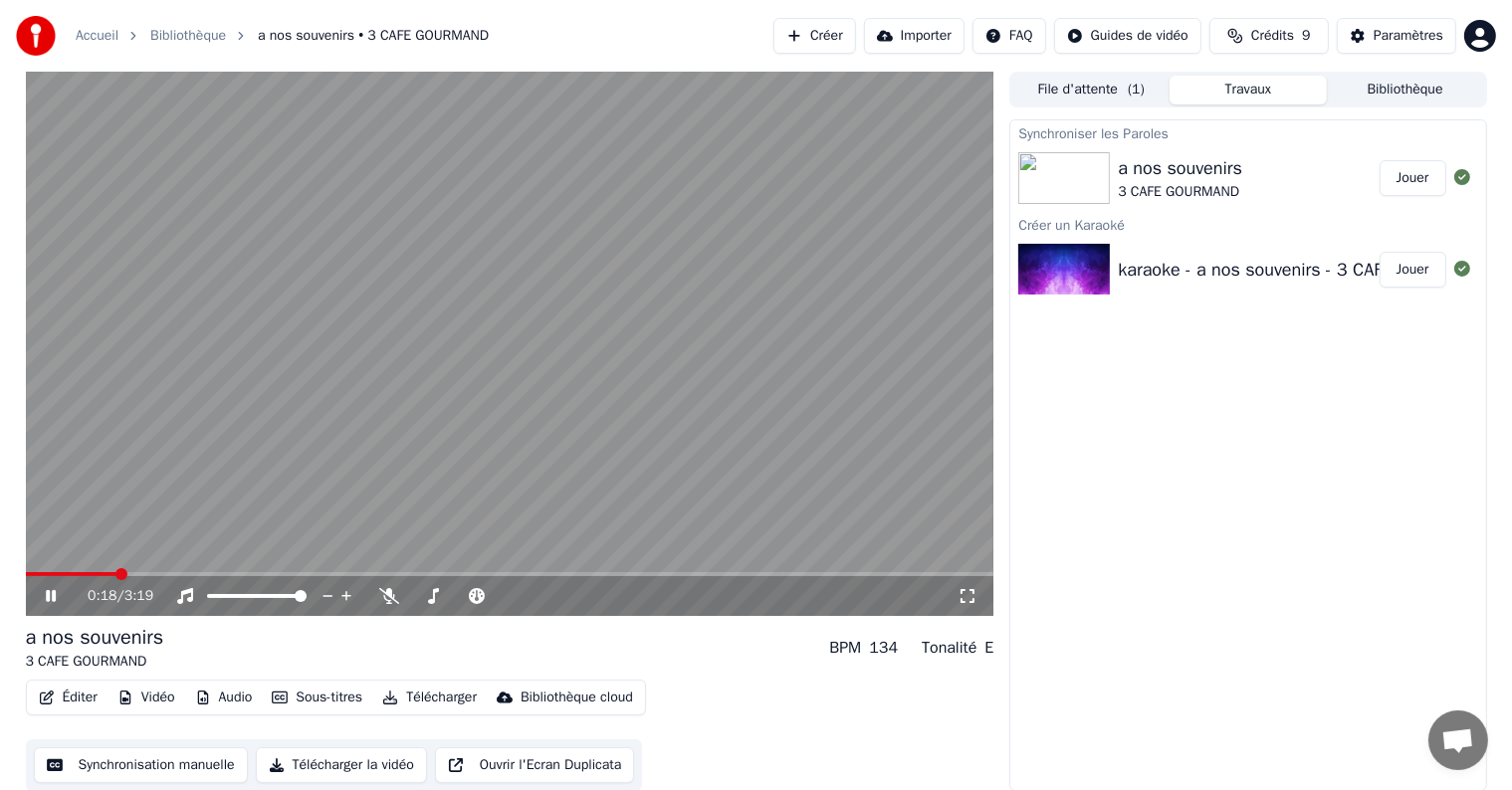 click 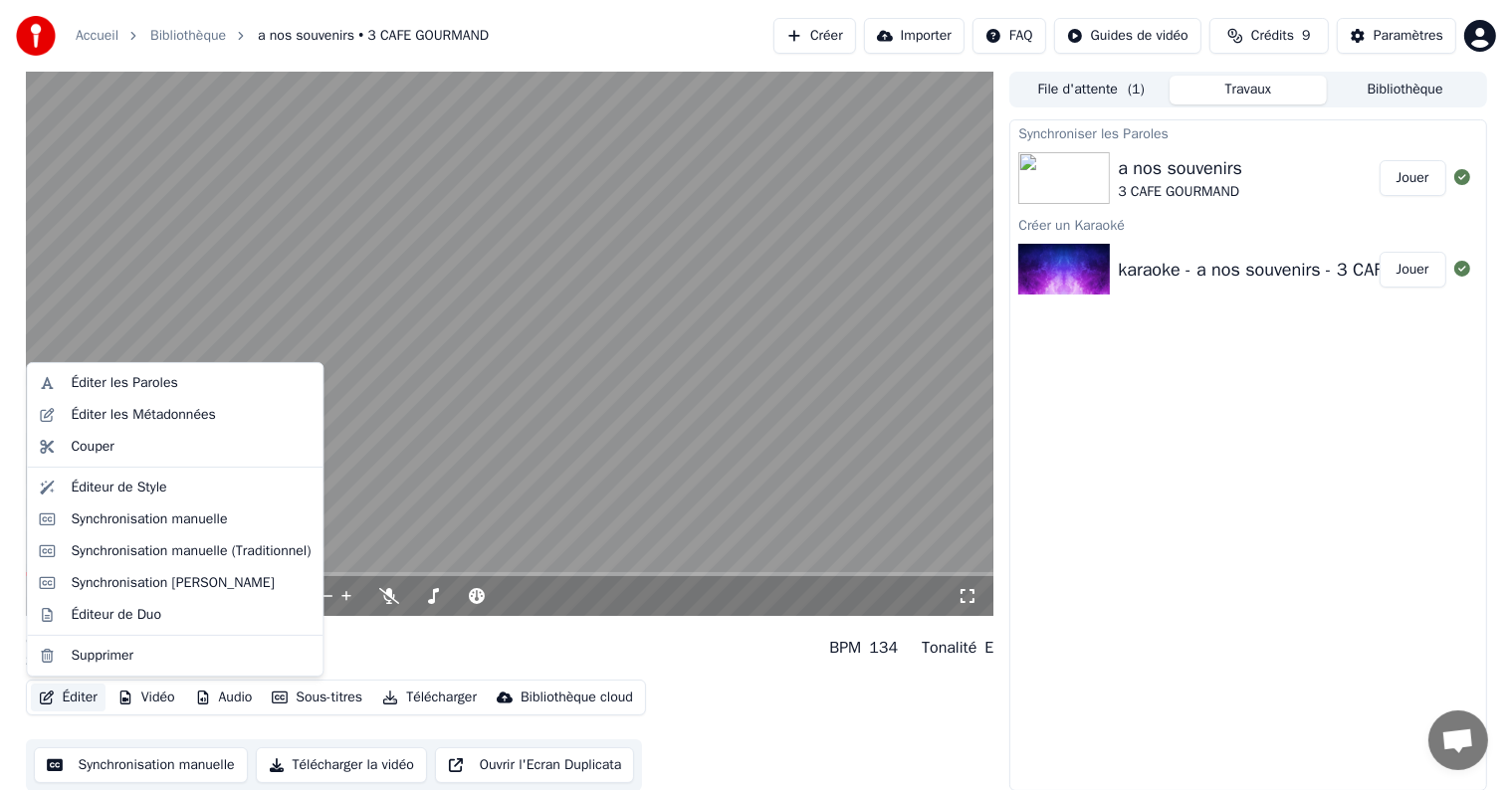 click on "Éditer" at bounding box center (68, 697) 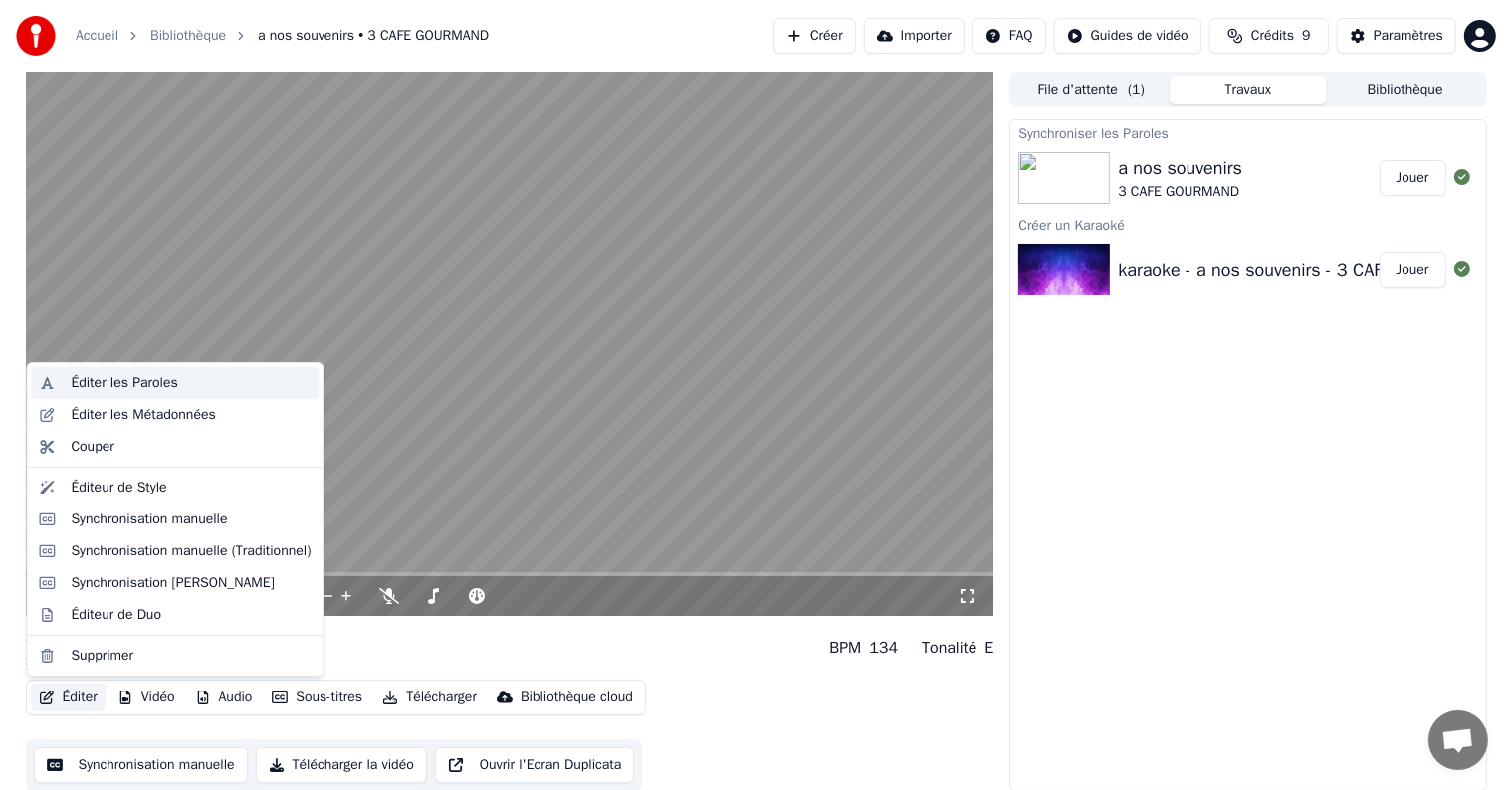 click on "Éditer les Paroles" at bounding box center (123, 383) 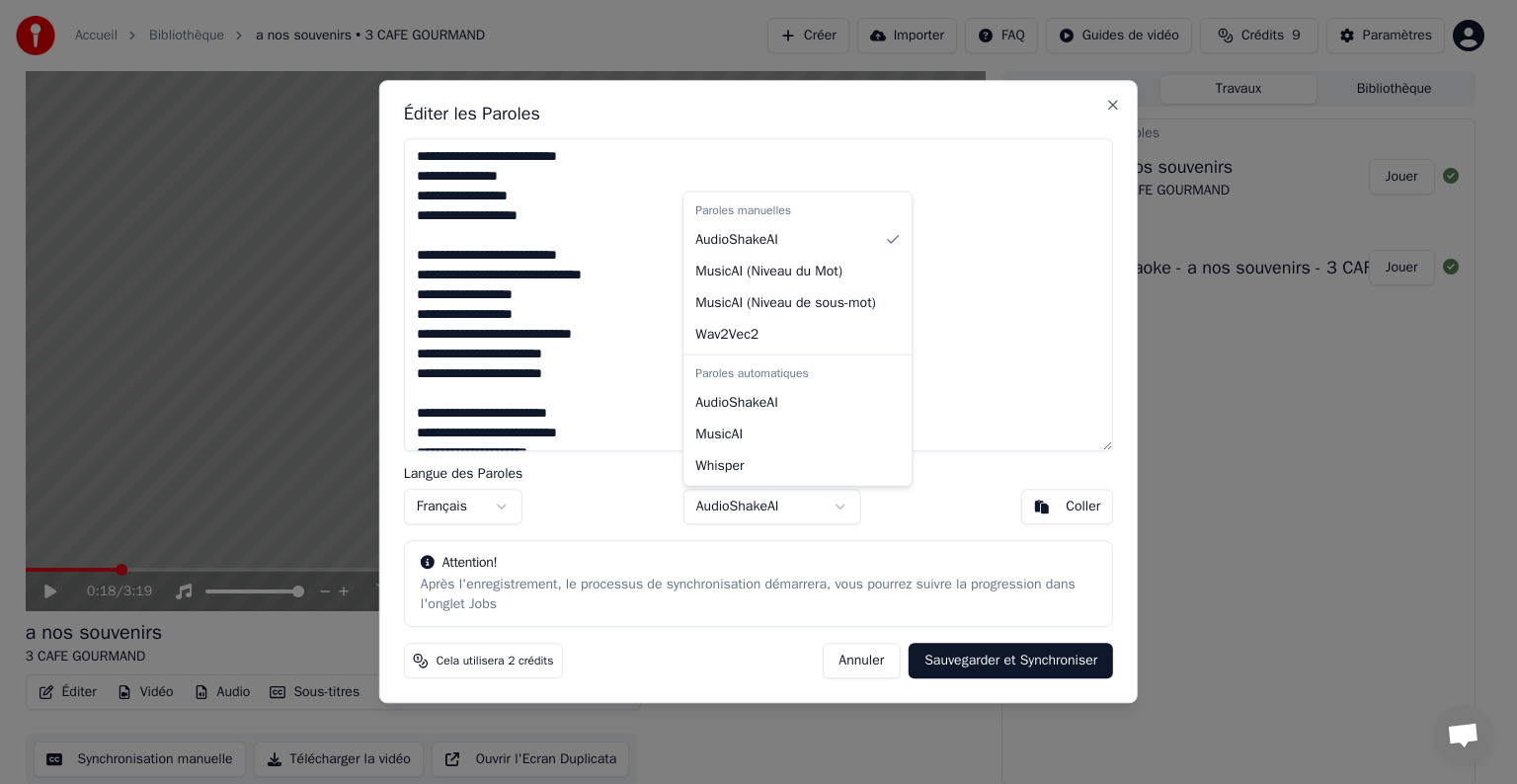 click on "Accueil Bibliothèque a nos souvenirs • 3 CAFE GOURMAND Créer Importer FAQ Guides de vidéo Crédits 9 Paramètres 0:18  /  3:19 a nos souvenirs 3 CAFE GOURMAND BPM 134 Tonalité E Éditer Vidéo Audio Sous-titres Télécharger Bibliothèque cloud Synchronisation manuelle Télécharger la vidéo Ouvrir l'Ecran Duplicata File d'attente ( 1 ) Travaux Bibliothèque Synchroniser les Paroles a nos souvenirs 3 CAFE GOURMAND Jouer Créer un Karaoké karaoke  - a nos souvenirs - 3 CAFE GOURMAND Jouer
Éditer les Paroles Langue des Paroles Français Modèle de Synchronisation AudioShakeAI Coller Attention! Après l'enregistrement, le processus de synchronisation démarrera, vous pourrez suivre la progression dans l'onglet Jobs Cela utilisera 2 crédits Annuler Sauvegarder et Synchroniser Close Paroles manuelles AudioShakeAI MusicAI ( Niveau du Mot ) MusicAI ( Niveau de sous-mot ) Wav2Vec2 Paroles automatiques AudioShakeAI MusicAI Whisper" at bounding box center (750, 392) 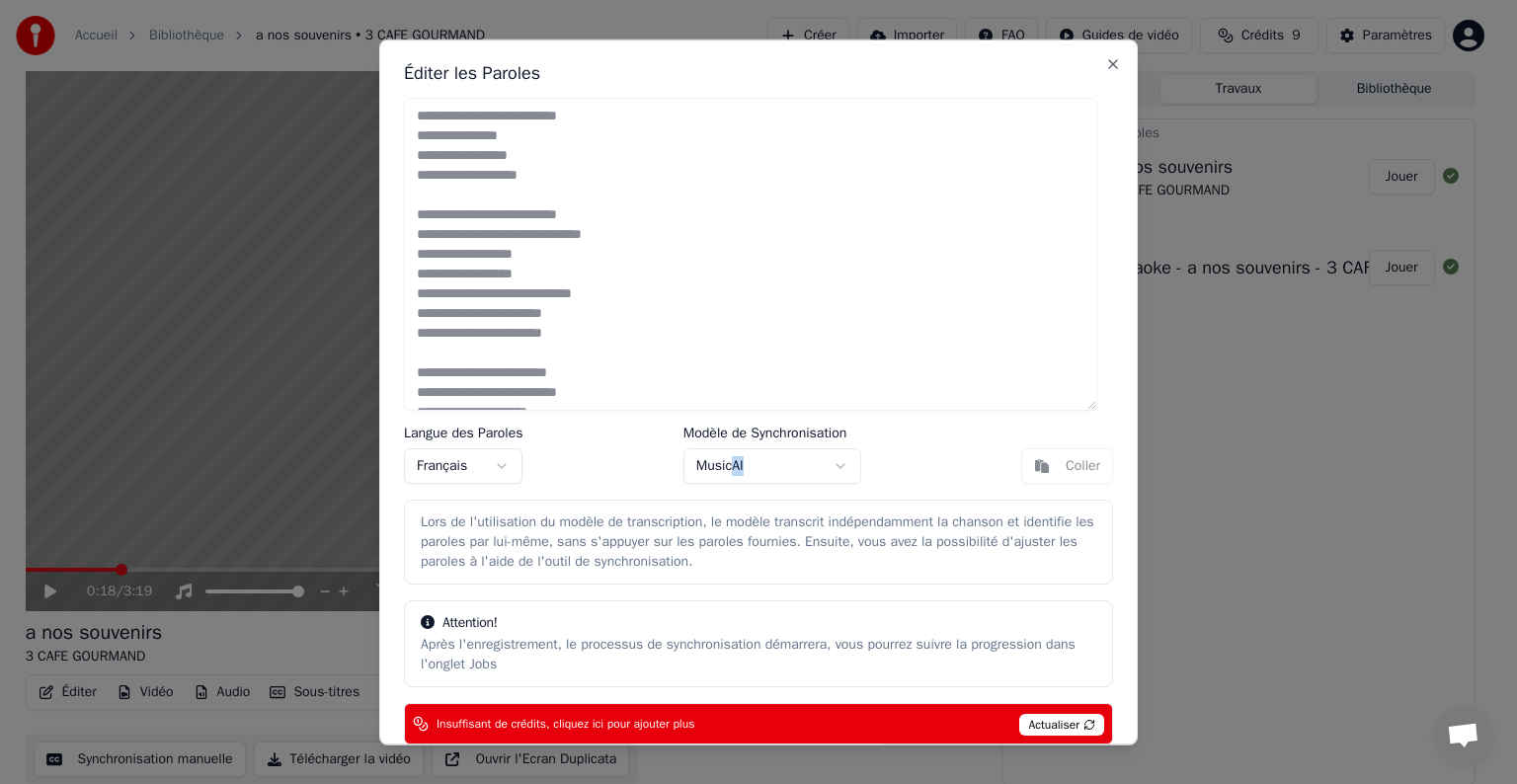 drag, startPoint x: 741, startPoint y: 486, endPoint x: 720, endPoint y: 462, distance: 31.890437 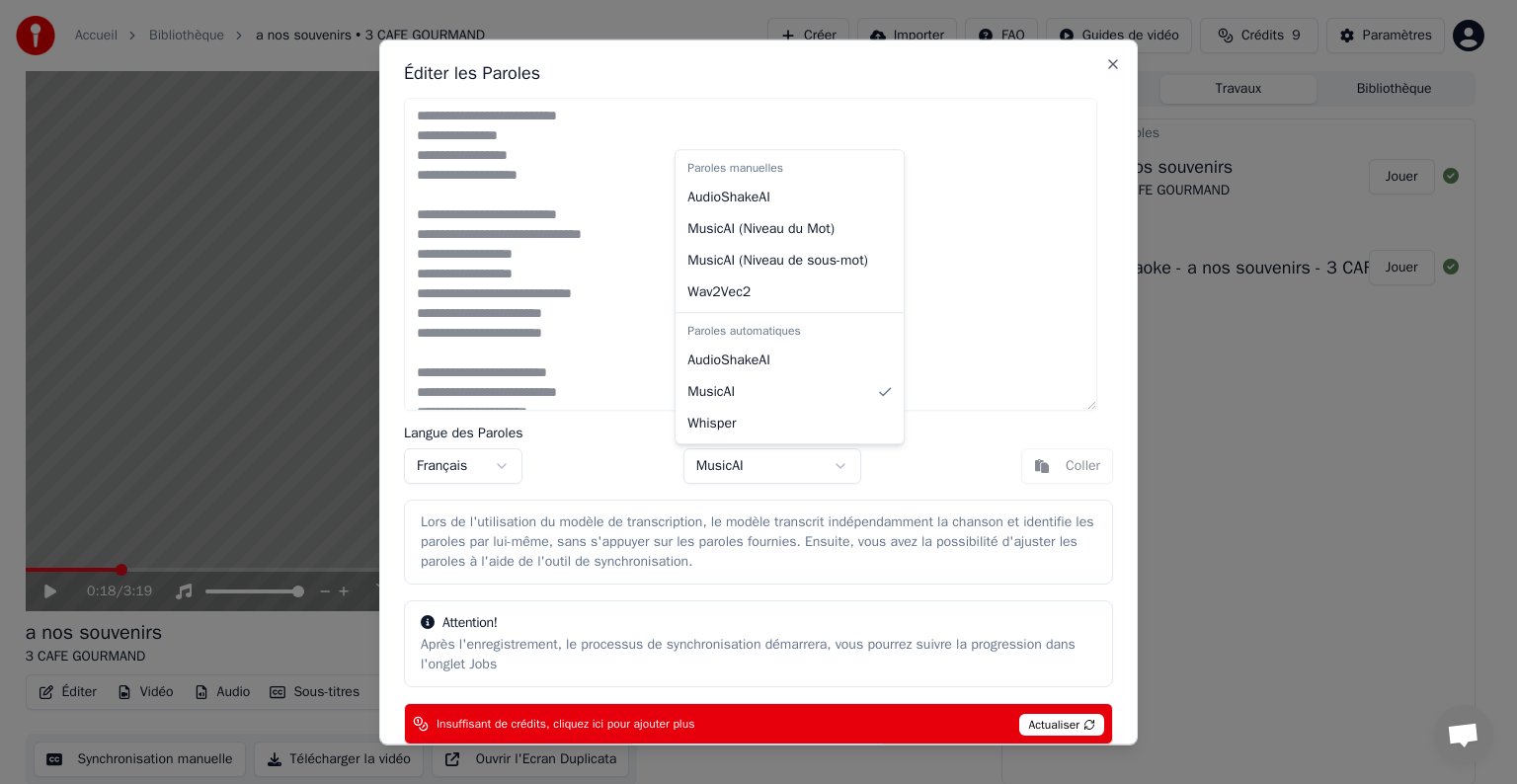 click on "Accueil Bibliothèque a nos souvenirs • 3 CAFE GOURMAND Créer Importer FAQ Guides de vidéo Crédits 9 Paramètres 0:18  /  3:19 a nos souvenirs 3 CAFE GOURMAND BPM 134 Tonalité E Éditer Vidéo Audio Sous-titres Télécharger Bibliothèque cloud Synchronisation manuelle Télécharger la vidéo Ouvrir l'Ecran Duplicata File d'attente ( 1 ) Travaux Bibliothèque Synchroniser les Paroles a nos souvenirs 3 CAFE GOURMAND Jouer Créer un Karaoké karaoke  - a nos souvenirs - 3 CAFE GOURMAND Jouer
Éditer les Paroles Langue des Paroles Français Modèle de Synchronisation MusicAI Coller Lors de l'utilisation du modèle de transcription, le modèle transcrit indépendamment la chanson et identifie les paroles par lui-même, sans s'appuyer sur les paroles fournies. Ensuite, vous avez la possibilité d'ajuster les paroles à l'aide de l'outil de synchronisation. Attention! Après l'enregistrement, le processus de synchronisation démarrera, vous pourrez suivre la progression dans l'onglet Jobs Actualiser Annuler" at bounding box center (750, 392) 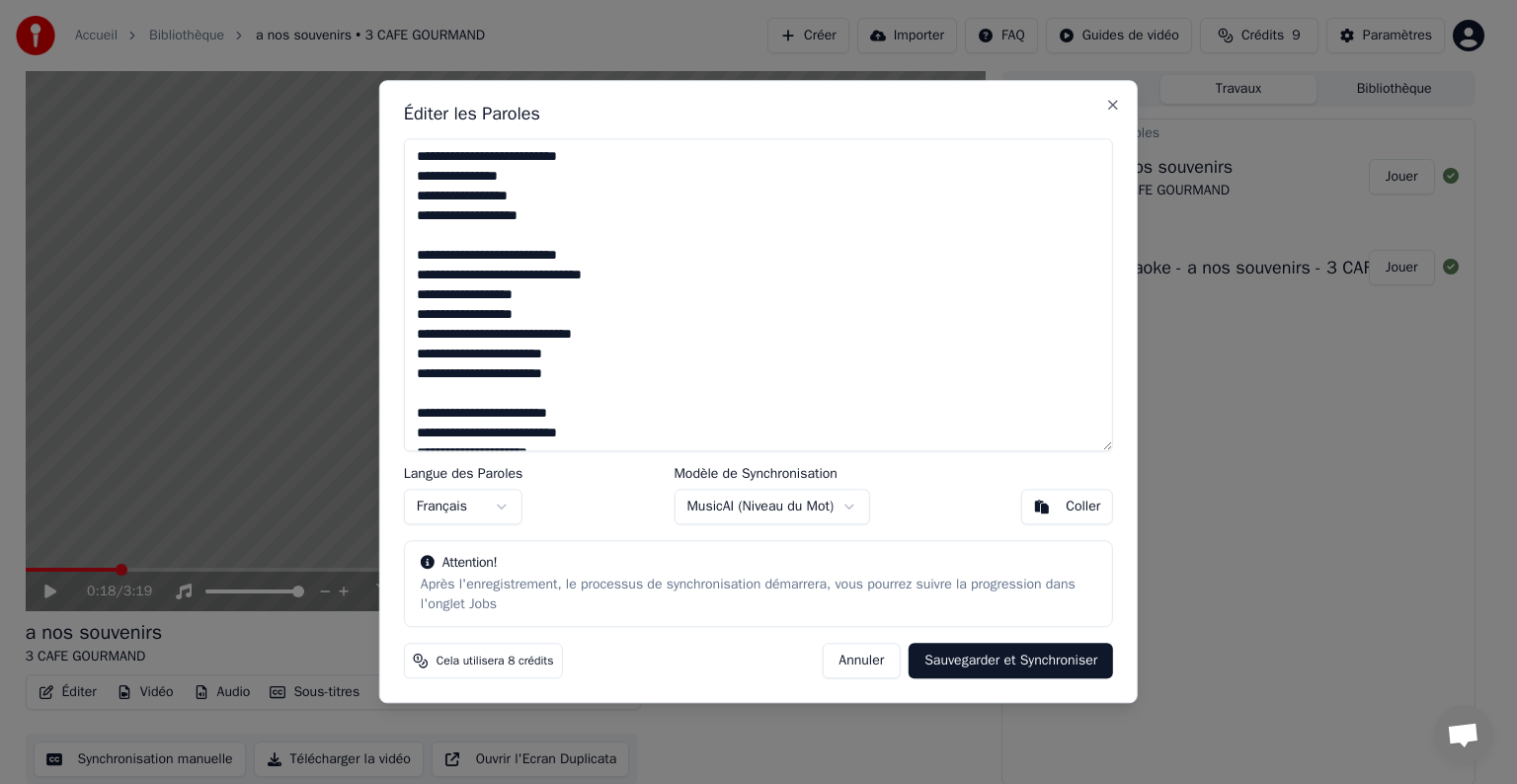 click on "Sauvegarder et Synchroniser" at bounding box center [1010, 662] 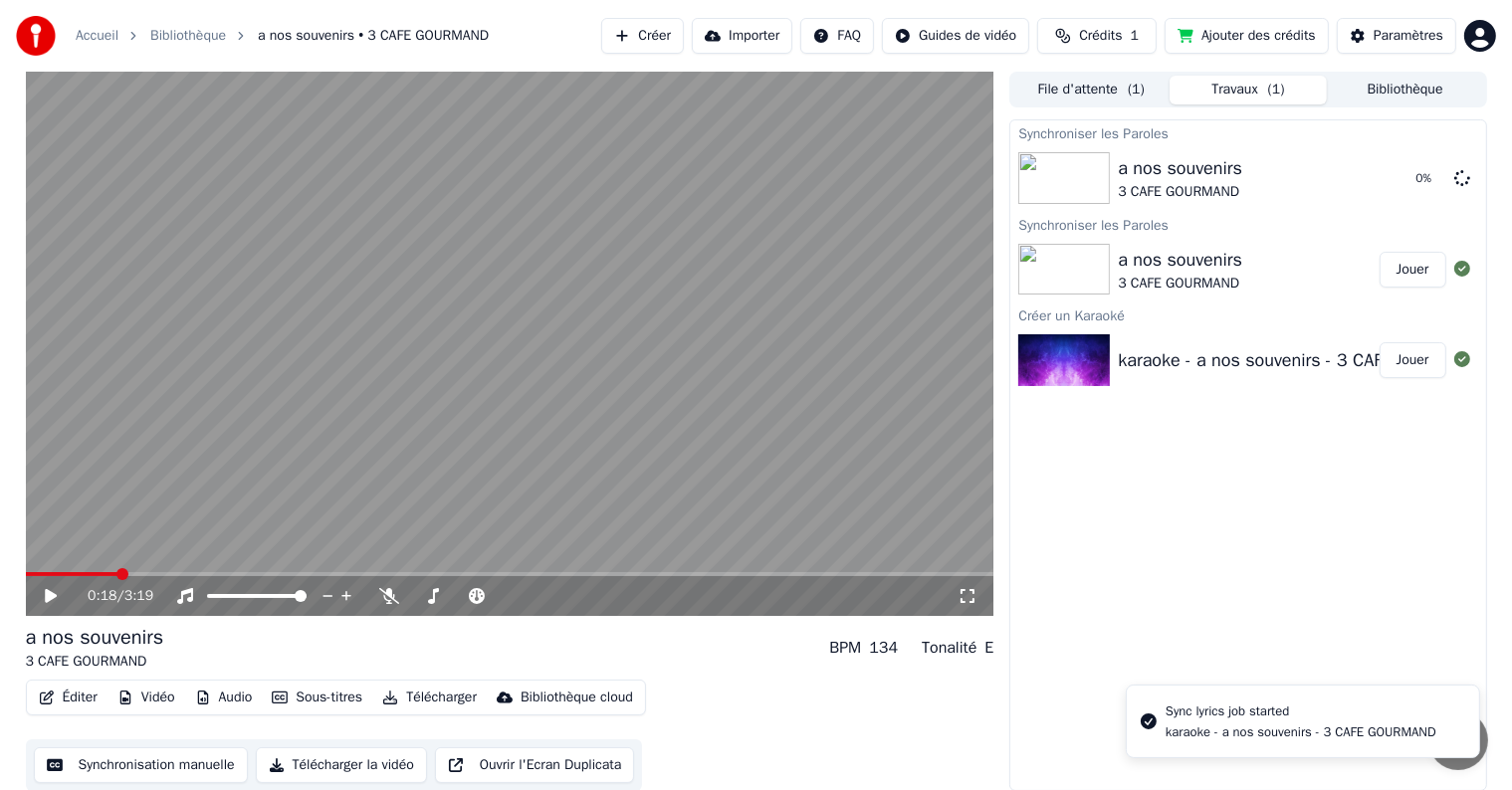click 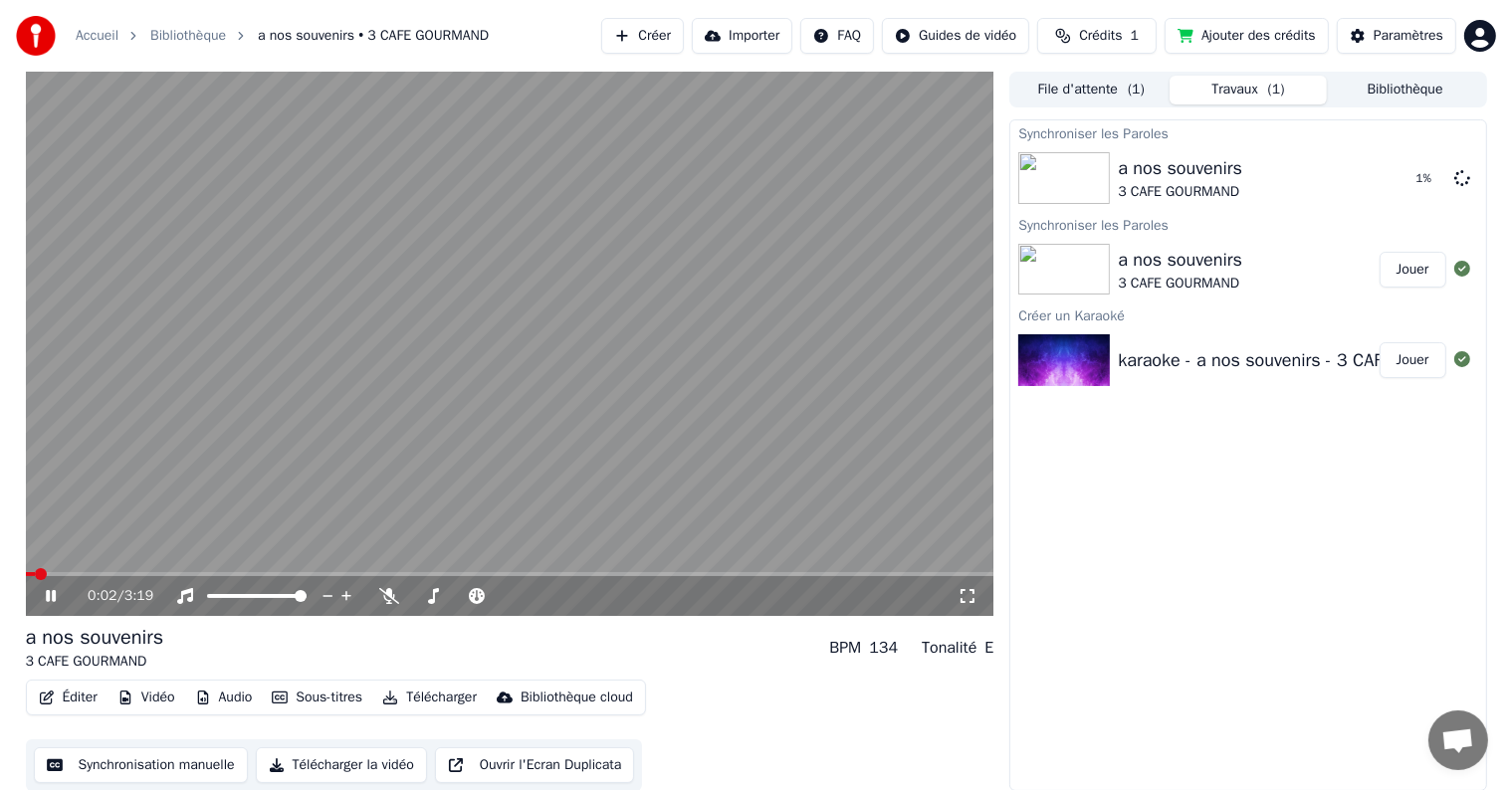 click at bounding box center (31, 574) 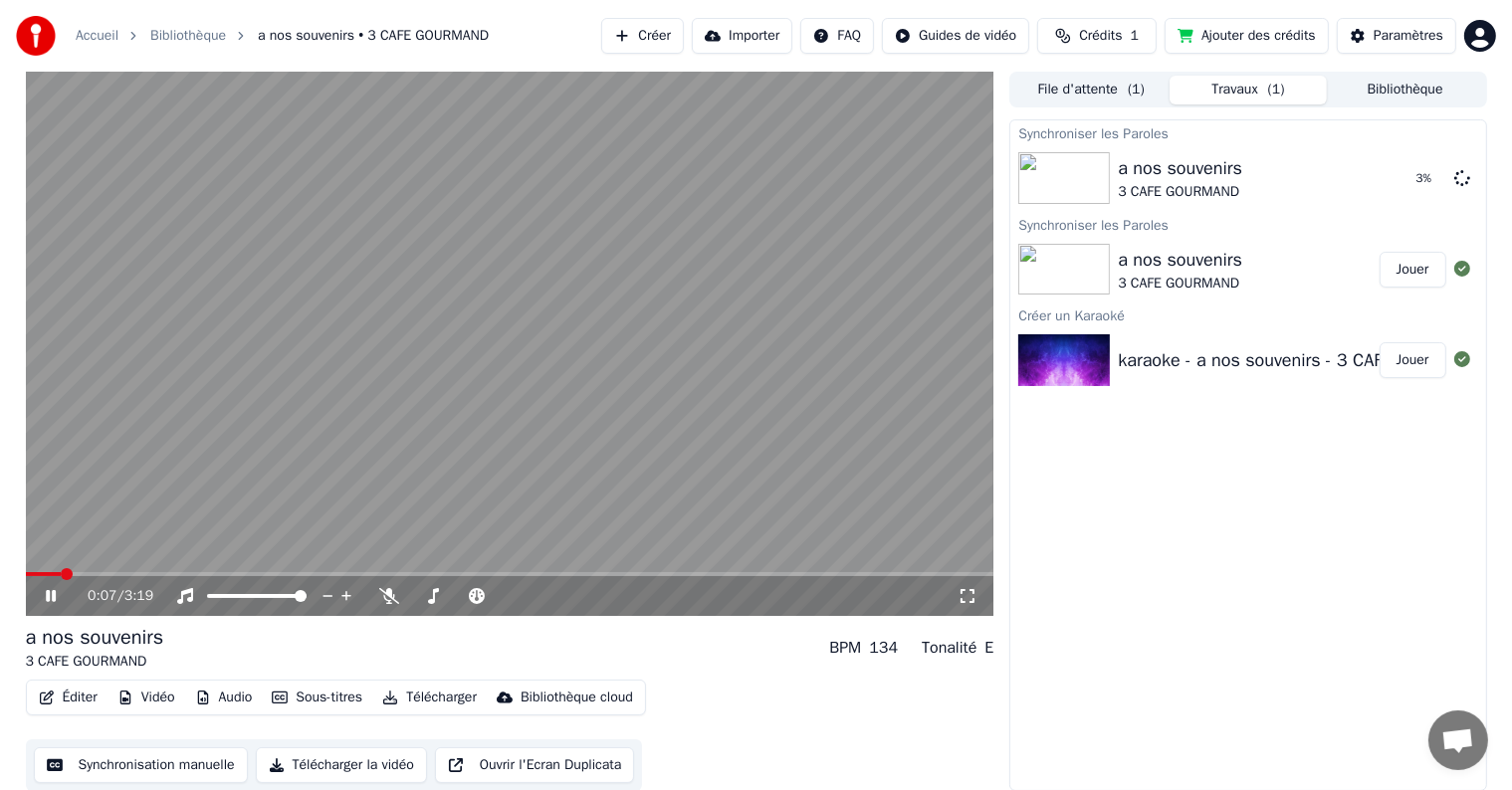 click 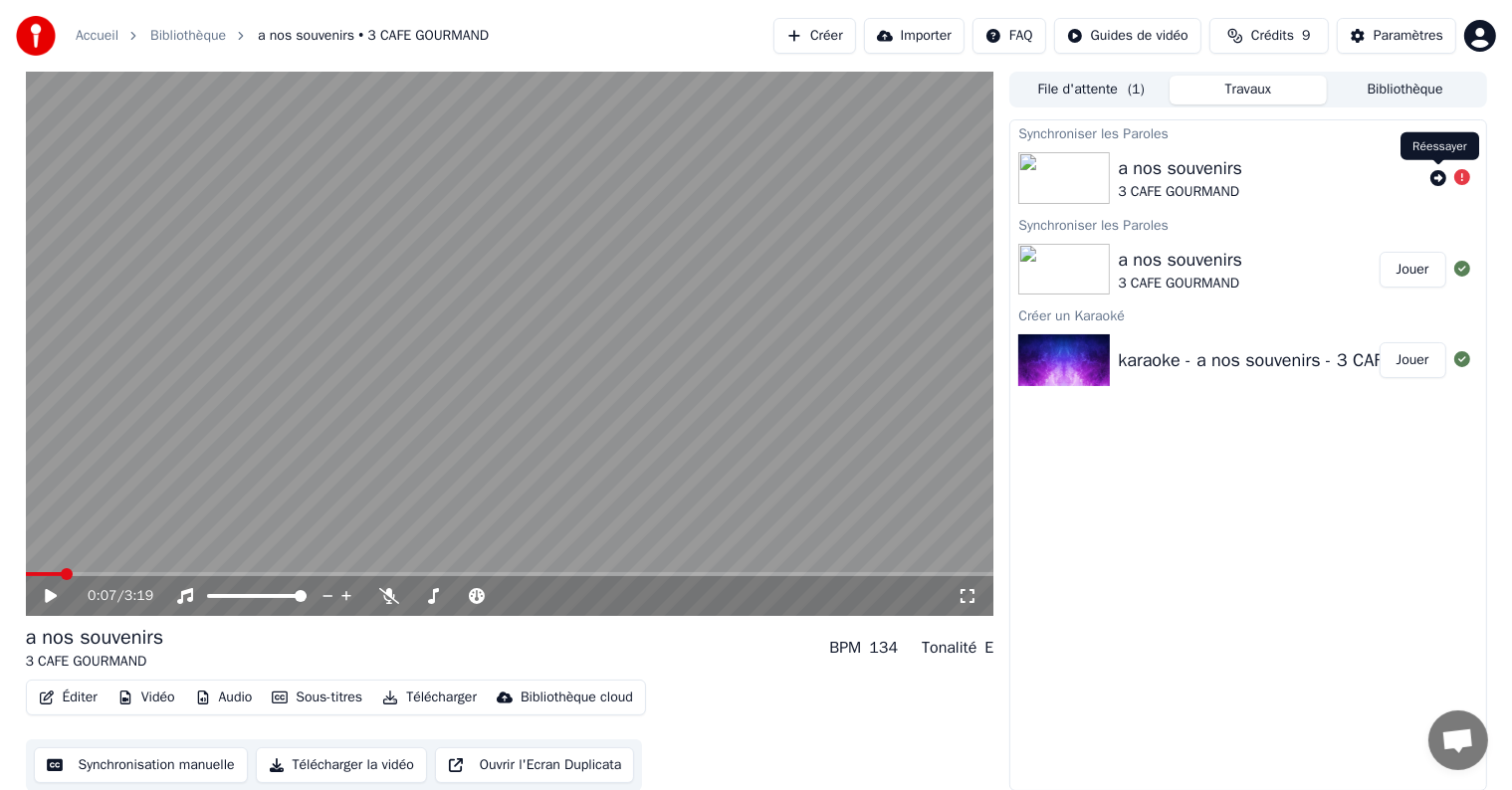 drag, startPoint x: 853, startPoint y: 112, endPoint x: 1429, endPoint y: 171, distance: 579.0138 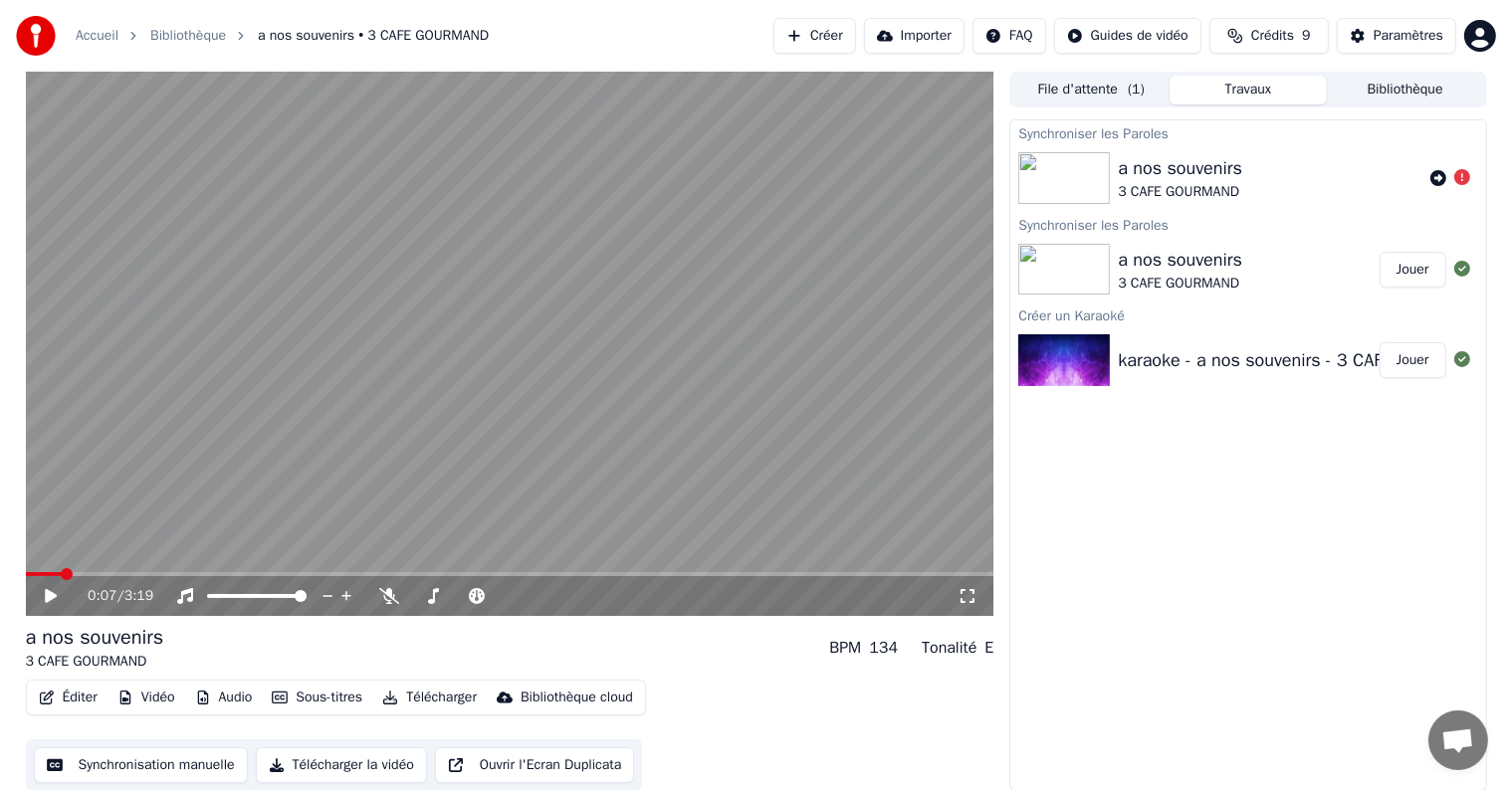 click on "Jouer" at bounding box center [1412, 270] 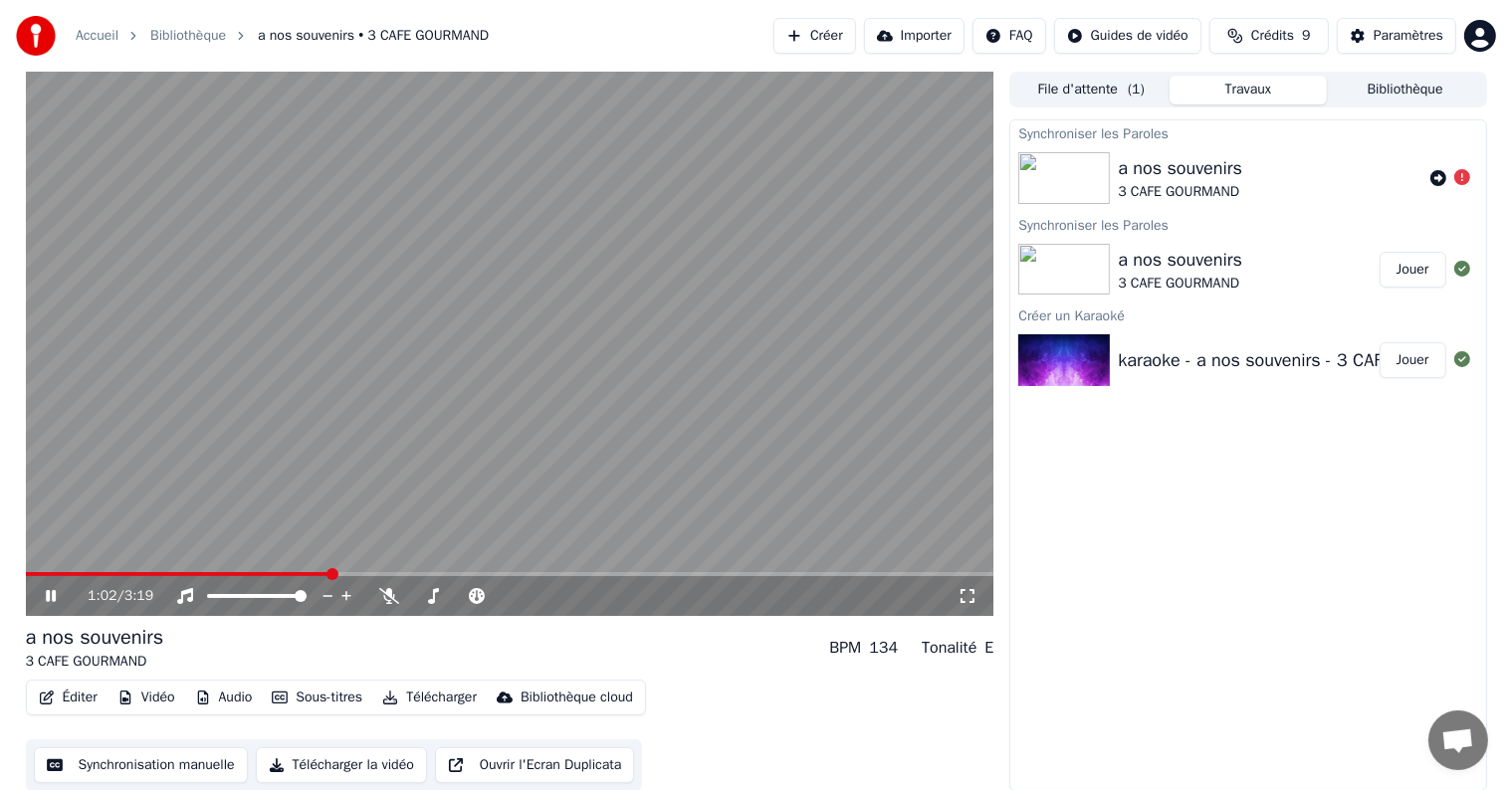 click 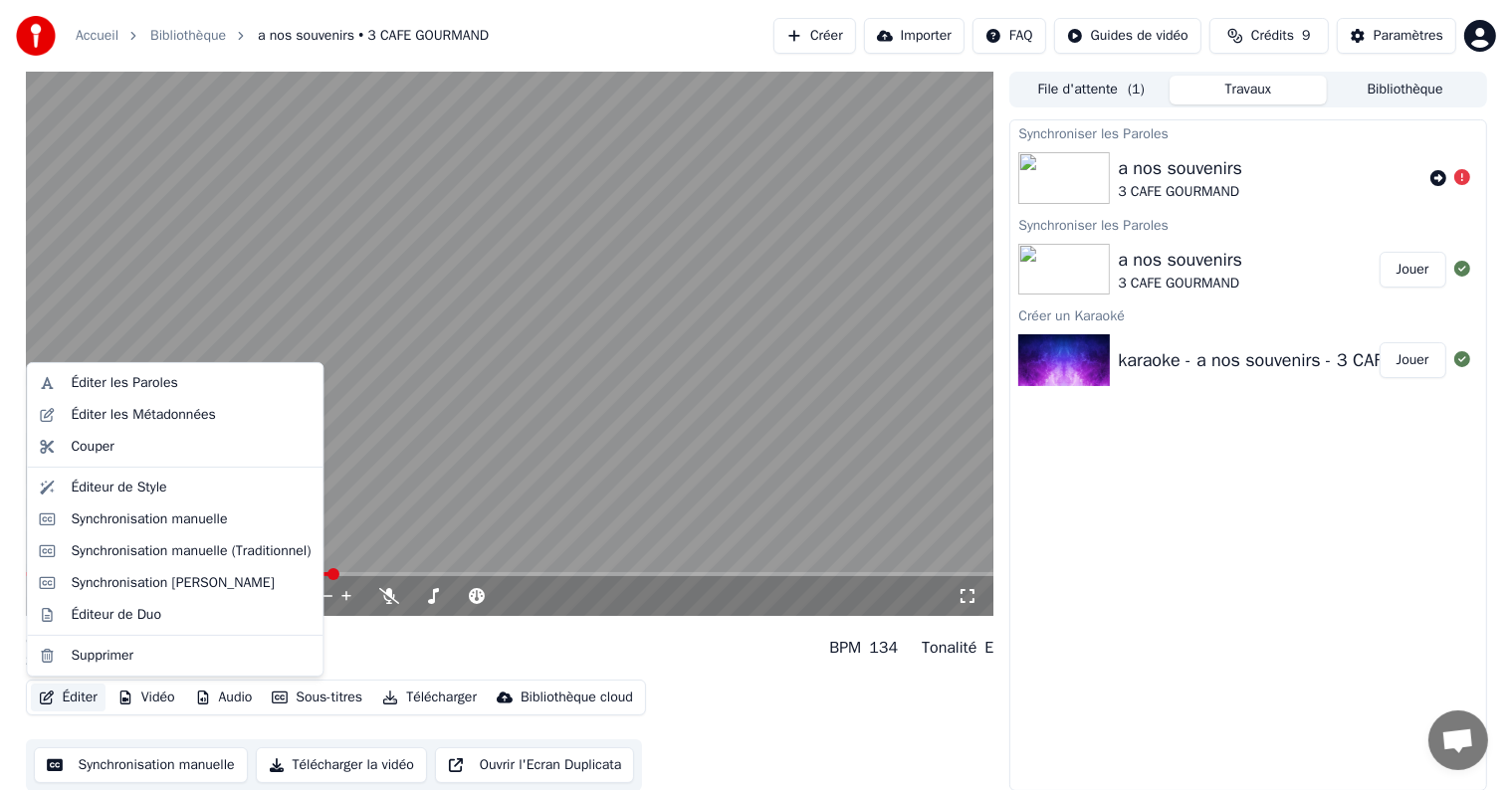 click on "Éditer" at bounding box center (68, 697) 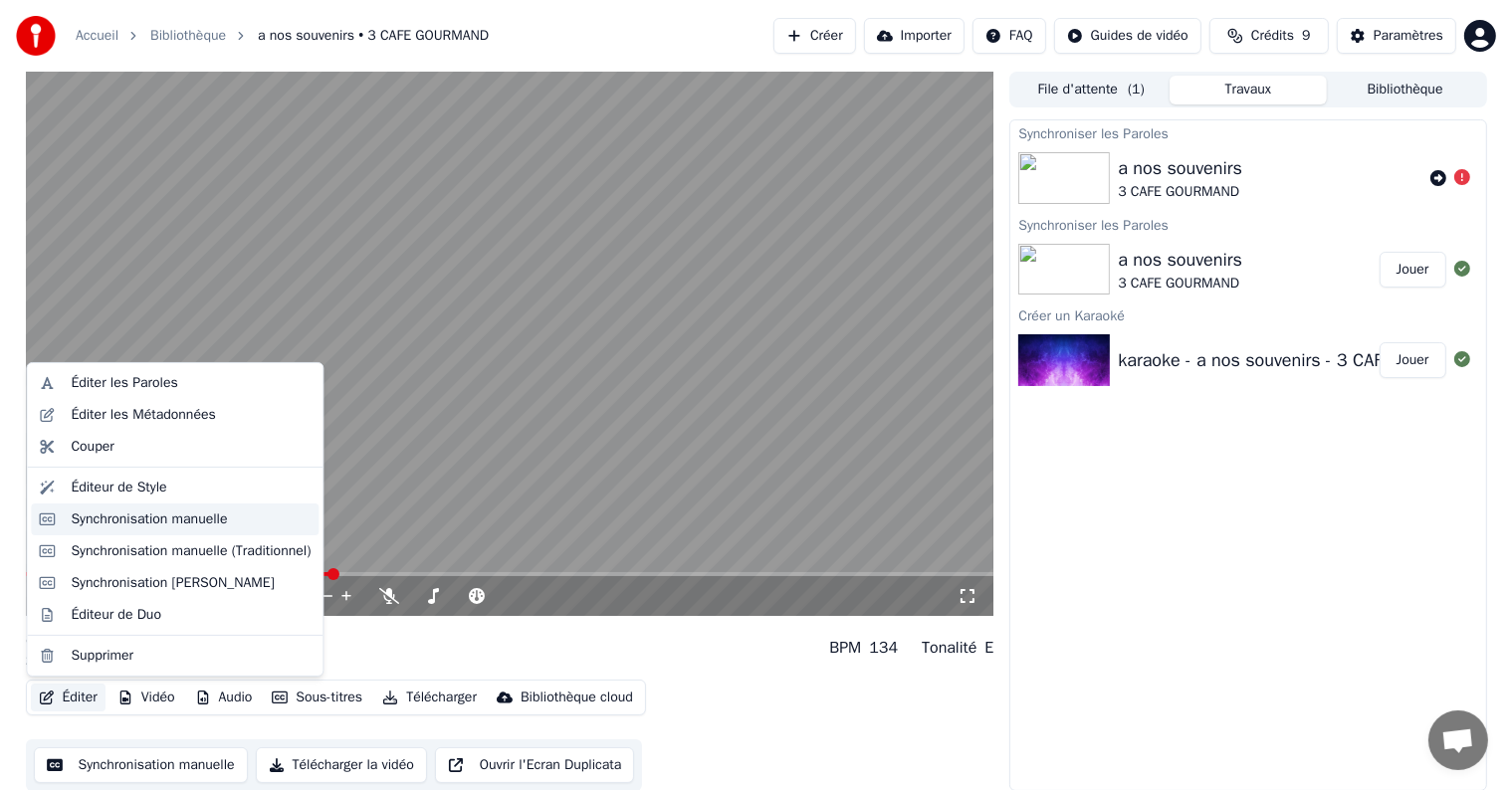 click on "Synchronisation manuelle" at bounding box center [174, 519] 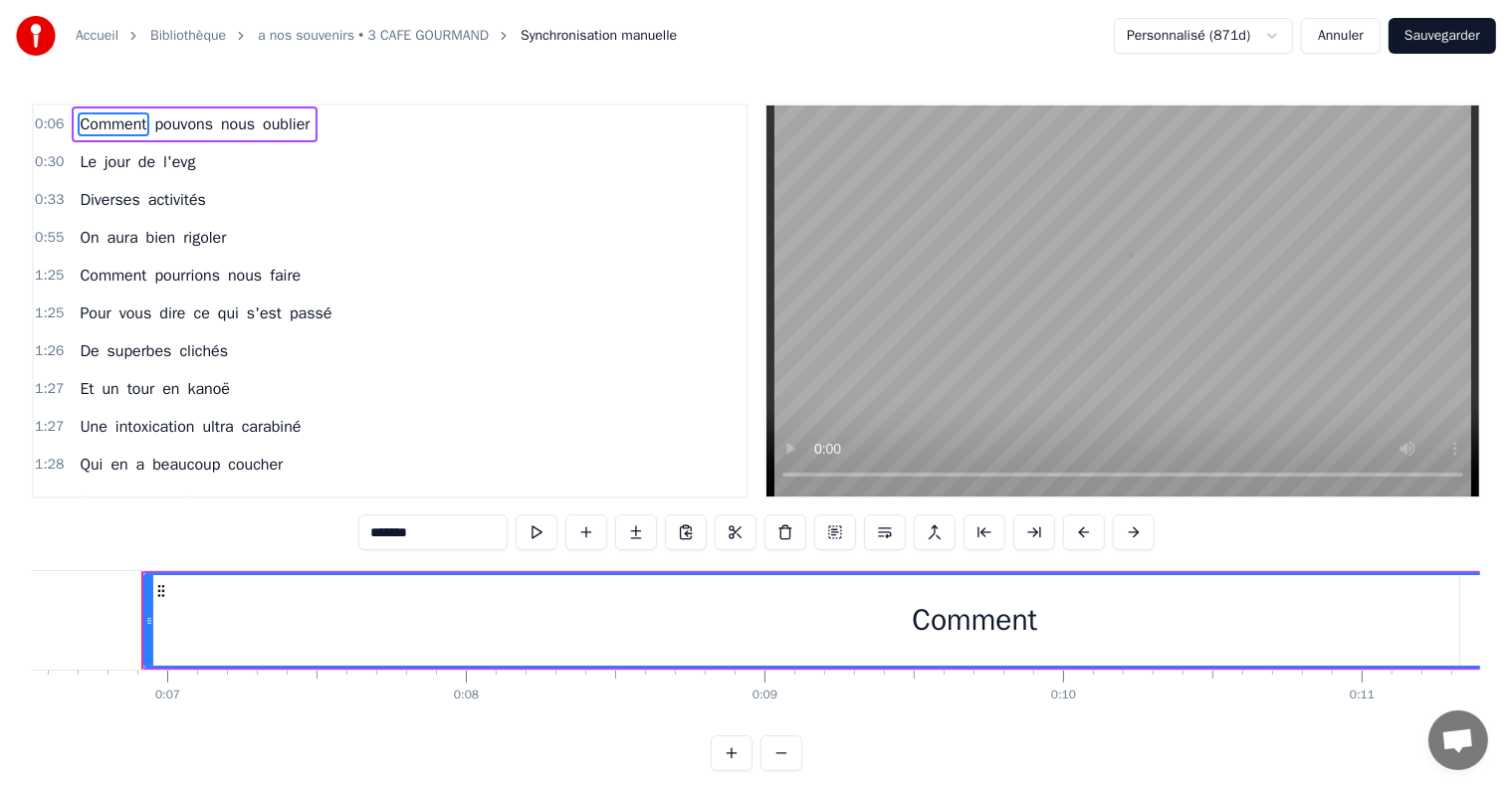 scroll, scrollTop: 0, scrollLeft: 1963, axis: horizontal 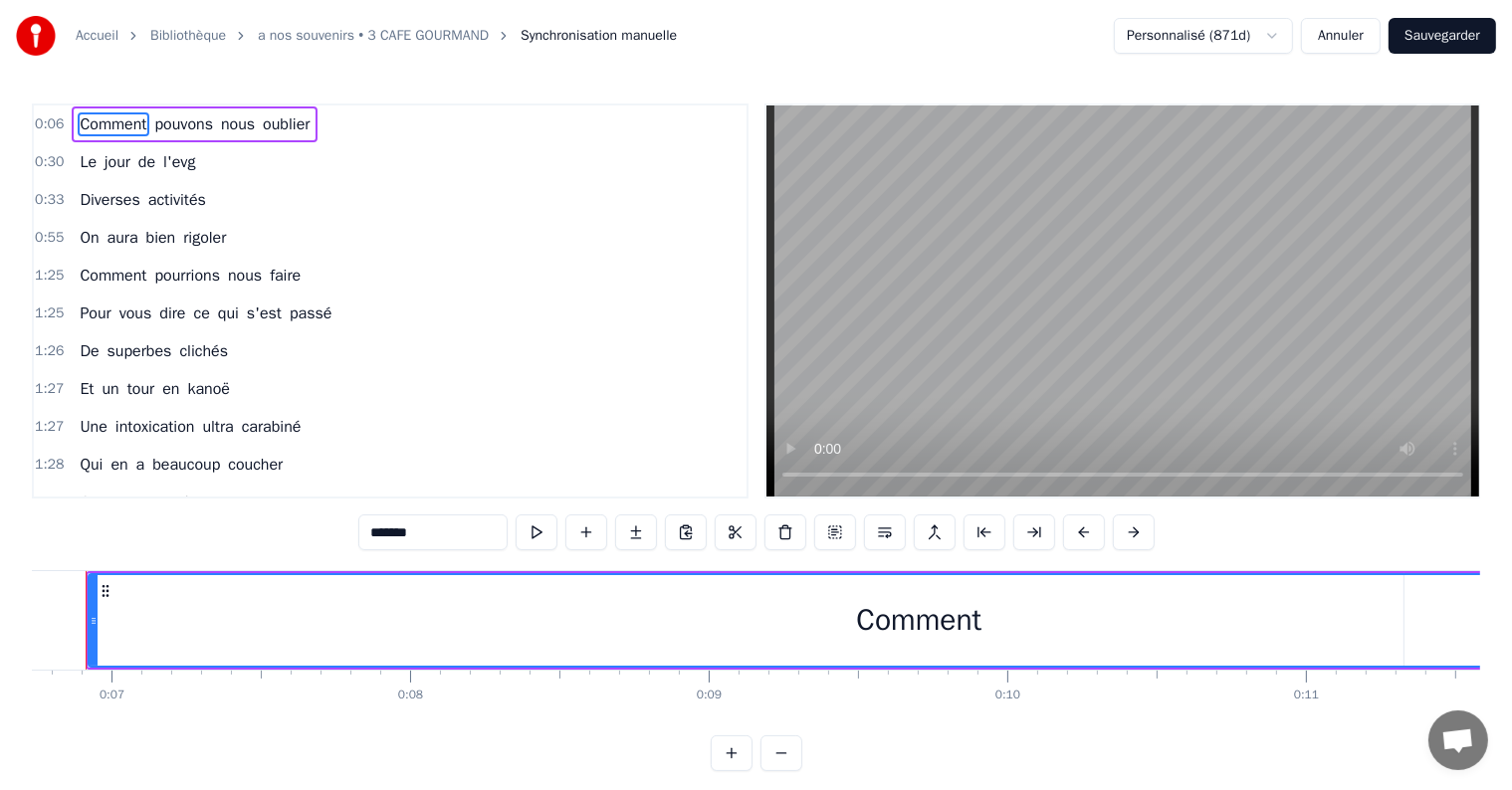 click on "0:06 Comment pouvons nous oublier 0:30 Le jour de l'evg 0:33 Diverses activités 0:55 On aura bien rigoler 1:25 Comment pourrions nous faire 1:25 Pour vous dire ce qui s'est passé 1:26 De superbes clichés 1:27 Et un tour en kanoë 1:27 Une intoxication ultra carabiné 1:28 Qui en a beaucoup coucher 1:29 On est pas près d'oublier 1:30 Ce n'était pas votre faute 1:30 Ça nous as brasser les côtes 1:31 Par en haut par en bas 1:32 Ça été une vraie cata 1:32 On a eu mal au cœur 1:32 Et attraper quelques sueurs 1:33 Cette histoire est terminée 1:34 On peut maintenant se marrer 1:34 [DATE] c'est le grand jour 1:35 Pour fêter votre amour 1:35 Vous vous êtes dit oui 1:36 Devant nous tous réunis 1:36 Commençons par [PERSON_NAME] 1:37 Et finissons par [PERSON_NAME] 1:37 On ne l'oubliera pas 1:38 Notre cher petite Delya 1:38 Et son amie fidèle 1:39 Qui s'appele [PERSON_NAME] 1:39 Une relation unique 1:39 C'est vraiment juste magique 1:40 Tanguy devenu pompier 1:40 On peut juste l'admirer 1:41 Son bip qui retentit 1:41 C'est" at bounding box center [390, 300] 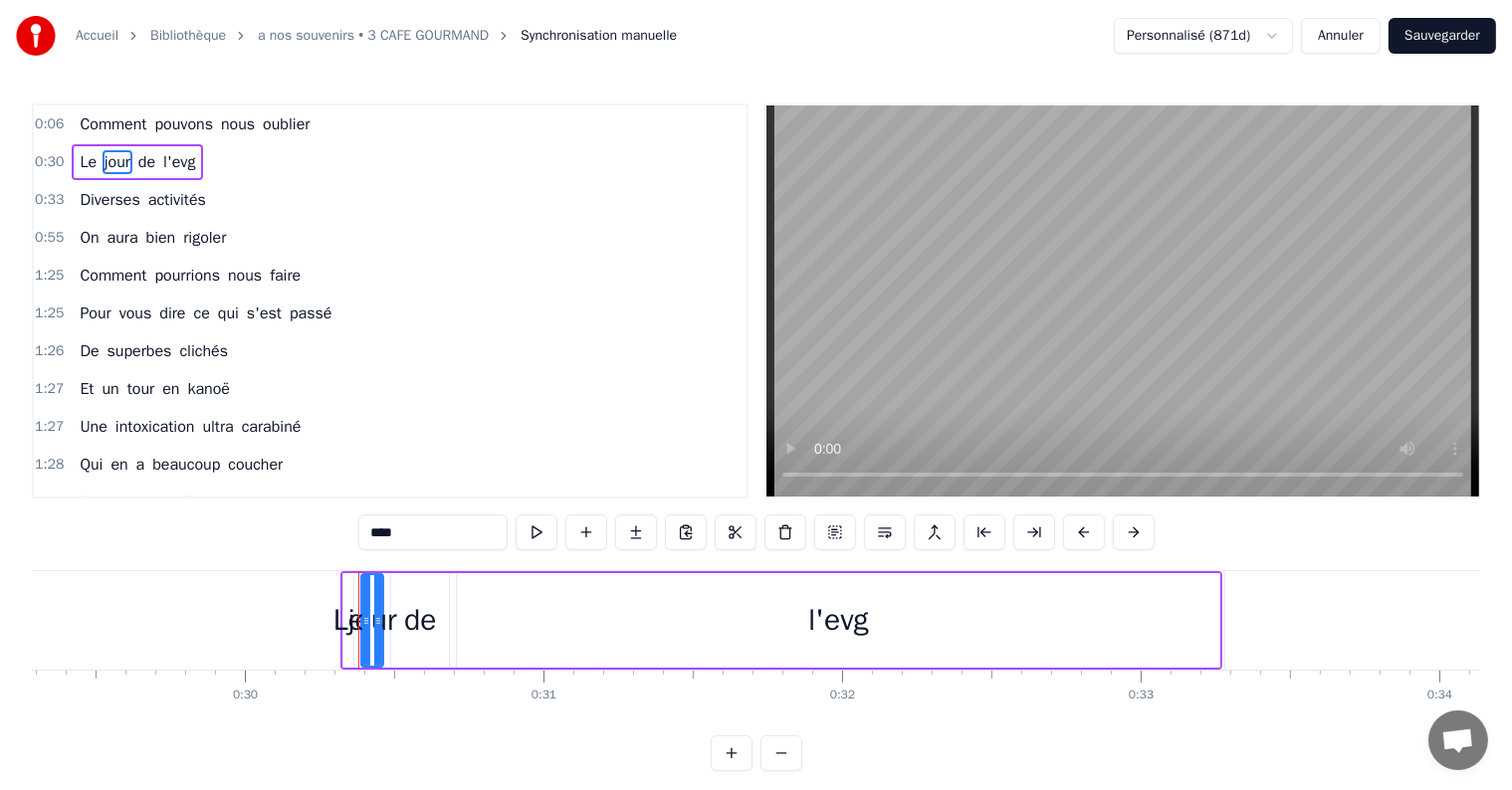 scroll, scrollTop: 0, scrollLeft: 8971, axis: horizontal 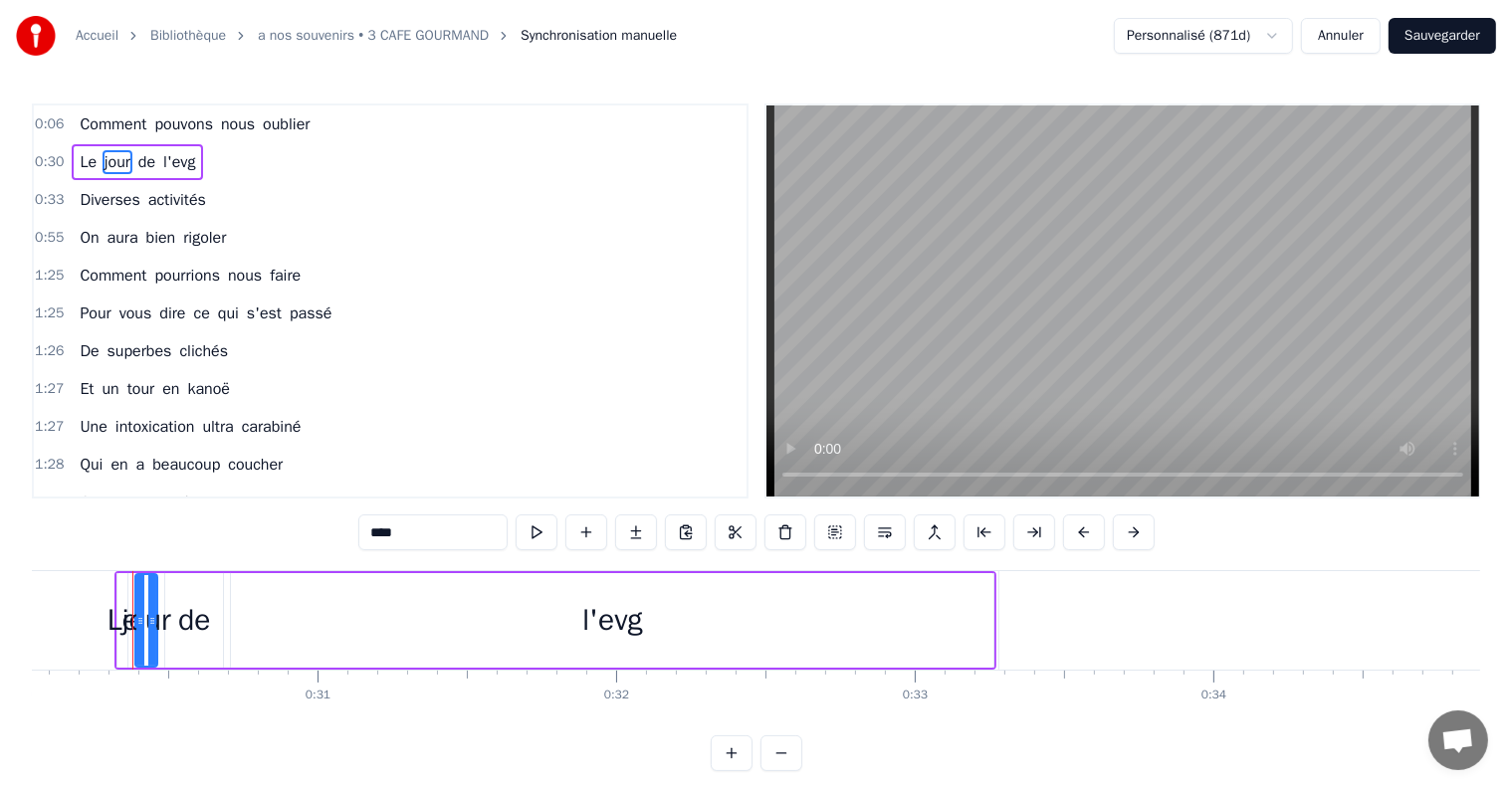 click on "activités" at bounding box center (177, 200) 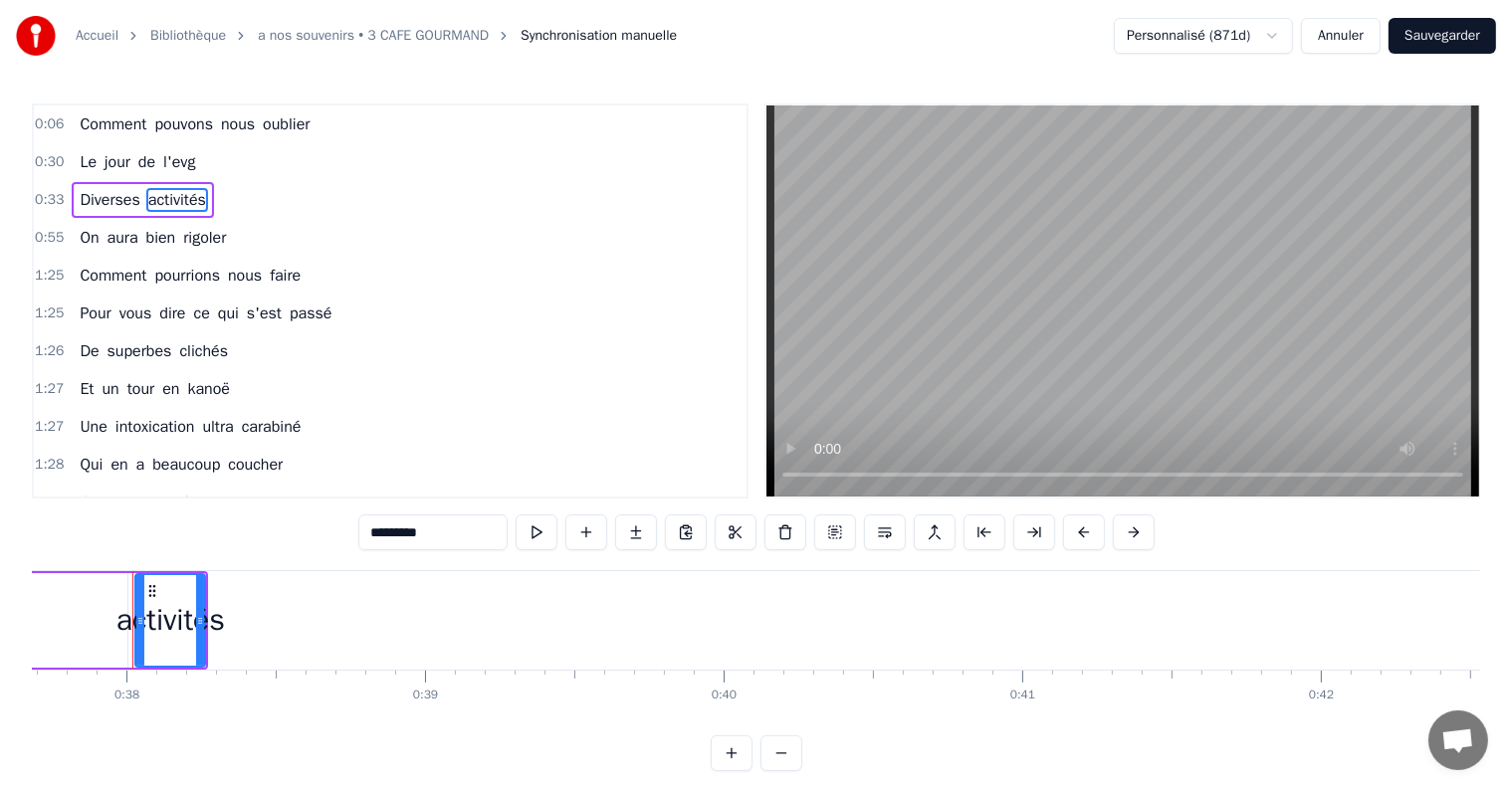 click on "Comment" at bounding box center (112, 124) 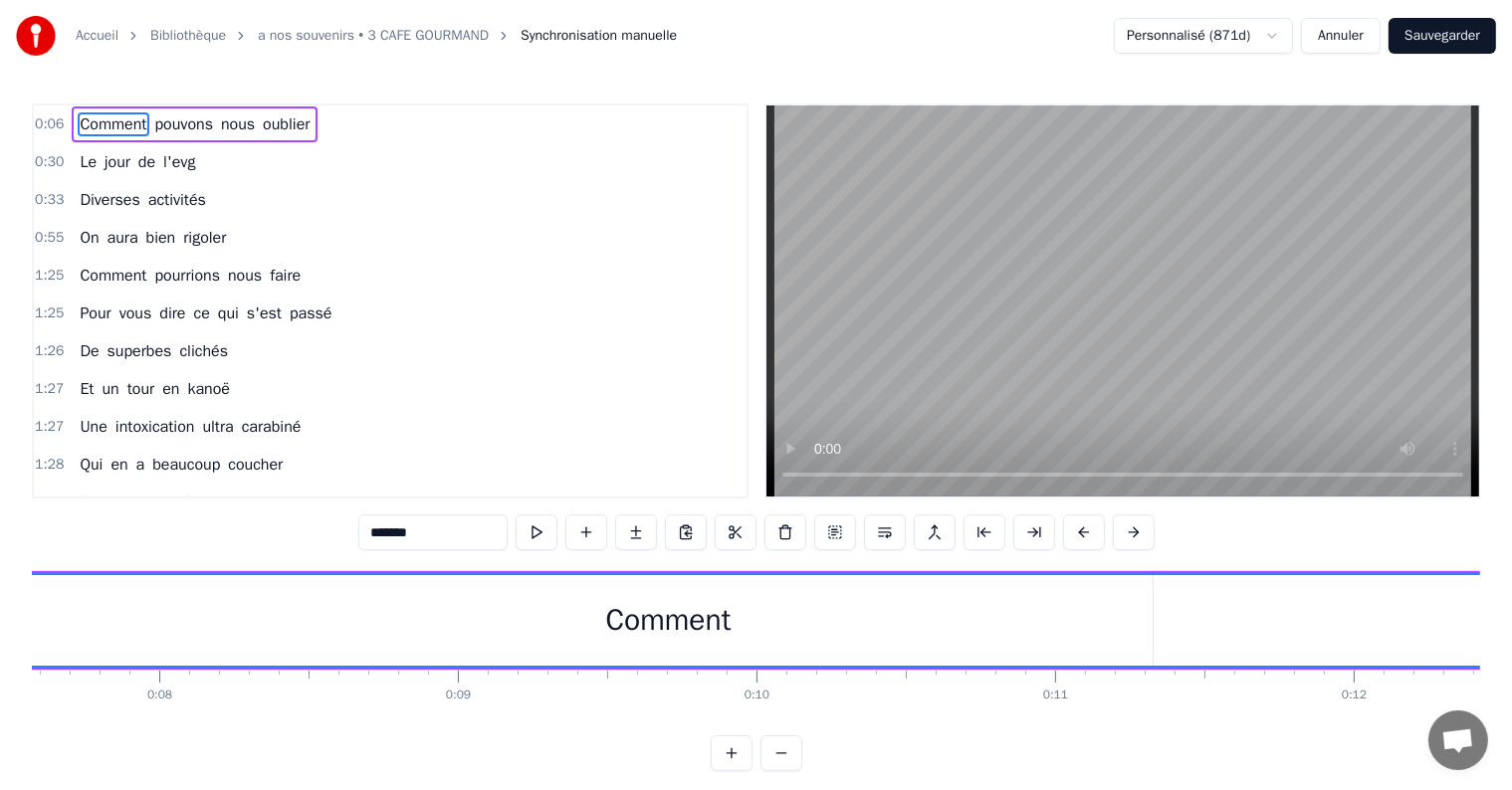 scroll, scrollTop: 0, scrollLeft: 1963, axis: horizontal 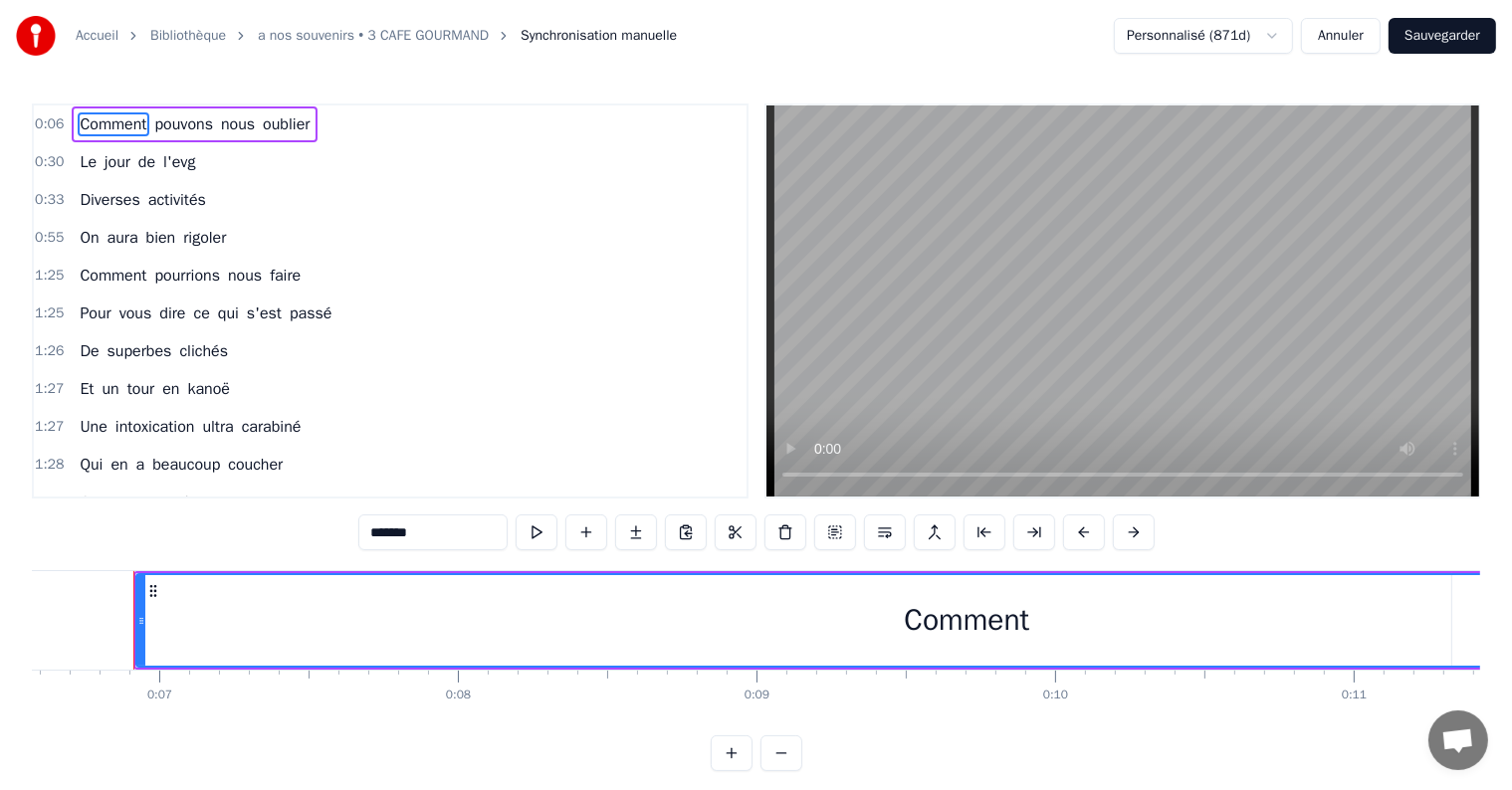click on "0:30" at bounding box center (49, 162) 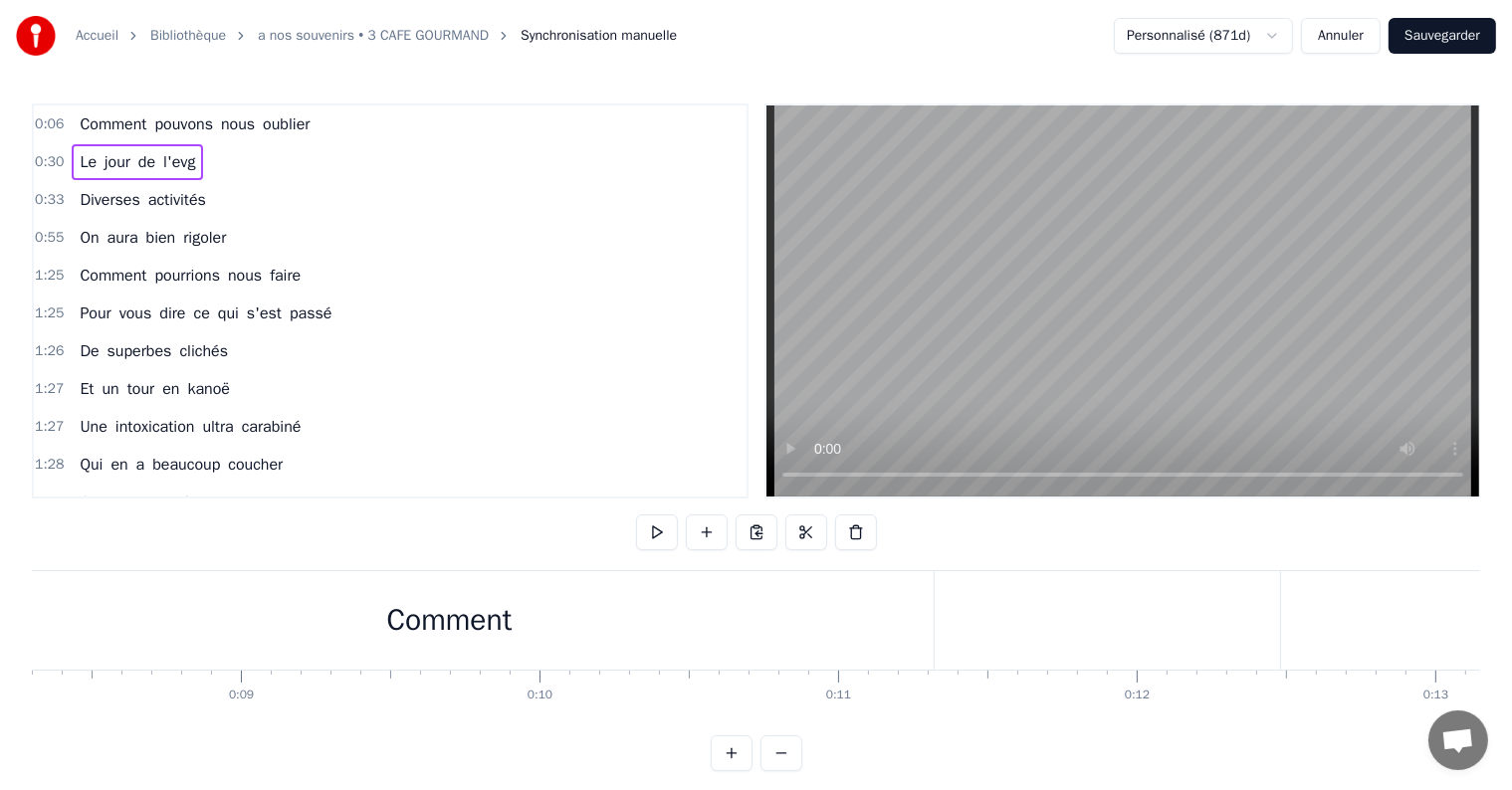 click on "0:30" at bounding box center (49, 162) 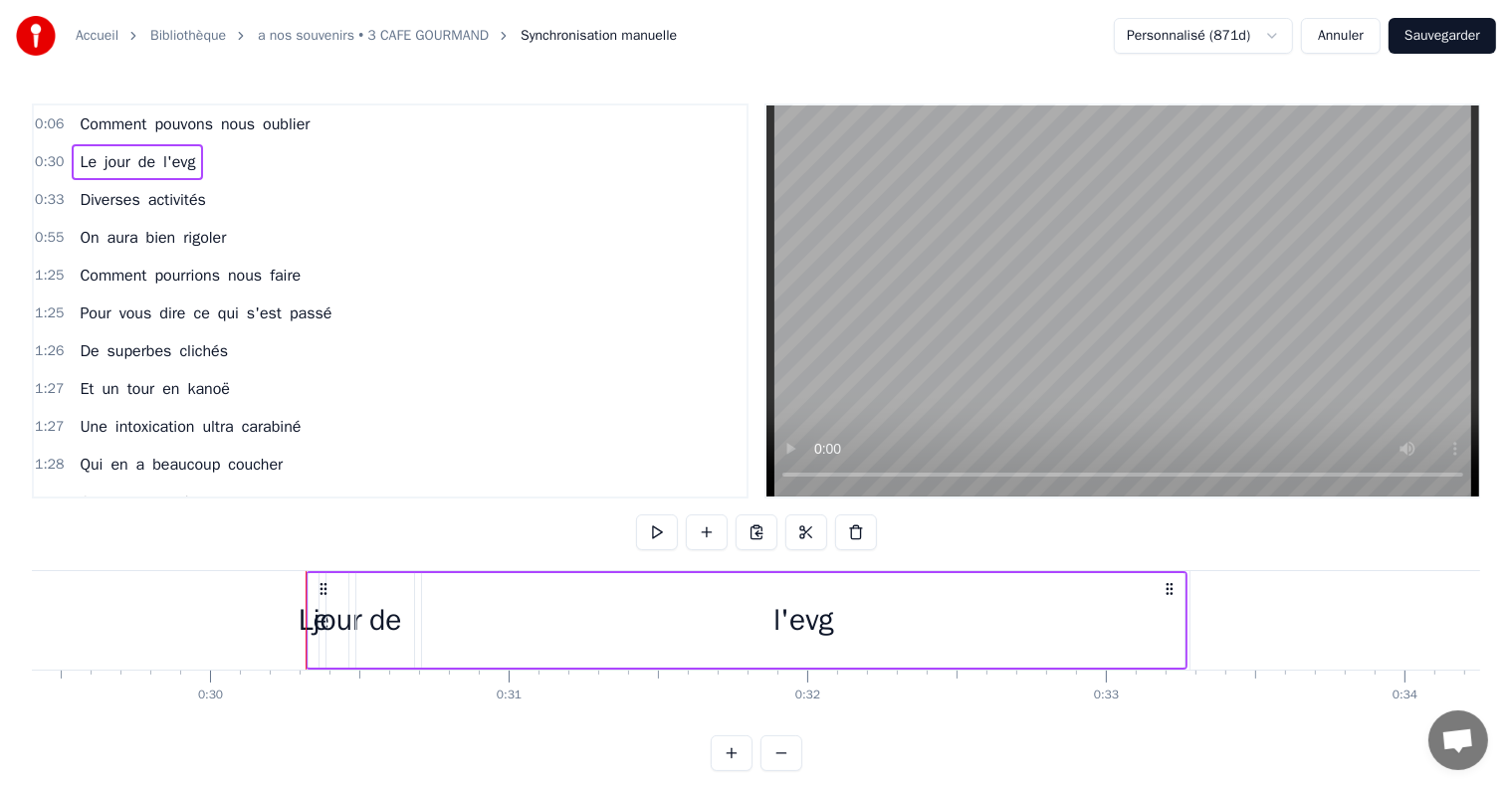 scroll, scrollTop: 0, scrollLeft: 8955, axis: horizontal 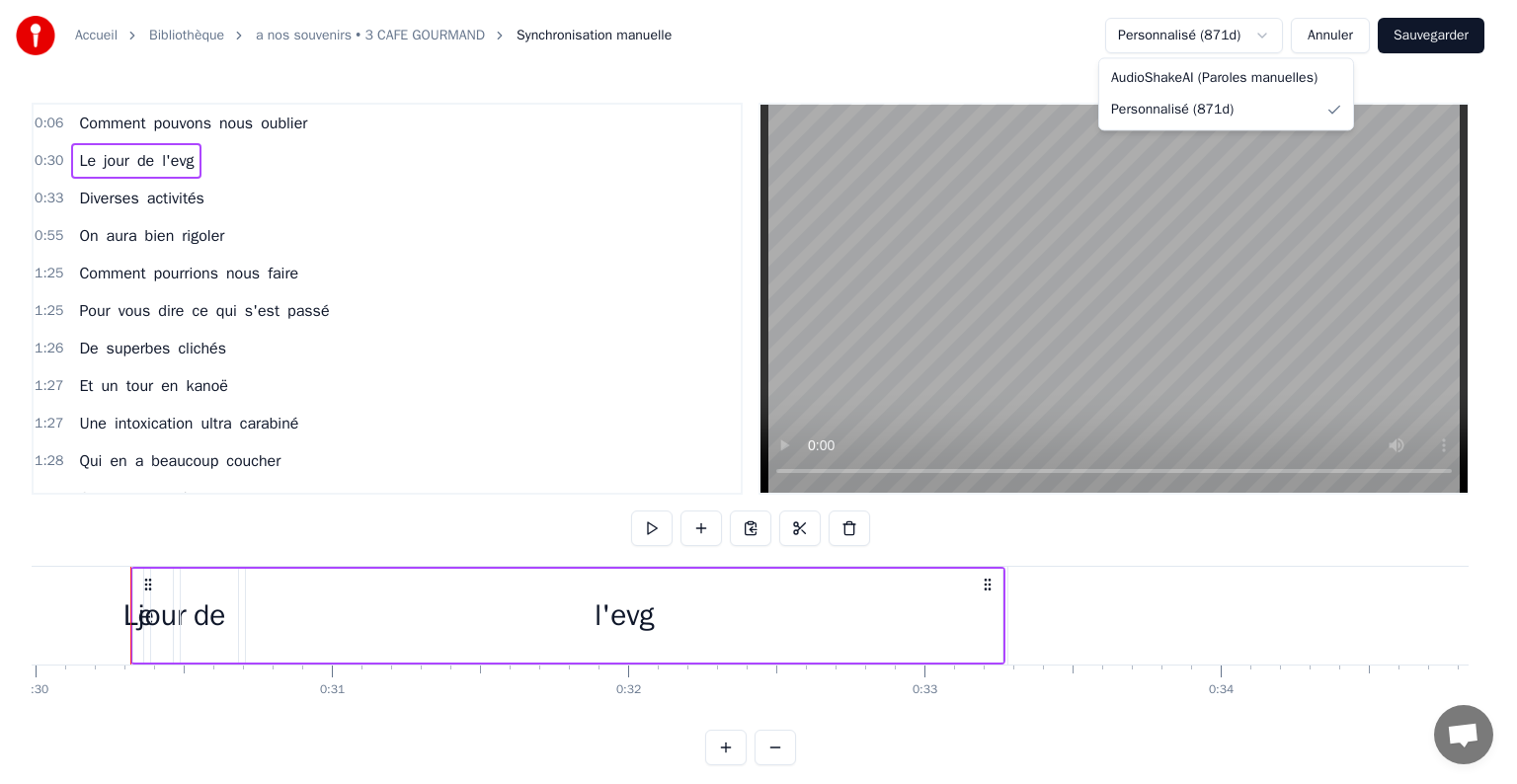 click on "Accueil Bibliothèque a nos souvenirs • 3 CAFE GOURMAND Synchronisation manuelle Personnalisé (871d) Annuler Sauvegarder 0:06 Comment pouvons nous oublier 0:30 Le jour de l'evg 0:33 Diverses activités 0:55 On aura bien rigoler 1:25 Comment pourrions nous faire 1:25 Pour vous dire ce qui s'est passé 1:26 De superbes clichés 1:27 Et un tour en kanoë 1:27 Une intoxication ultra carabiné 1:28 Qui en a beaucoup coucher 1:29 On est pas près d'oublier 1:30 Ce n'était pas votre faute 1:30 Ça nous as brasser les côtes 1:31 Par en haut par en bas 1:32 Ça été une vraie cata 1:32 On a eu mal au cœur 1:32 Et attraper quelques sueurs 1:33 Cette histoire est terminée 1:34 On peut maintenant se marrer 1:34 [DATE] c'est le grand jour 1:35 Pour fêter votre amour 1:35 Vous vous êtes dit oui 1:36 Devant nous tous réunis 1:36 Commençons par [PERSON_NAME] 1:37 Et finissons par [PERSON_NAME] 1:37 On ne l'oubliera pas 1:38 Notre cher petite Delya 1:38 Et son amie fidèle 1:39 Qui s'appele Sybel 1:39 Une relation unique On" at bounding box center [758, 398] 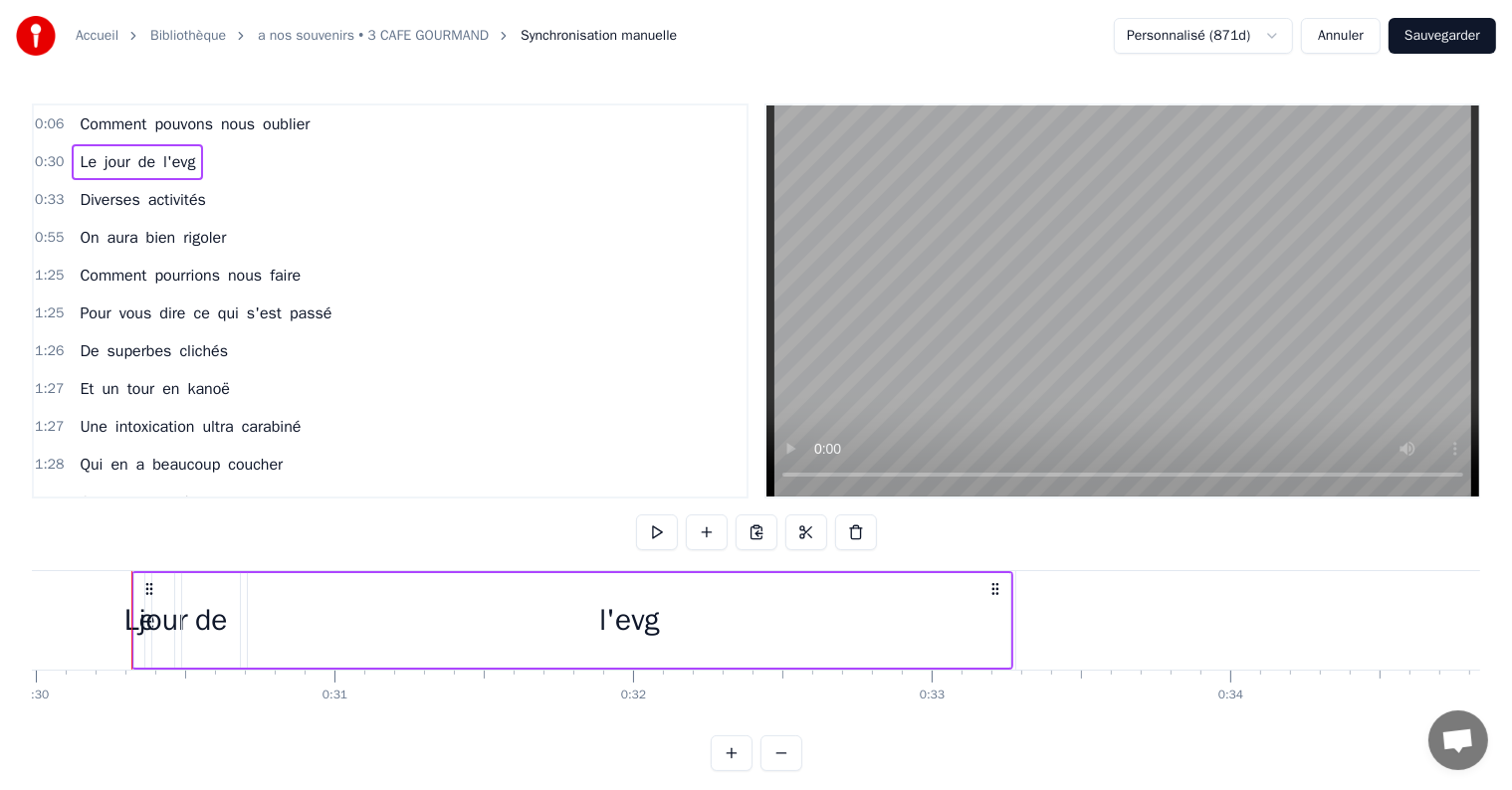 click on "Accueil Bibliothèque a nos souvenirs • 3 CAFE GOURMAND Synchronisation manuelle Personnalisé (871d) Annuler Sauvegarder 0:06 Comment pouvons nous oublier 0:30 Le jour de l'evg 0:33 Diverses activités 0:55 On aura bien rigoler 1:25 Comment pourrions nous faire 1:25 Pour vous dire ce qui s'est passé 1:26 De superbes clichés 1:27 Et un tour en kanoë 1:27 Une intoxication ultra carabiné 1:28 Qui en a beaucoup coucher 1:29 On est pas près d'oublier 1:30 Ce n'était pas votre faute 1:30 Ça nous as brasser les côtes 1:31 Par en haut par en bas 1:32 Ça été une vraie cata 1:32 On a eu mal au cœur 1:32 Et attraper quelques sueurs 1:33 Cette histoire est terminée 1:34 On peut maintenant se marrer 1:34 [DATE] c'est le grand jour 1:35 Pour fêter votre amour 1:35 Vous vous êtes dit oui 1:36 Devant nous tous réunis 1:36 Commençons par [PERSON_NAME] 1:37 Et finissons par [PERSON_NAME] 1:37 On ne l'oubliera pas 1:38 Notre cher petite Delya 1:38 Et son amie fidèle 1:39 Qui s'appele Sybel 1:39 Une relation unique On" at bounding box center [756, 401] 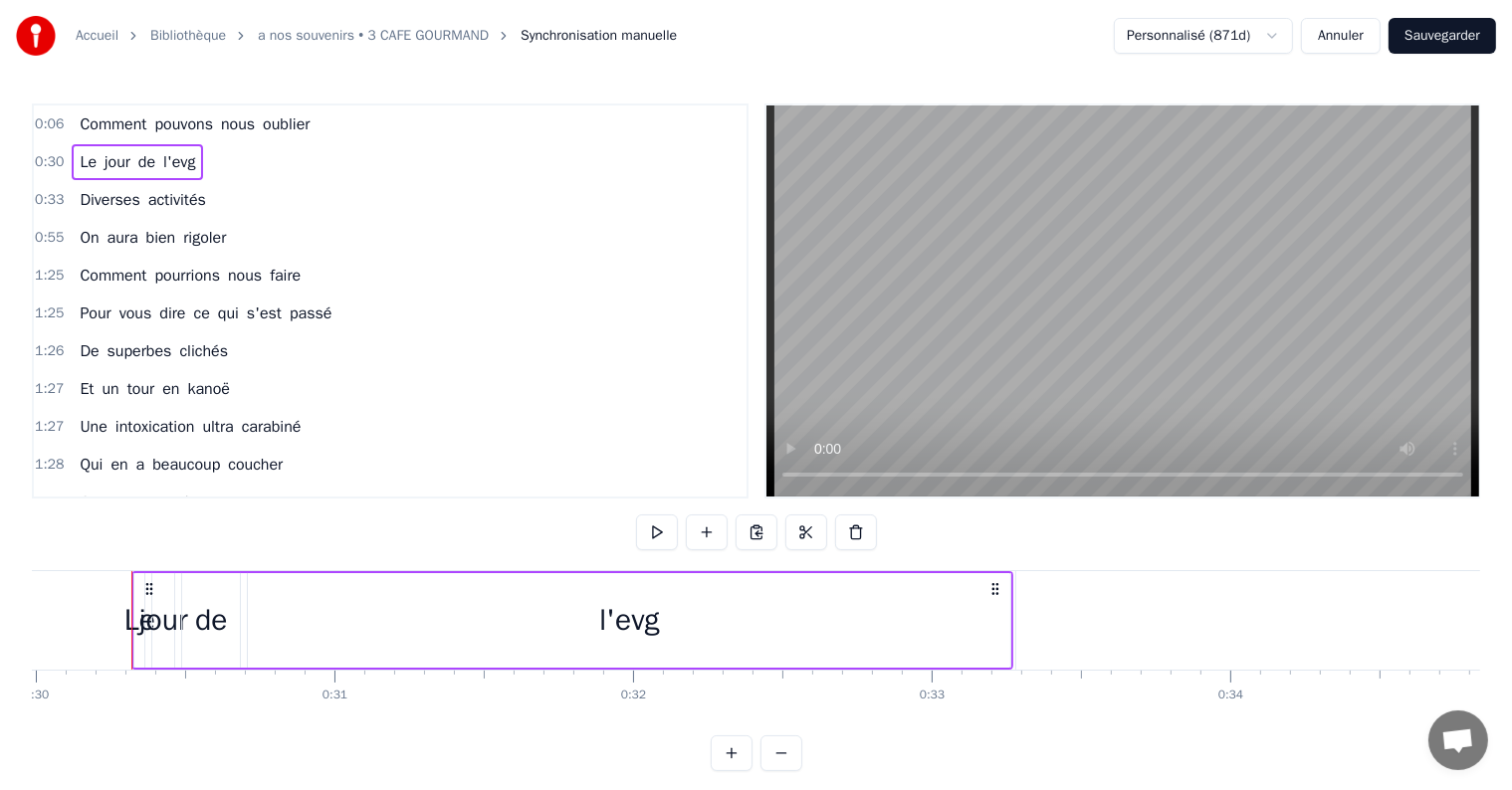 drag, startPoint x: 428, startPoint y: 603, endPoint x: 615, endPoint y: 474, distance: 227.17834 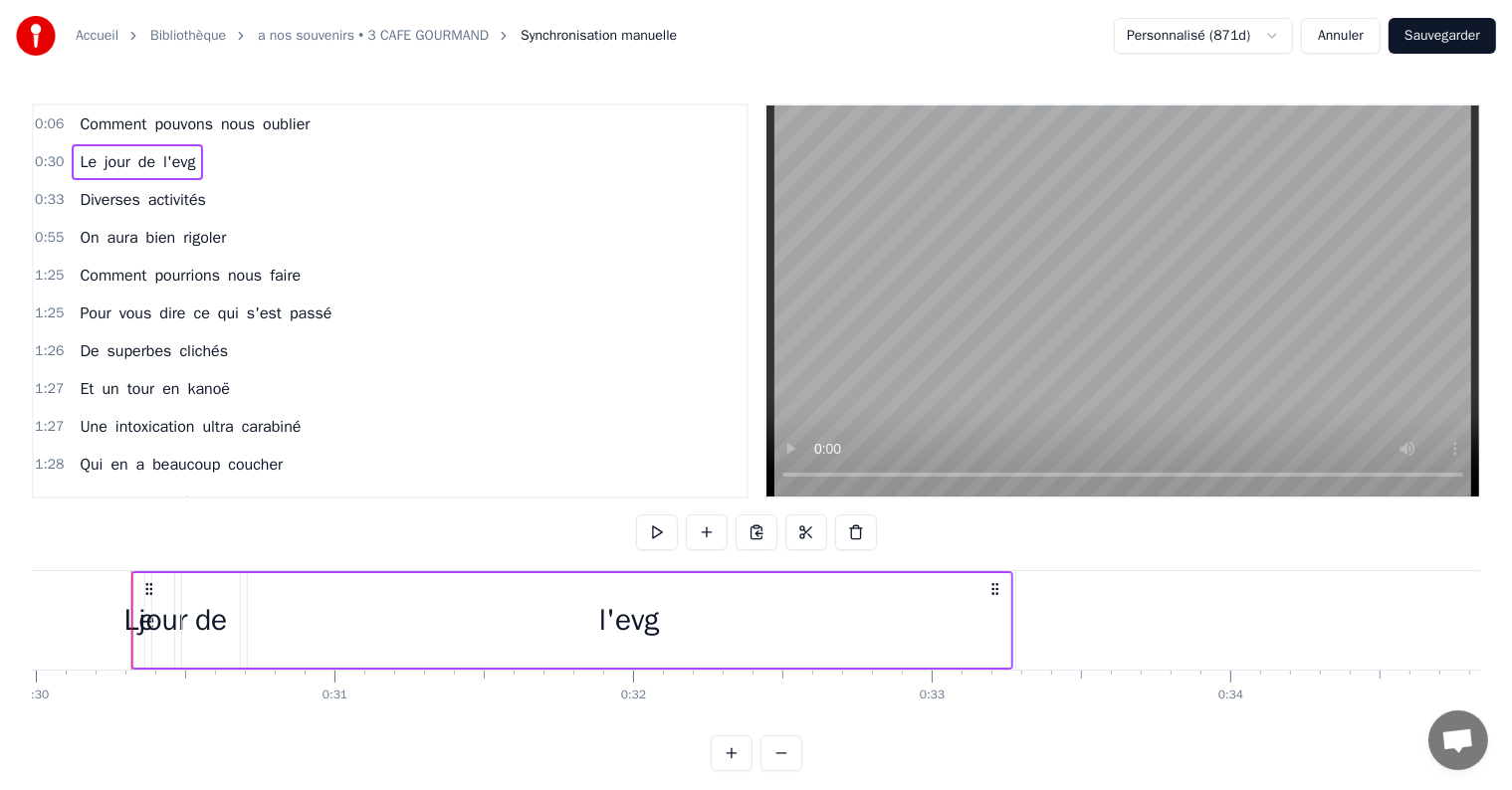 click 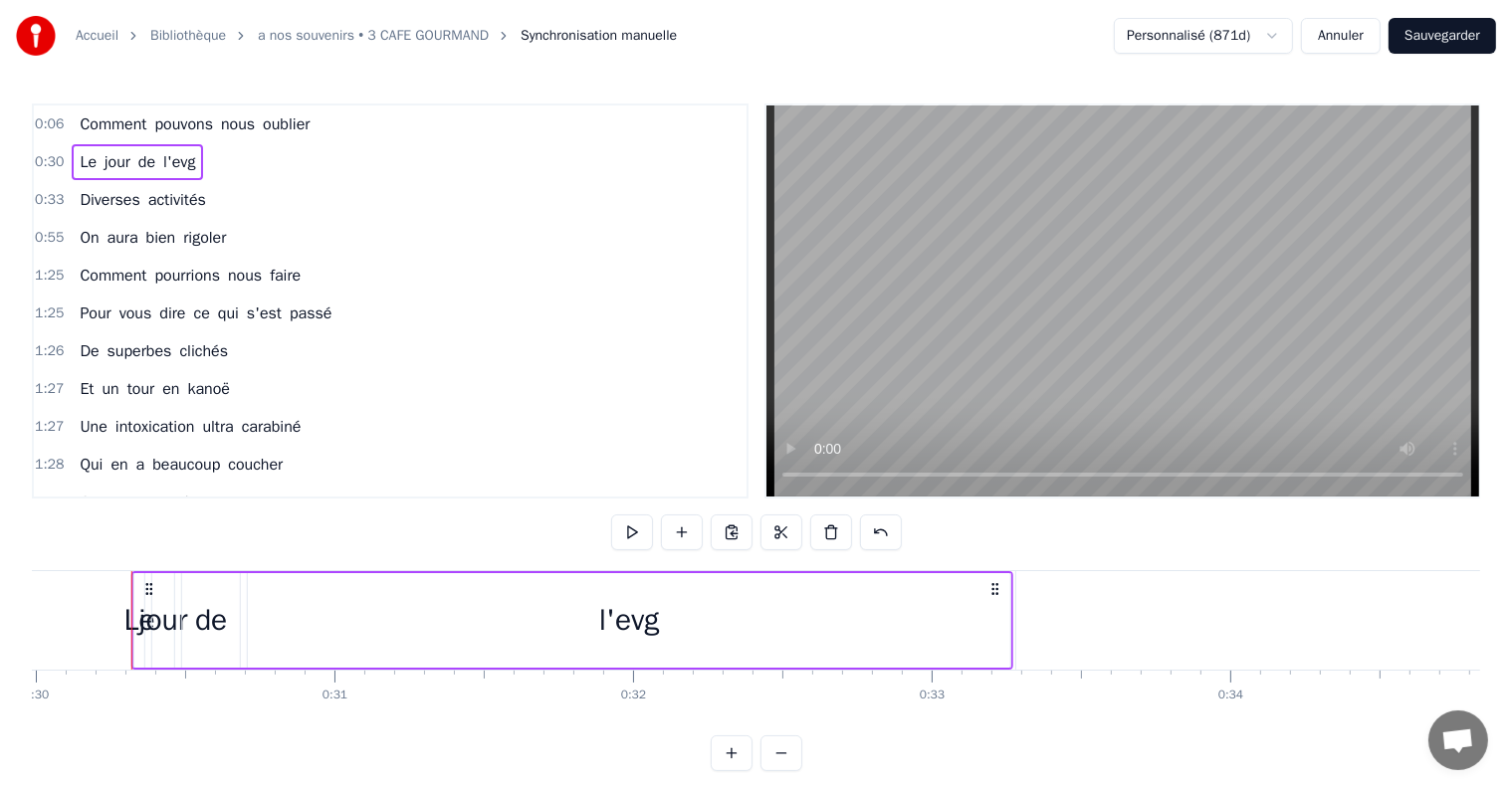 click 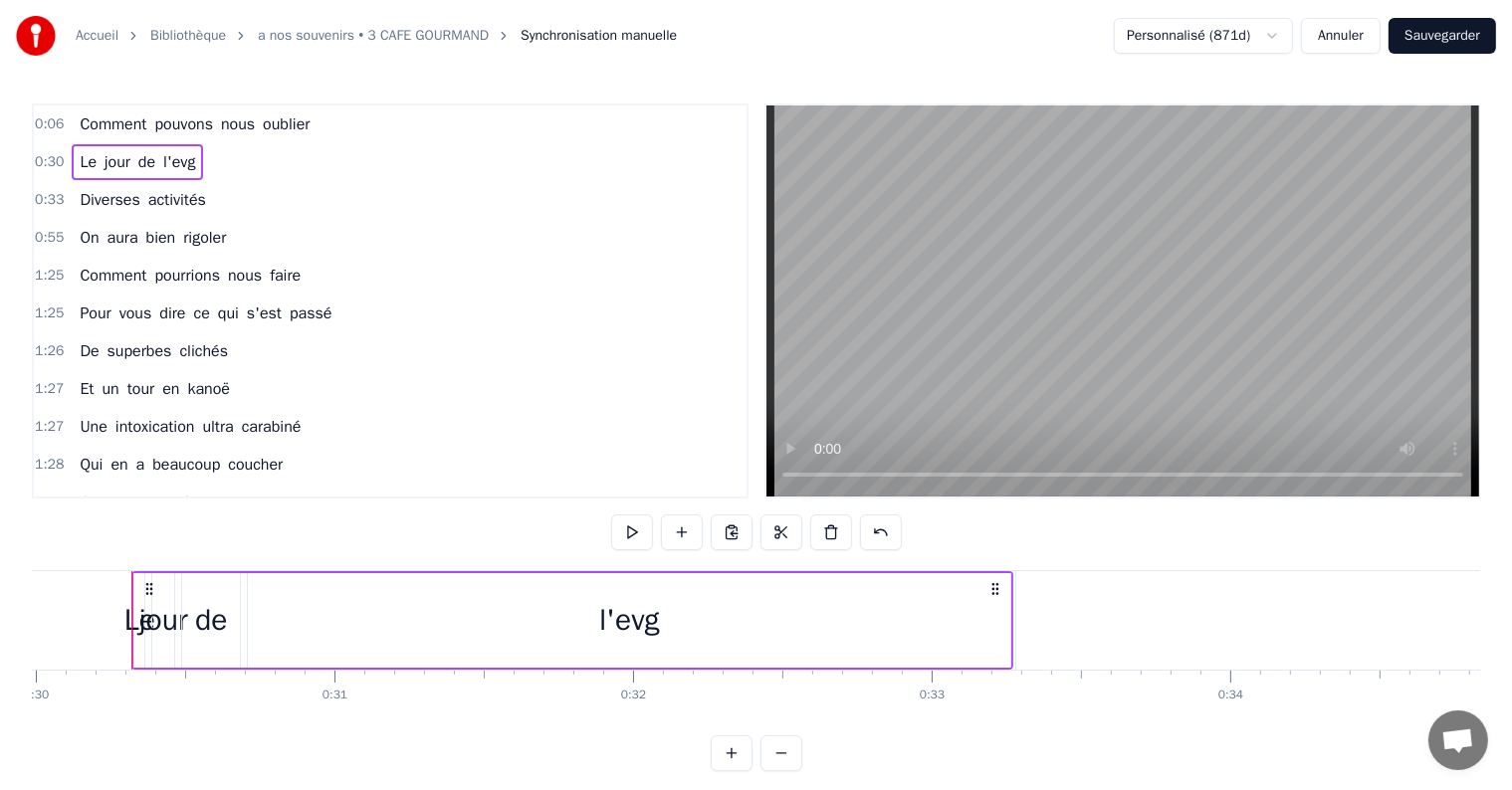 drag, startPoint x: 1007, startPoint y: 585, endPoint x: 1108, endPoint y: 597, distance: 101.71037 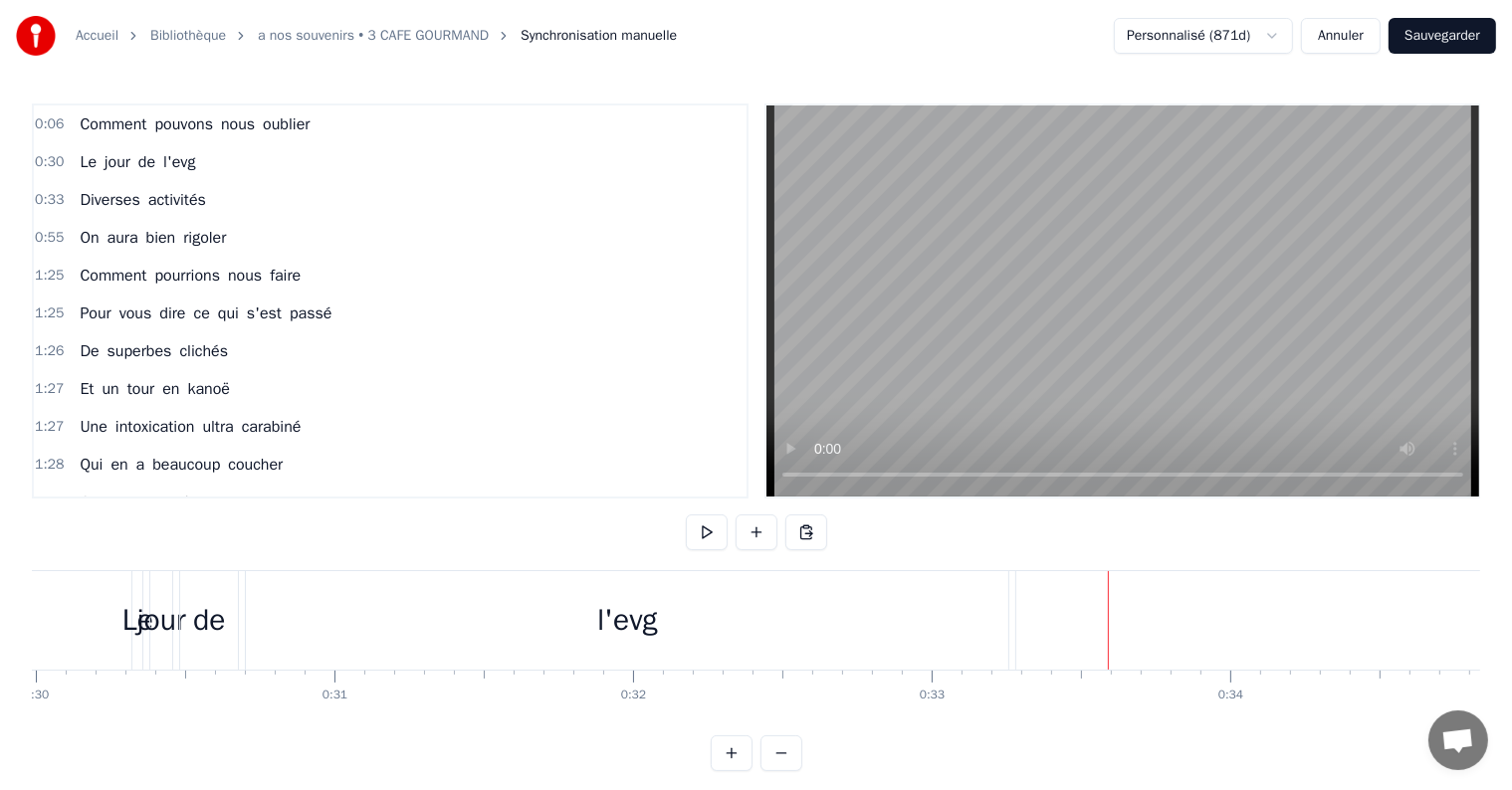 drag, startPoint x: 1108, startPoint y: 597, endPoint x: 797, endPoint y: 630, distance: 312.7459 